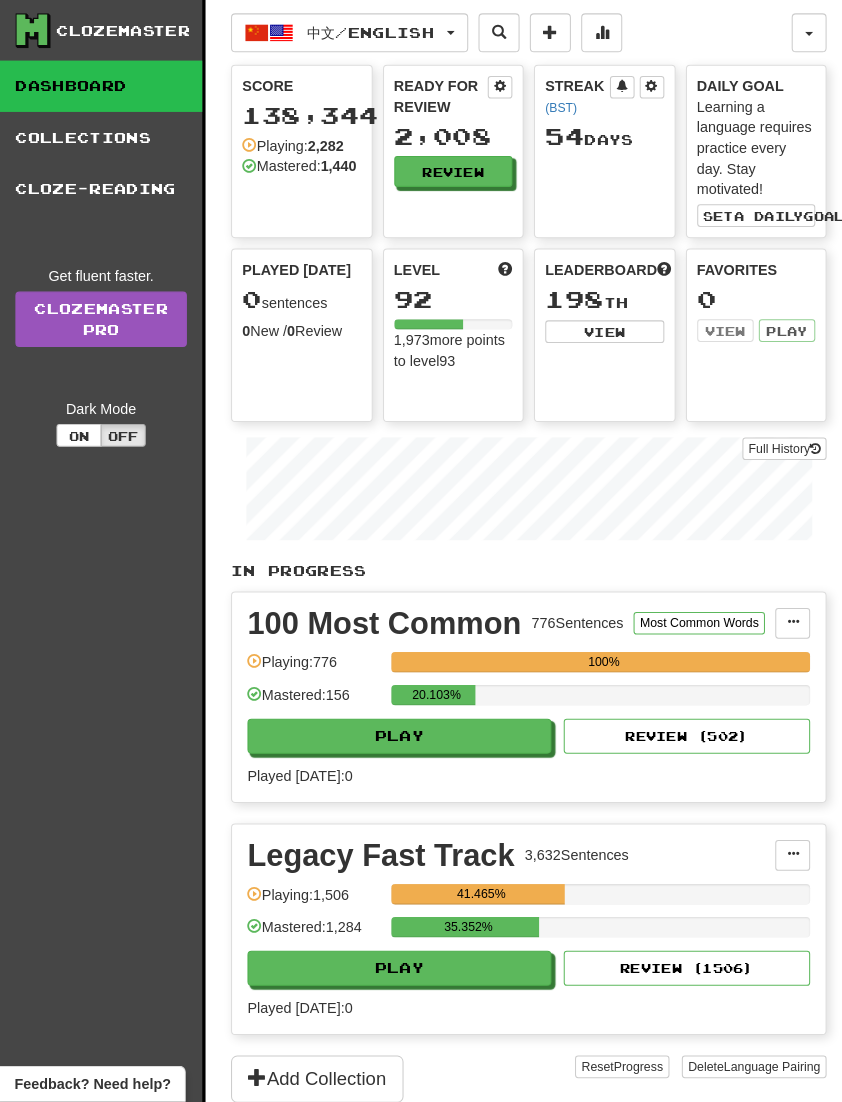 scroll, scrollTop: 3, scrollLeft: 0, axis: vertical 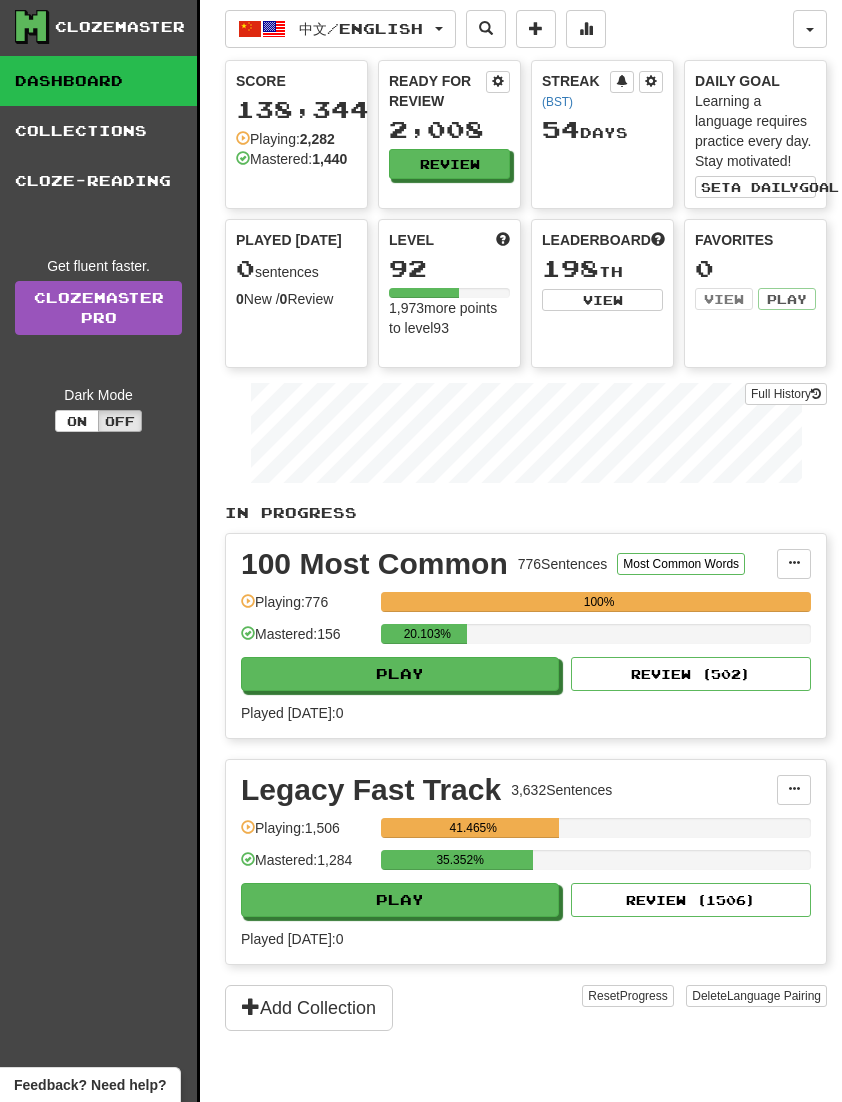 click on "中文  /  English" at bounding box center (340, 29) 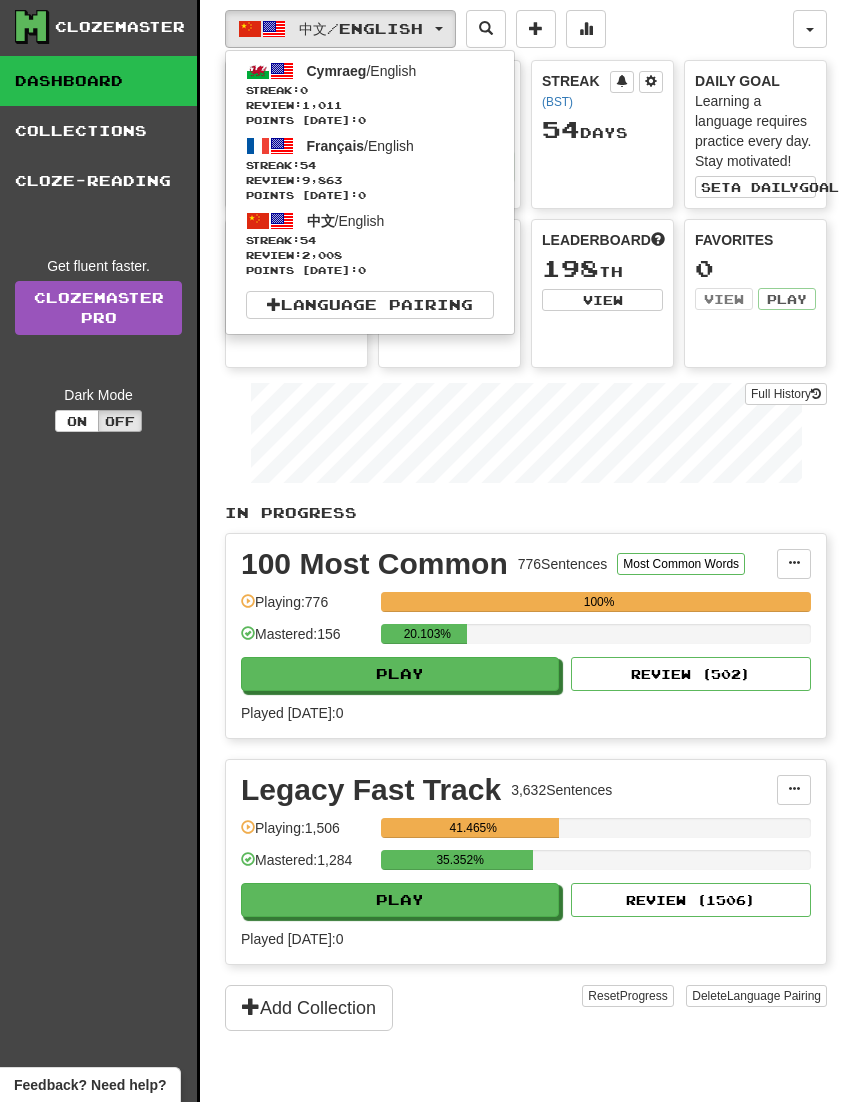click at bounding box center (421, 551) 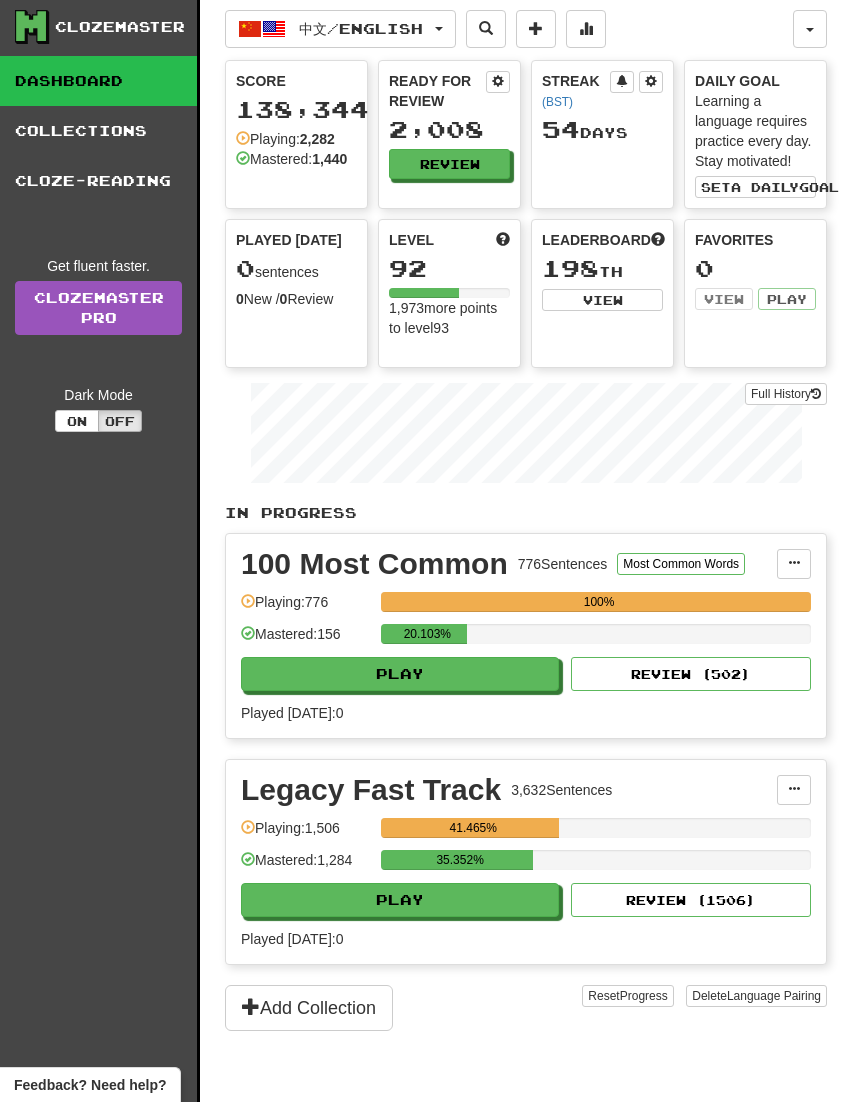 click on "Play" at bounding box center (400, 674) 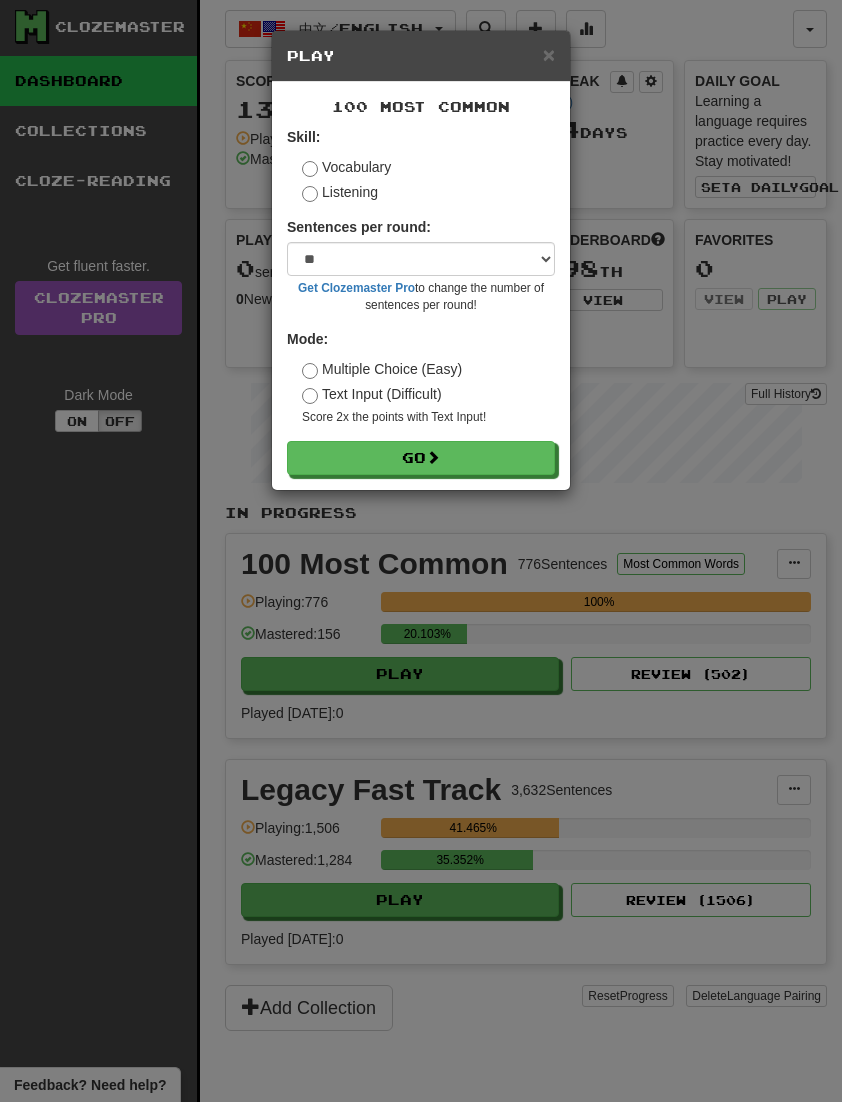 click on "Go" at bounding box center [421, 458] 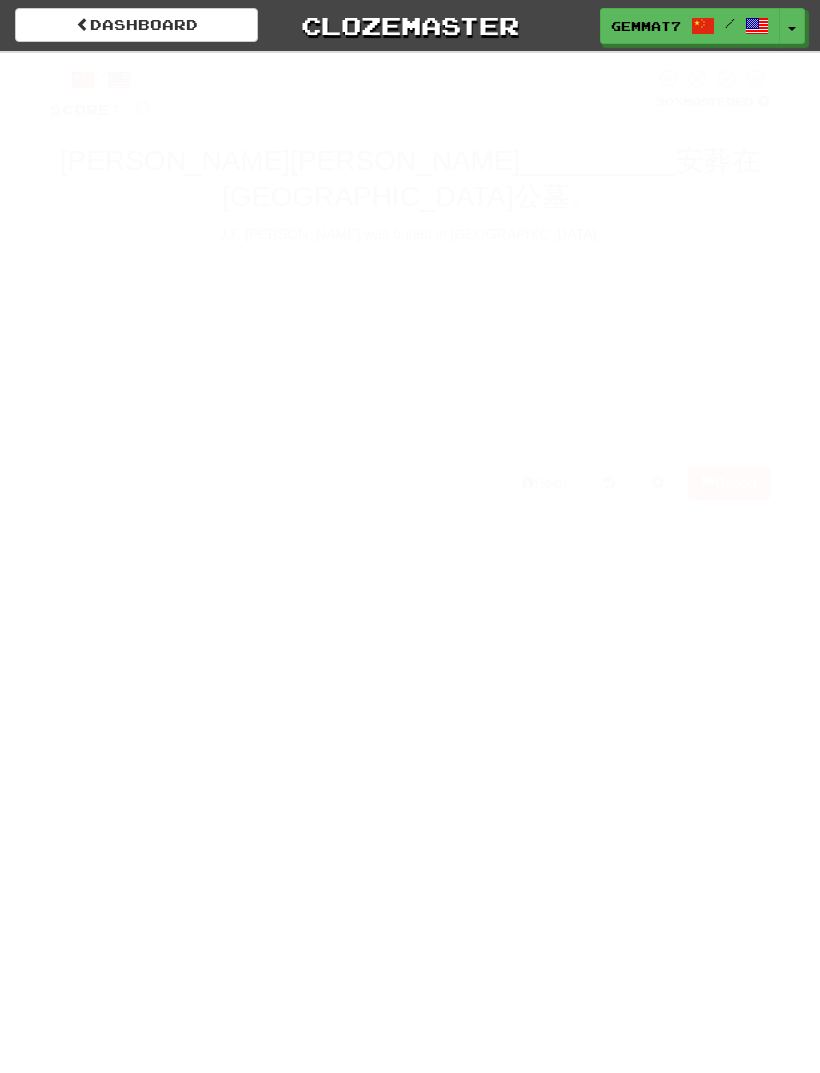 scroll, scrollTop: 0, scrollLeft: 0, axis: both 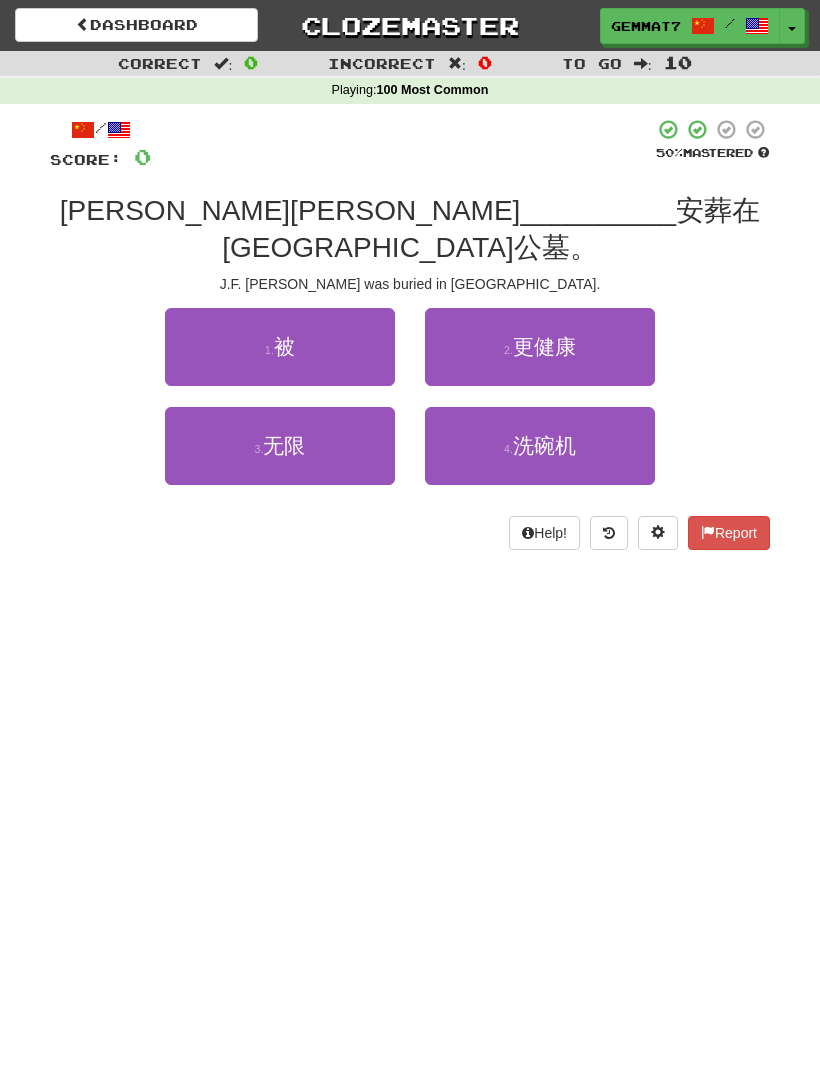 click on "1 .  被" at bounding box center (280, 347) 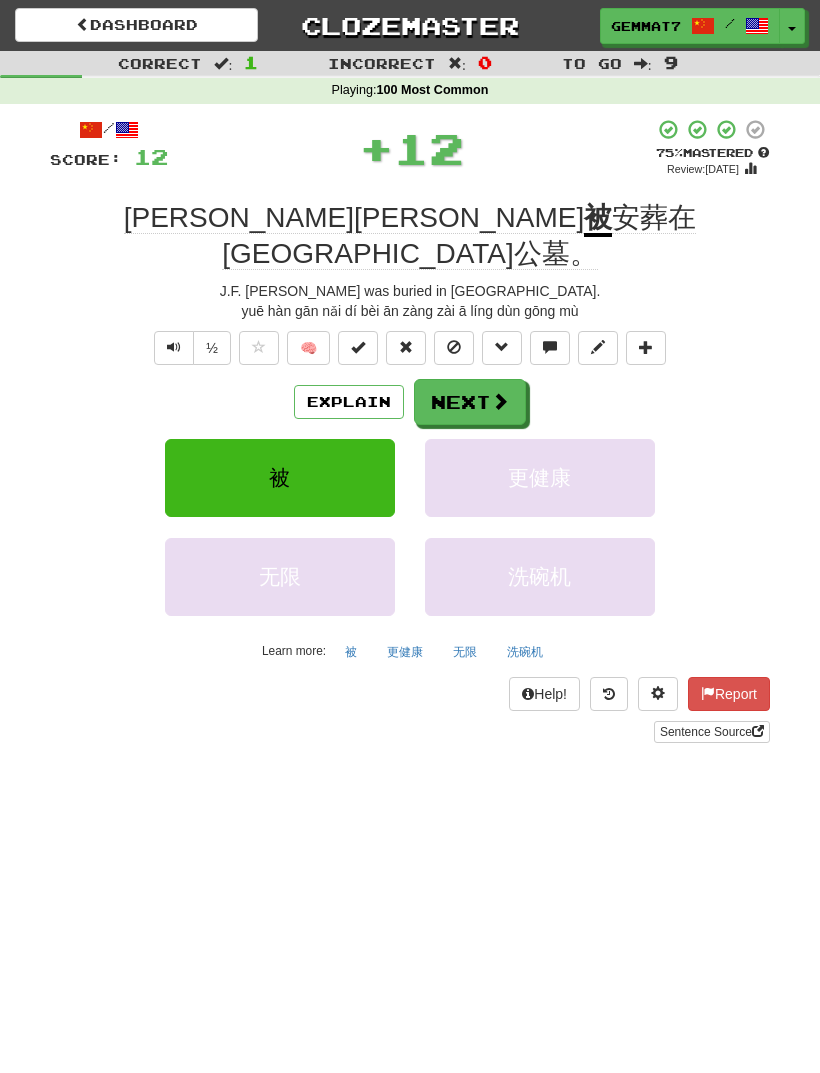 click at bounding box center [500, 401] 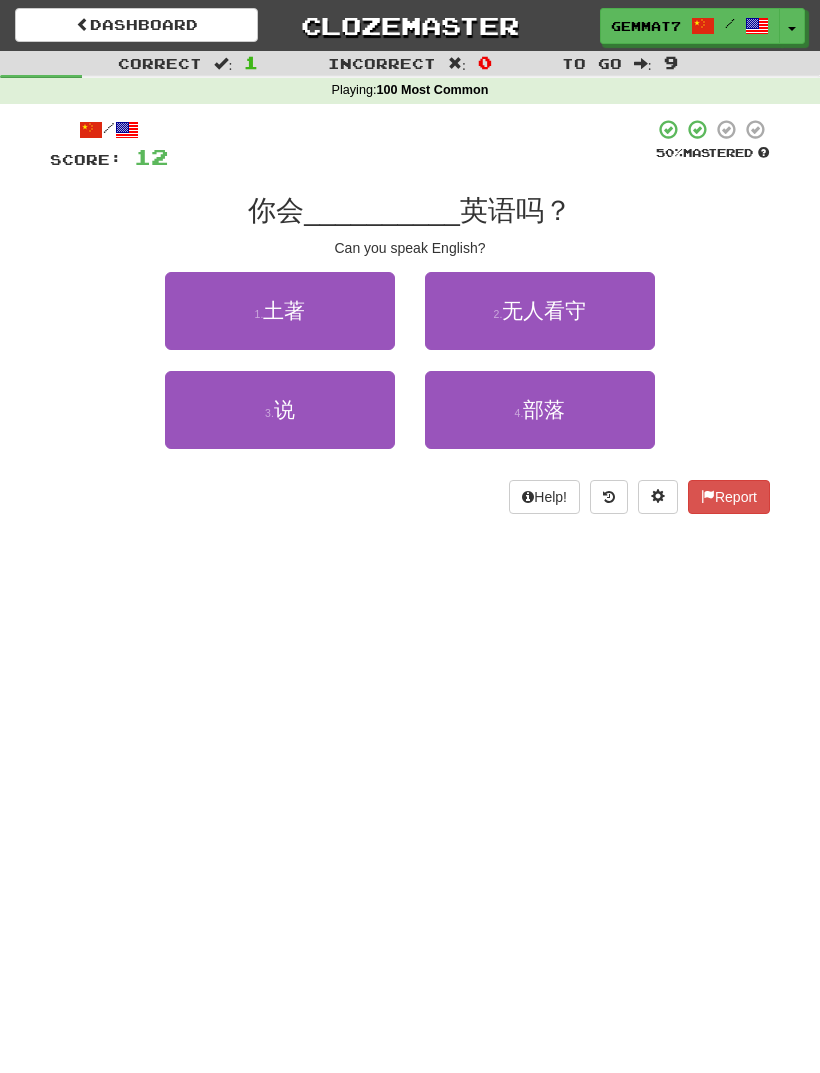click on "3 .  说" at bounding box center (280, 410) 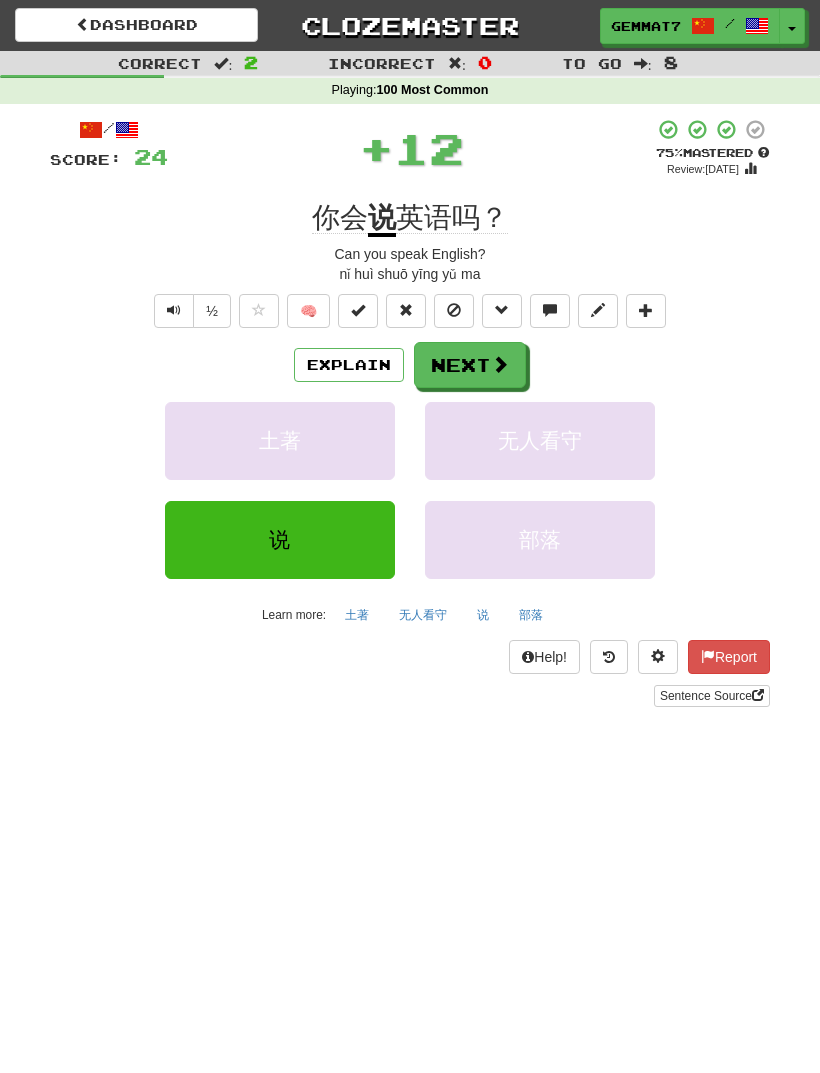 click on "Next" at bounding box center (470, 365) 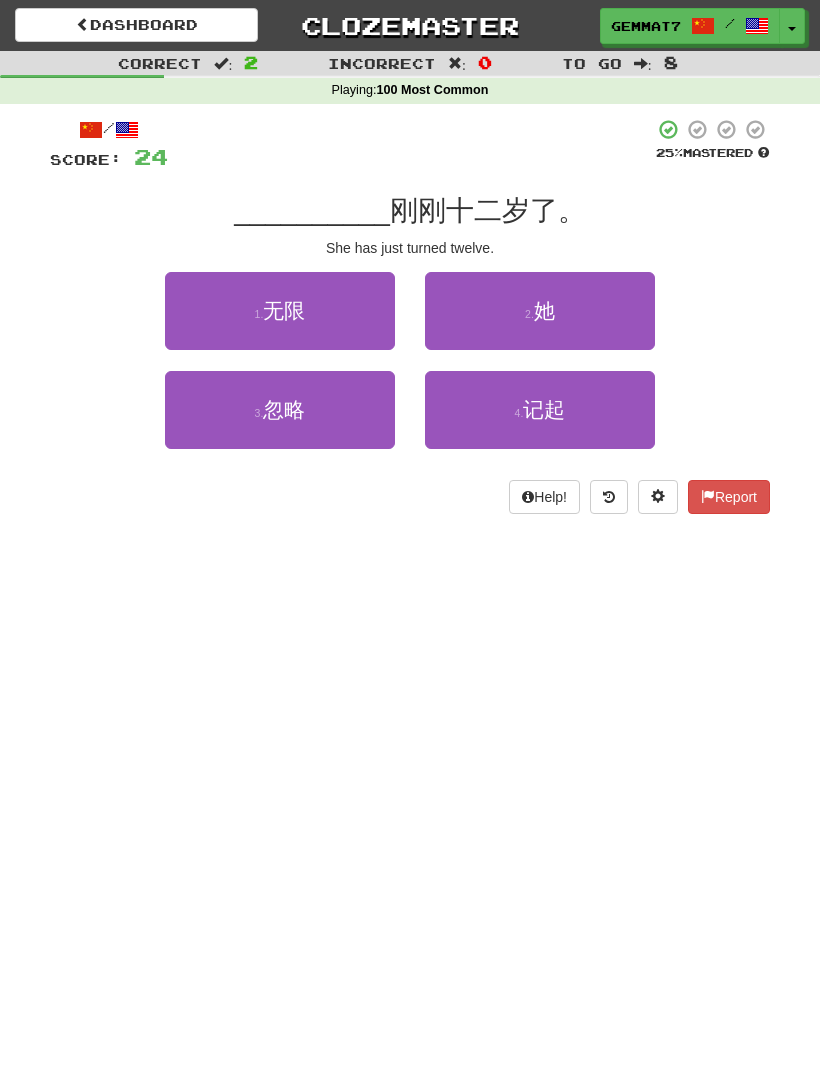 click on "她" at bounding box center [544, 310] 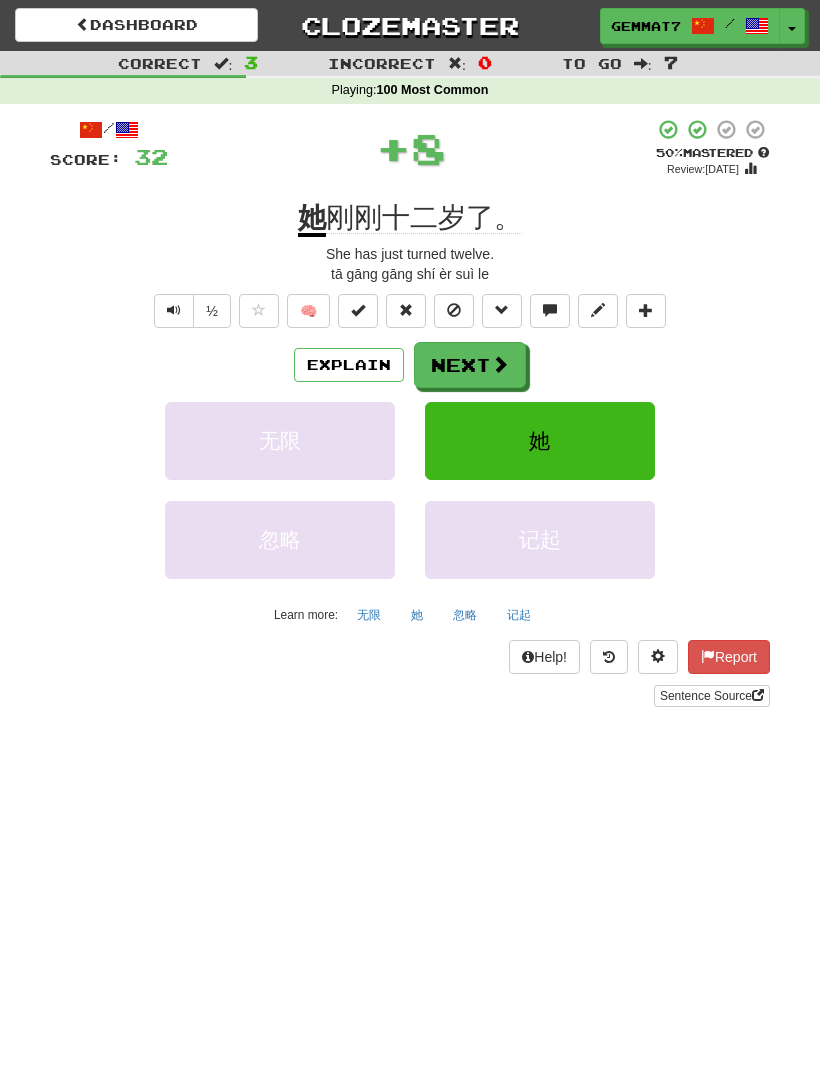 click on "Next" at bounding box center [470, 365] 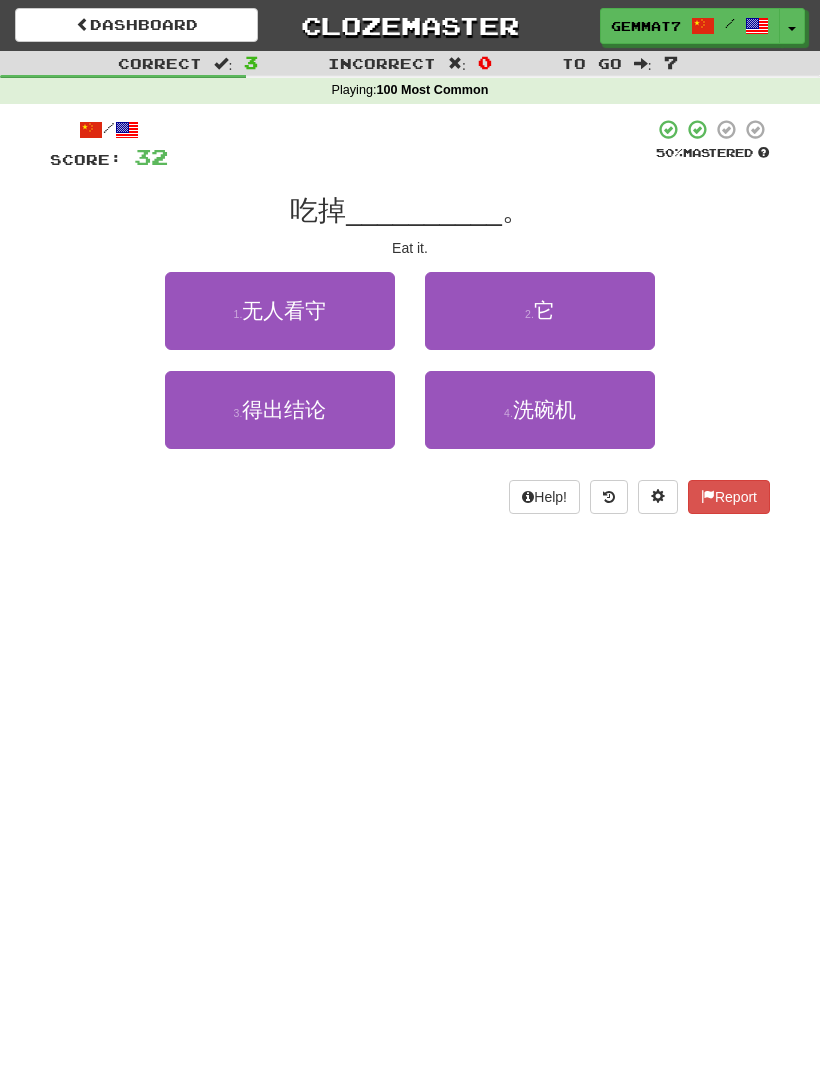 click on "2 .  它" at bounding box center [540, 311] 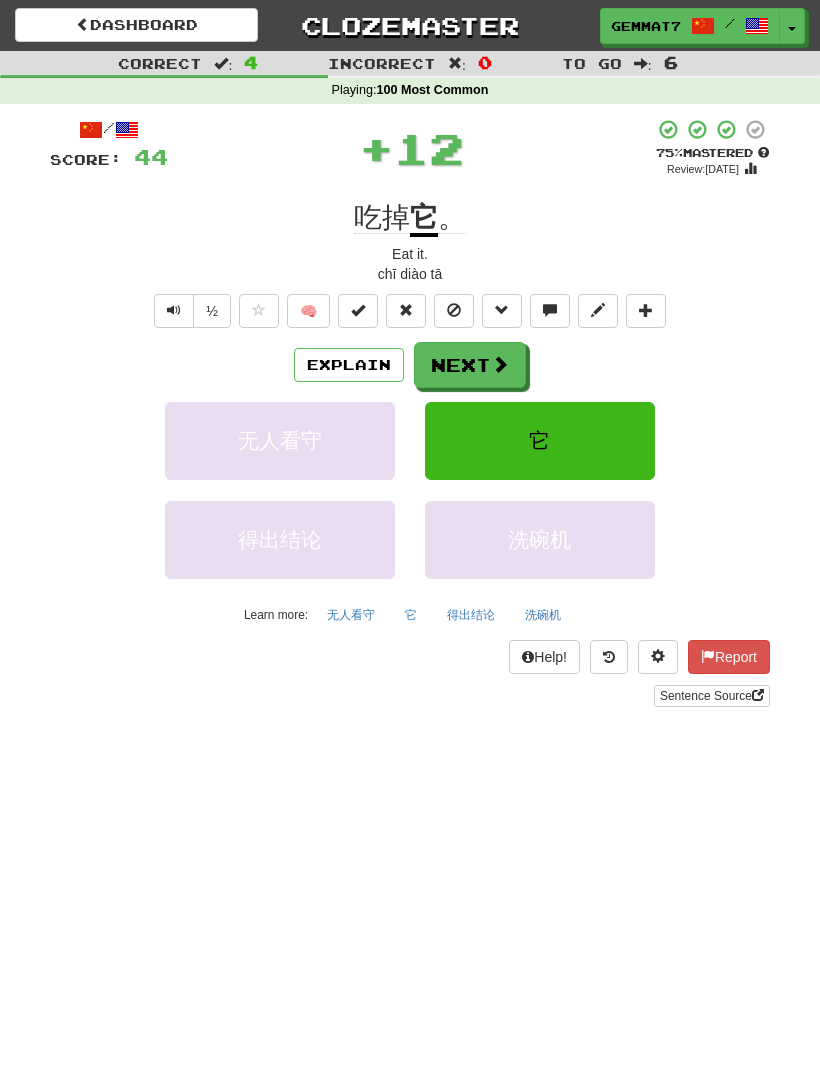 click on "Next" at bounding box center [470, 365] 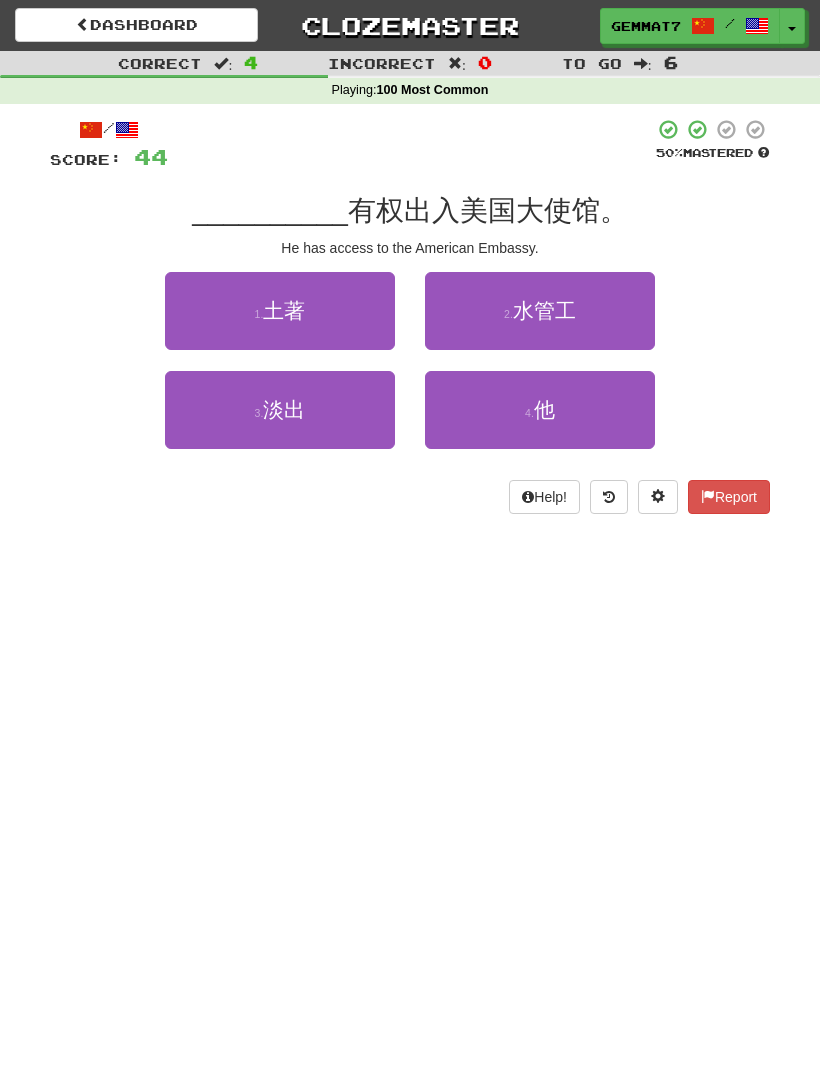 click on "4 .  他" at bounding box center (540, 410) 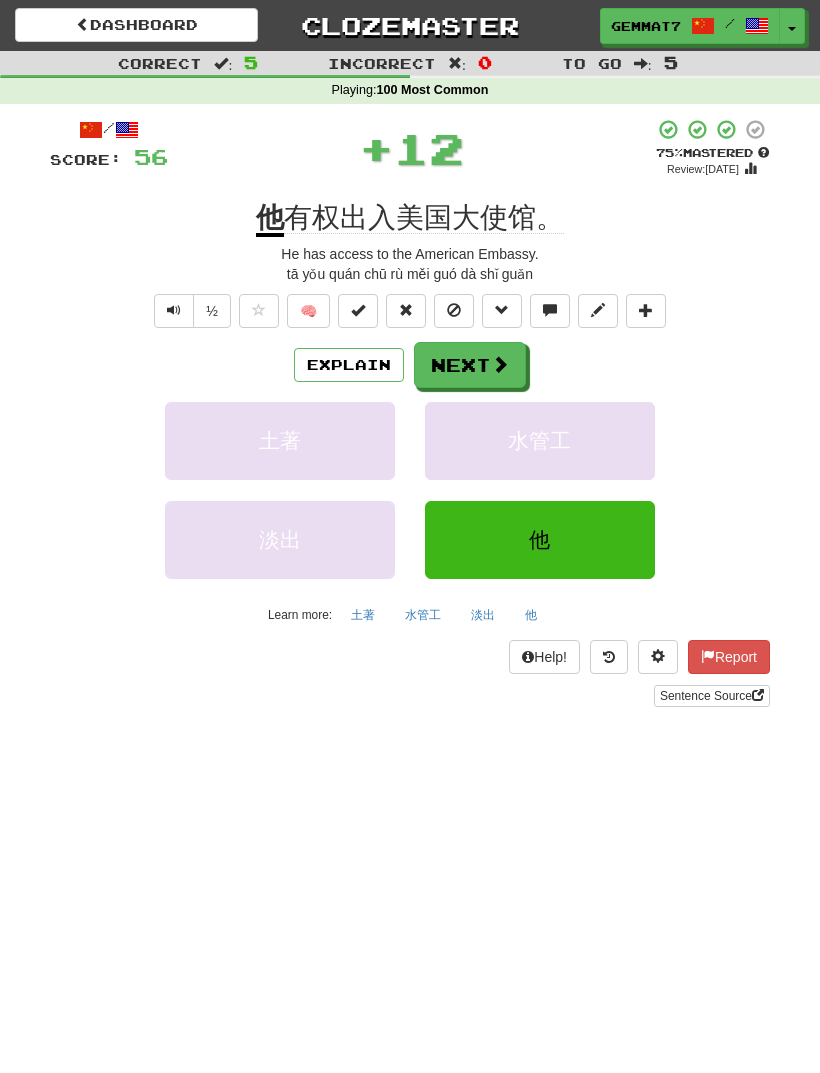 click at bounding box center [500, 364] 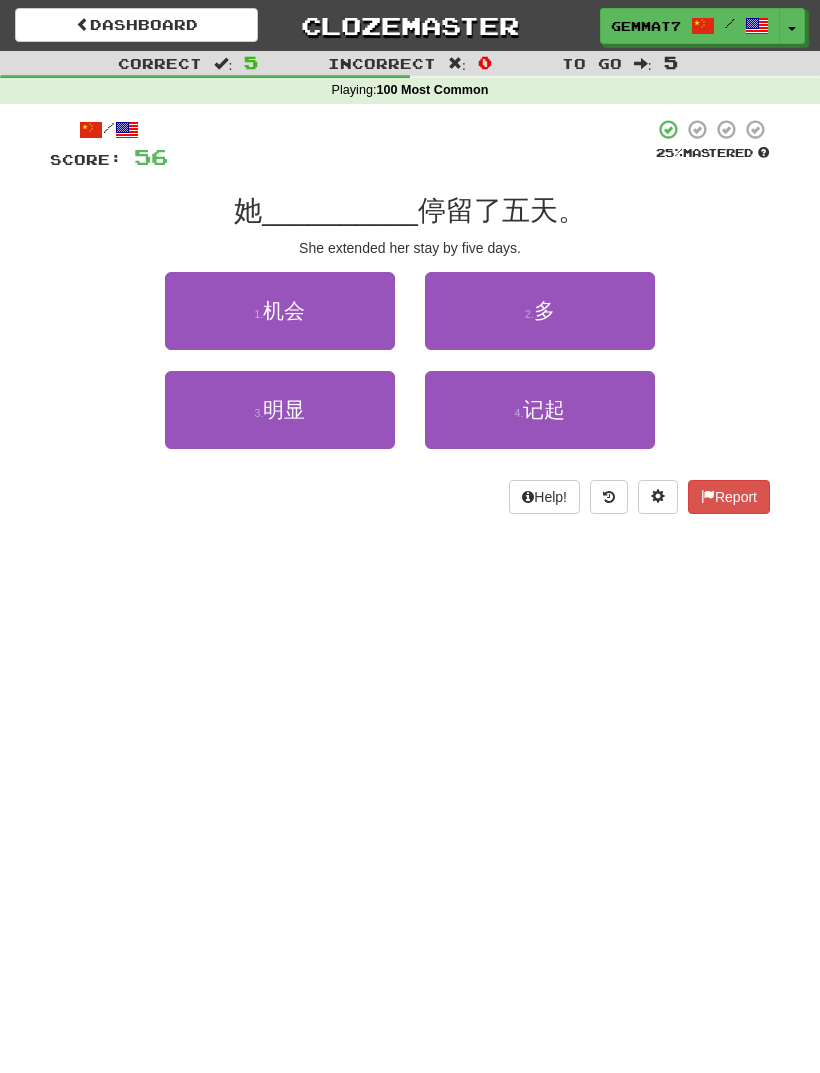 click on "2 .  多" at bounding box center (540, 311) 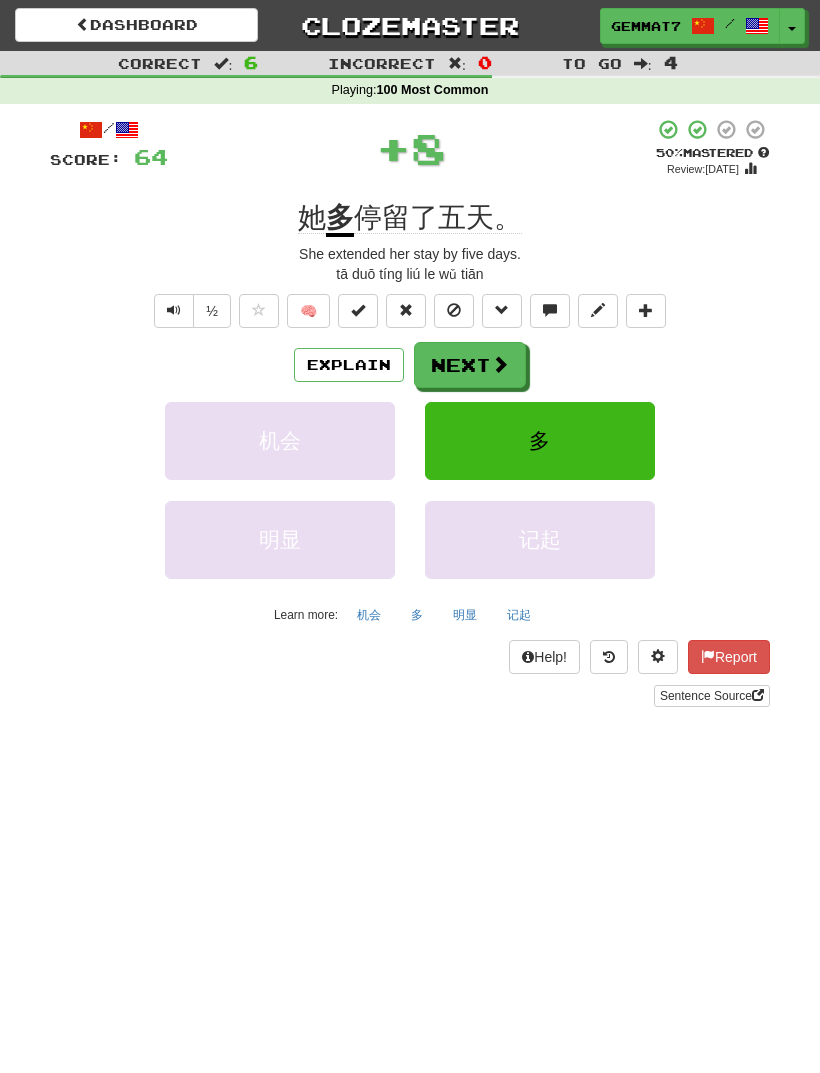click at bounding box center [500, 364] 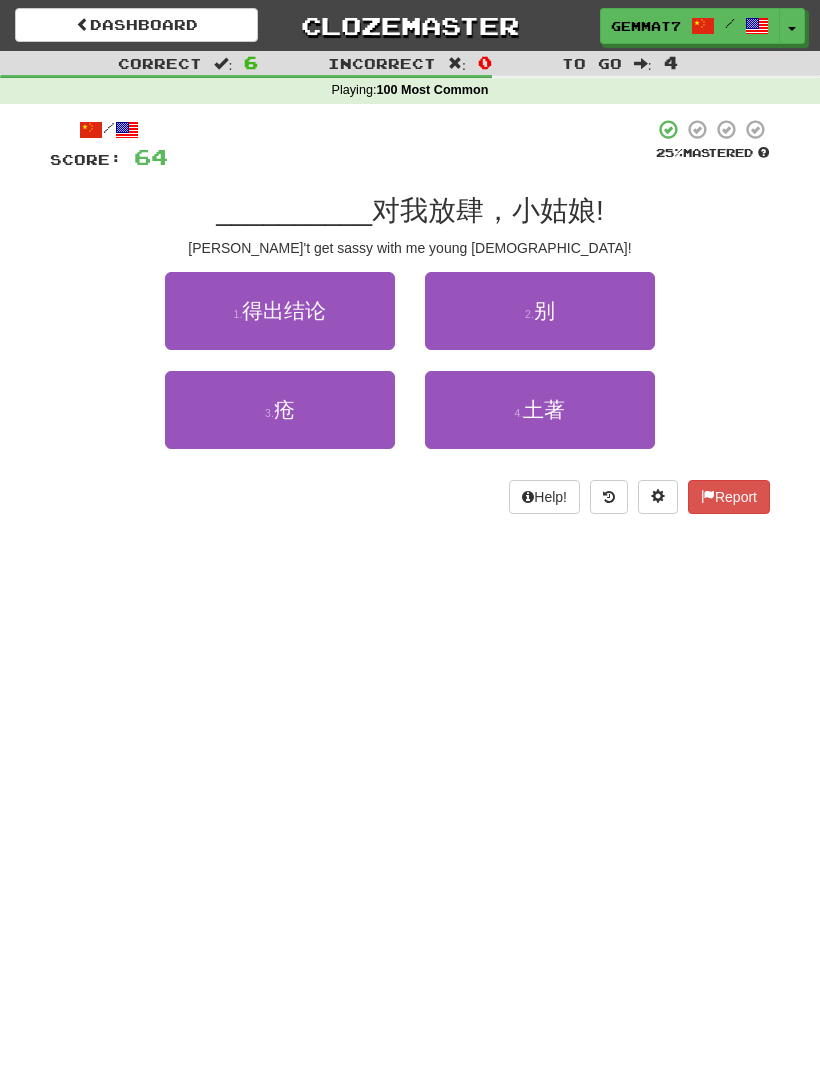 click on "2 .  别" at bounding box center [540, 311] 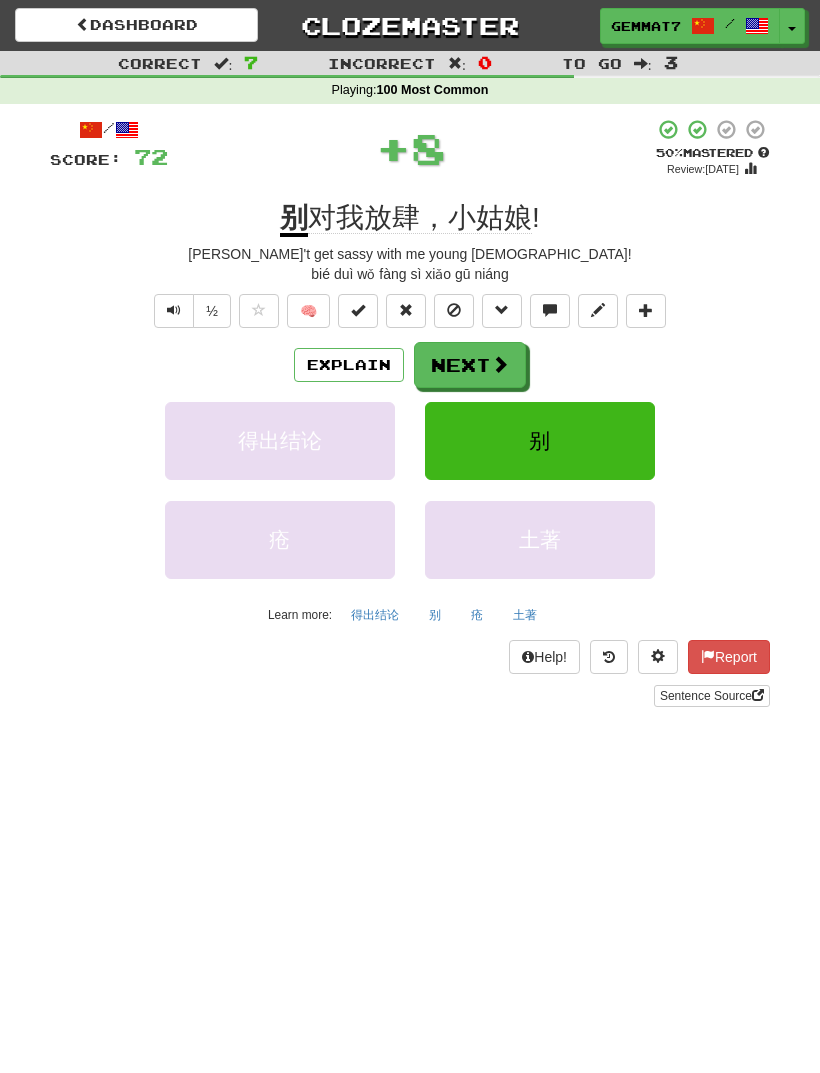 click on "Next" at bounding box center (470, 365) 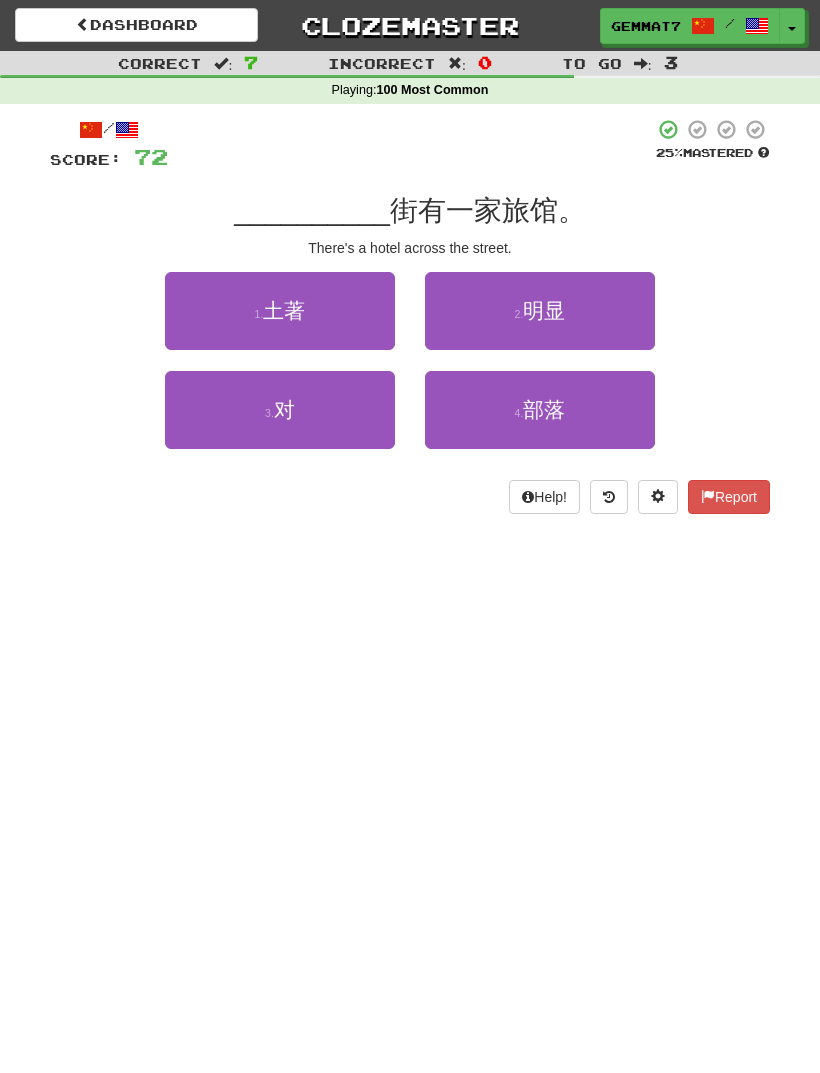 click on "3 .  对" at bounding box center (280, 410) 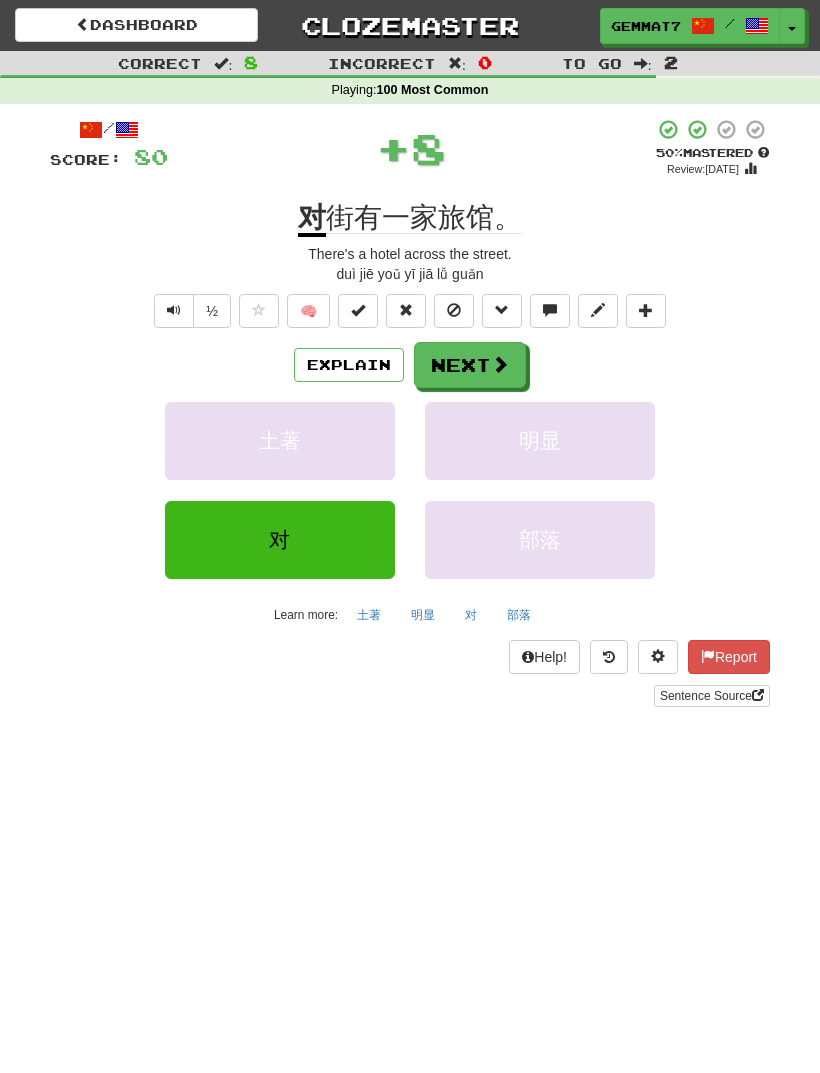 click on "Next" at bounding box center (470, 365) 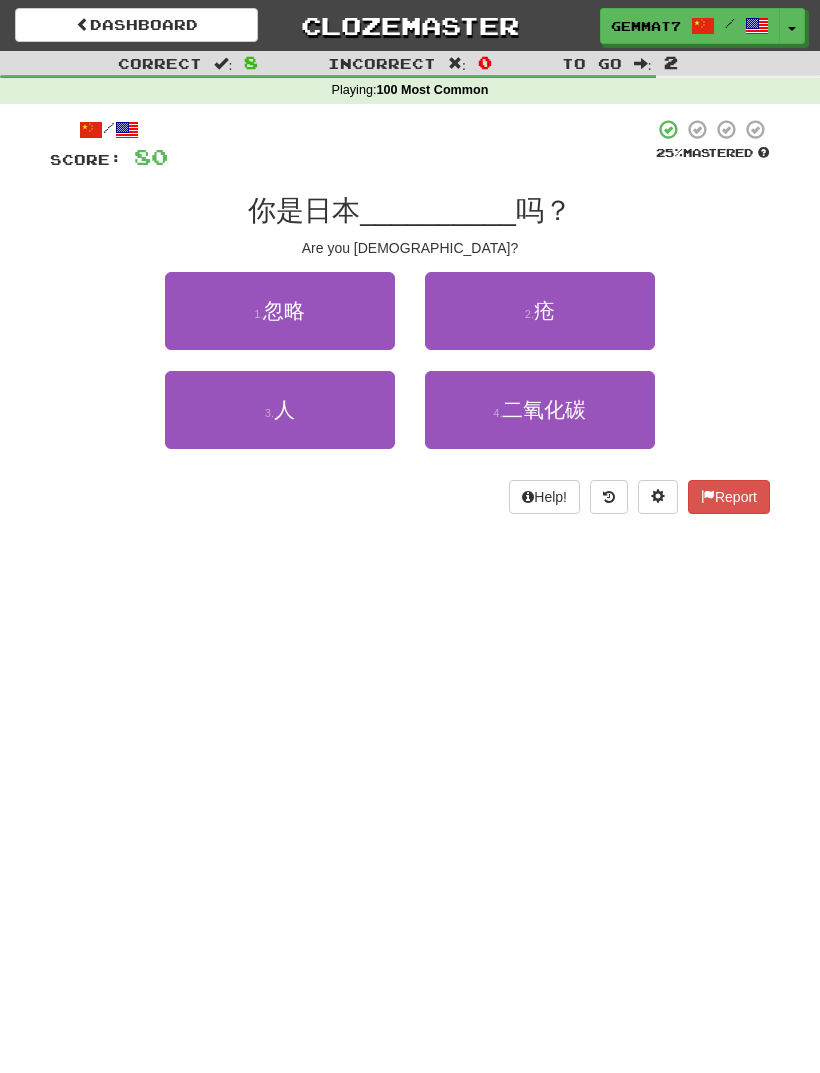 click on "3 .  人" at bounding box center (280, 410) 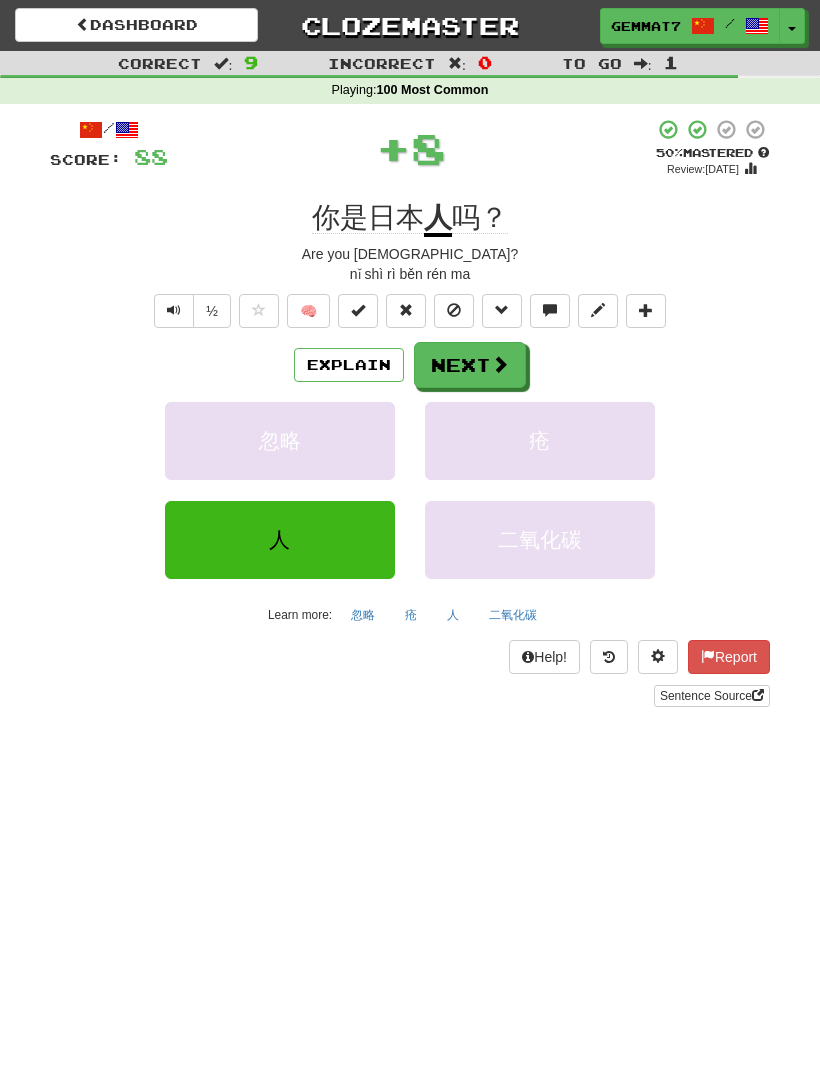 click at bounding box center (500, 364) 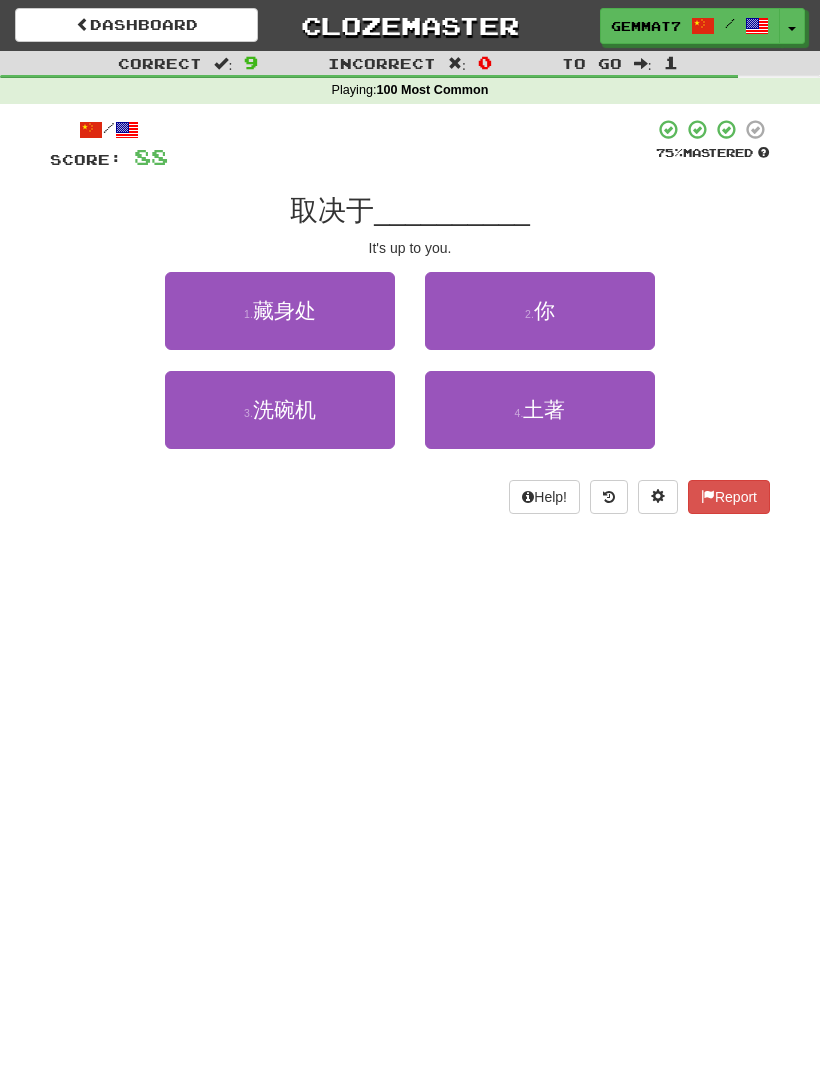 click on "2 .  你" at bounding box center (540, 311) 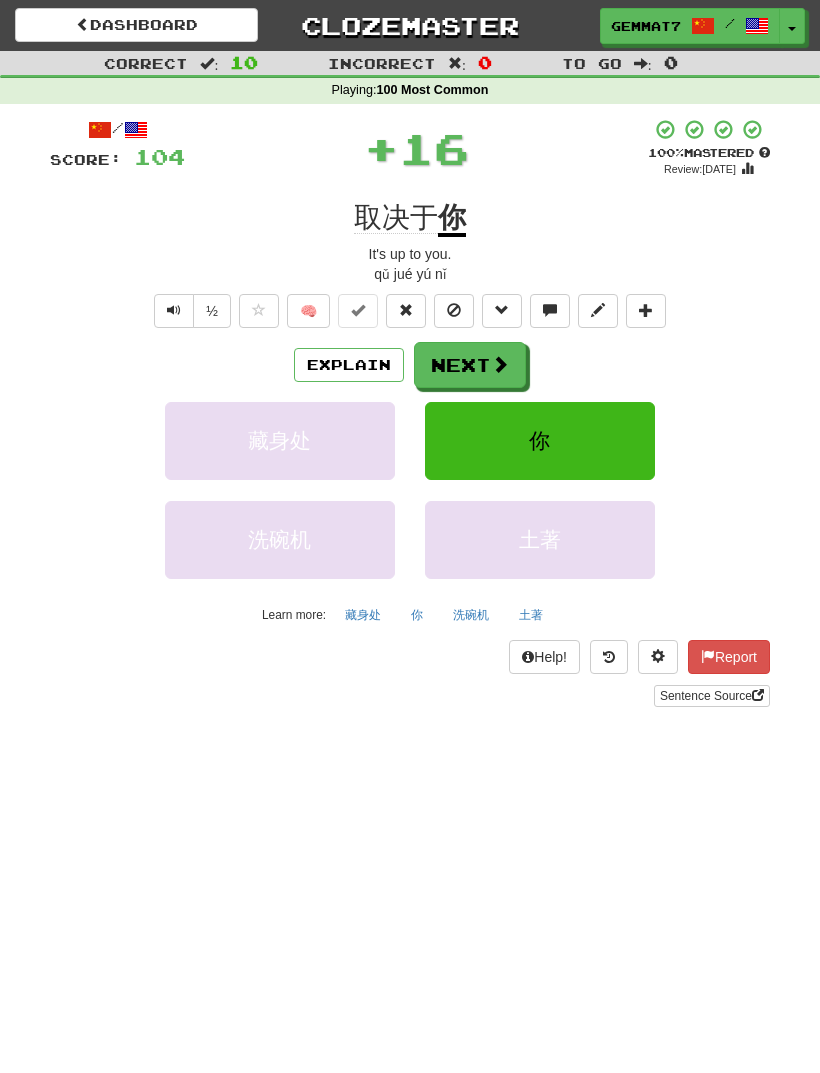 click on "Next" at bounding box center (470, 365) 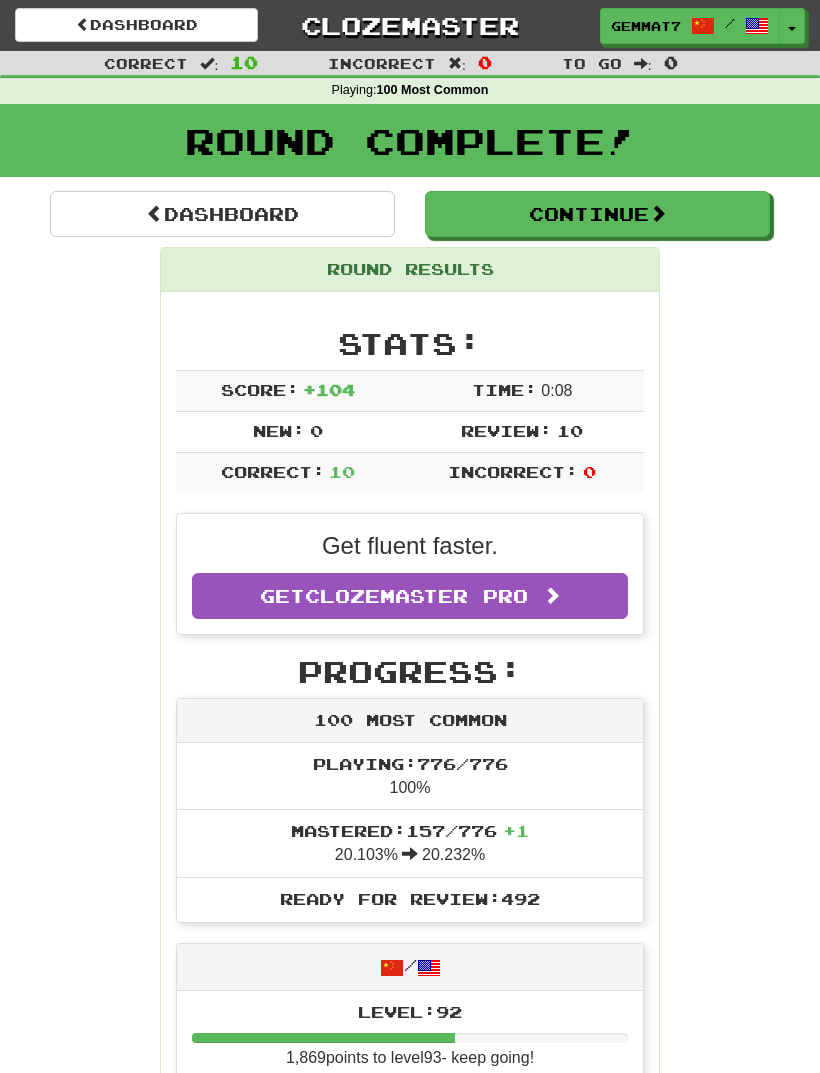 click on "Dashboard" at bounding box center [222, 214] 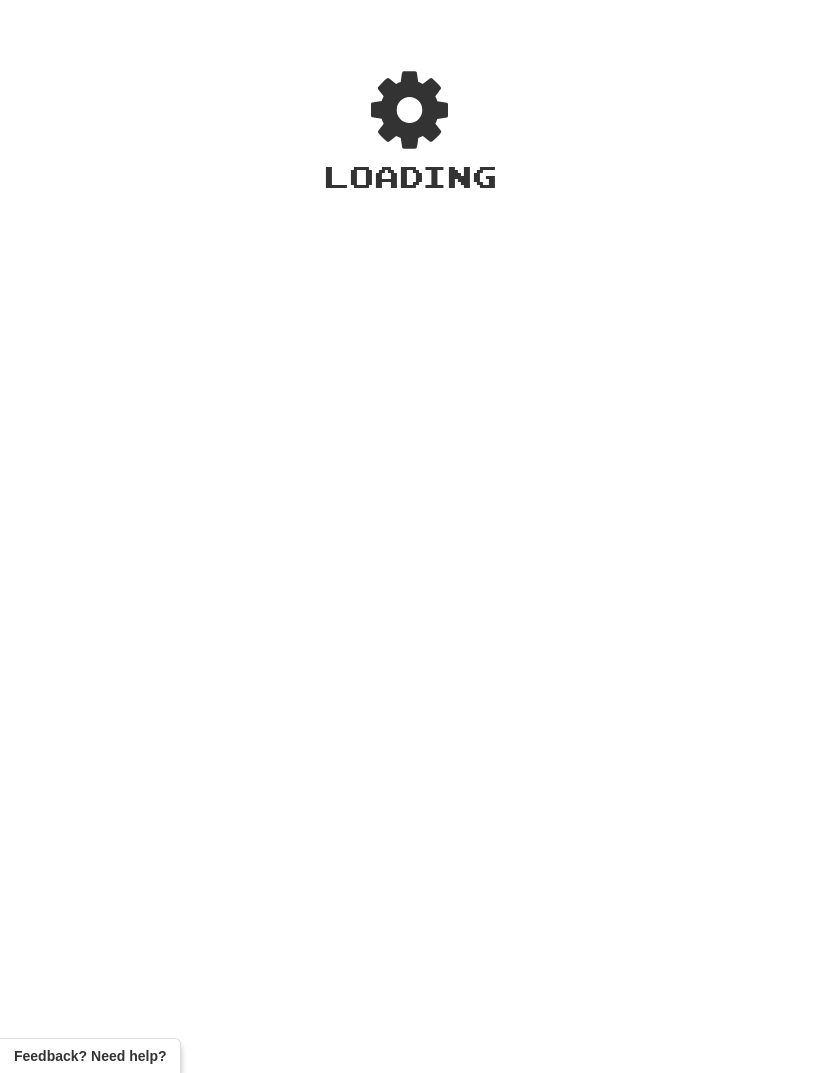 scroll, scrollTop: 0, scrollLeft: 0, axis: both 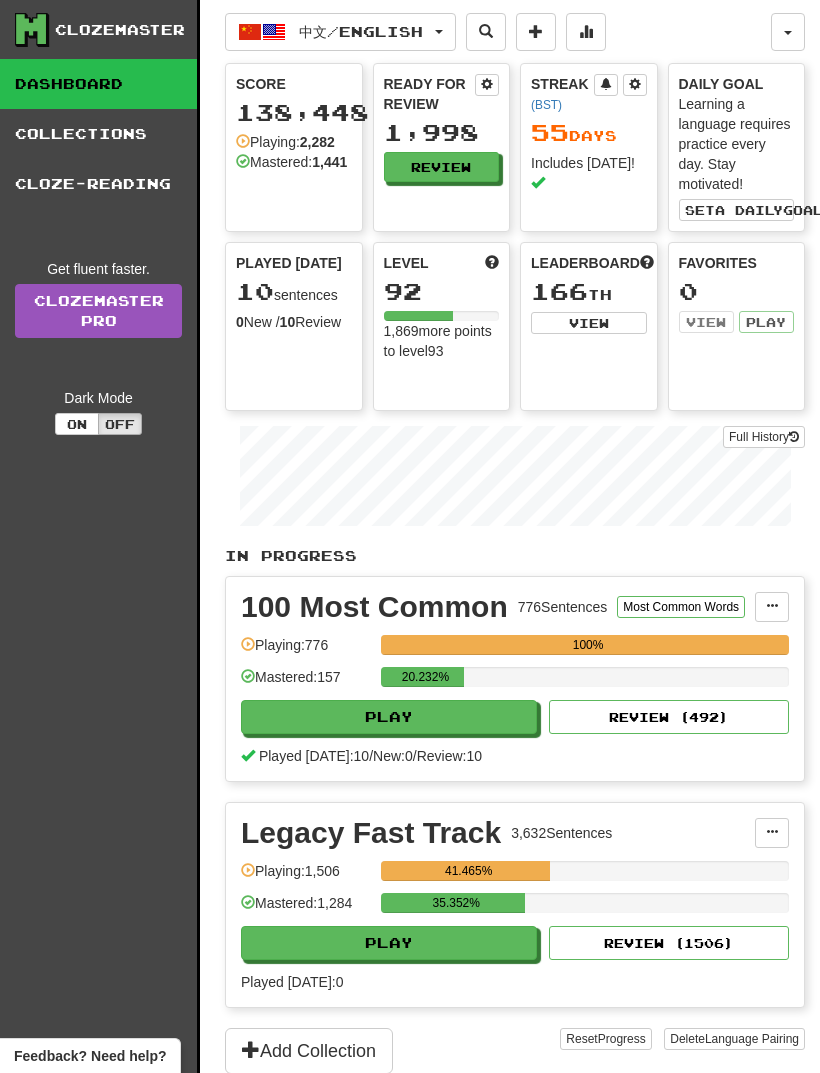click on "中文  /  English" at bounding box center (340, 32) 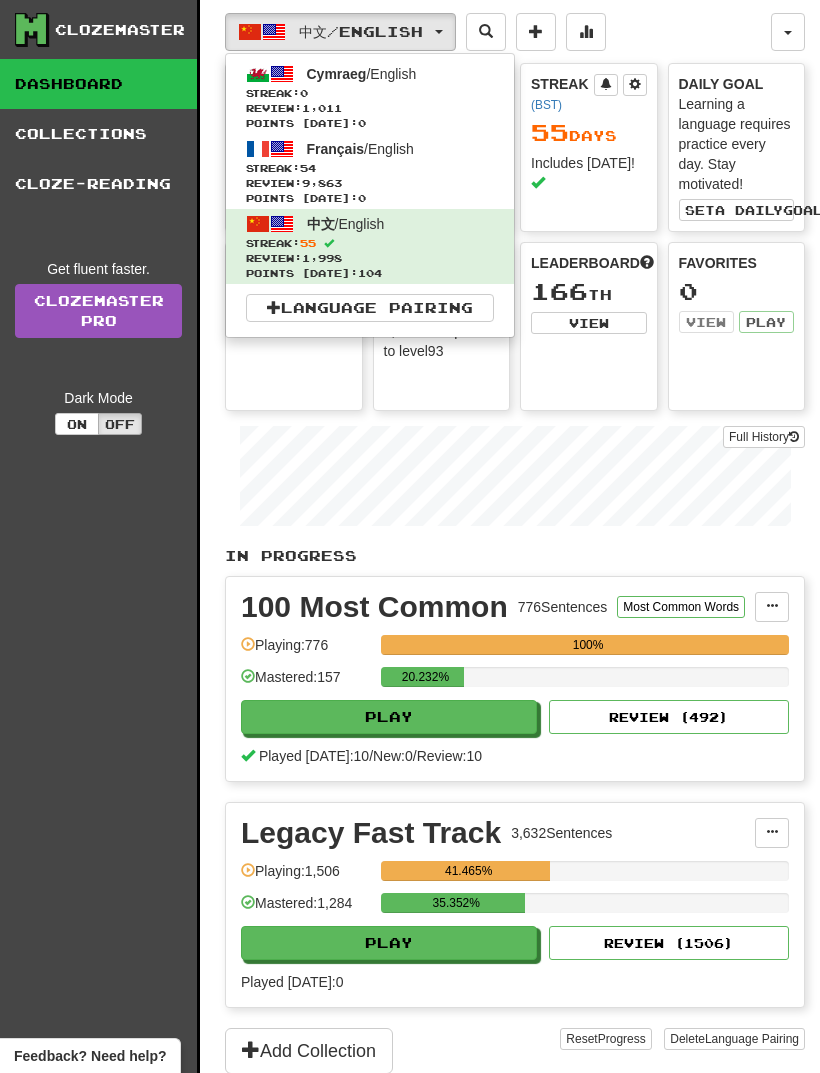 click on "Streak:  54" at bounding box center (370, 168) 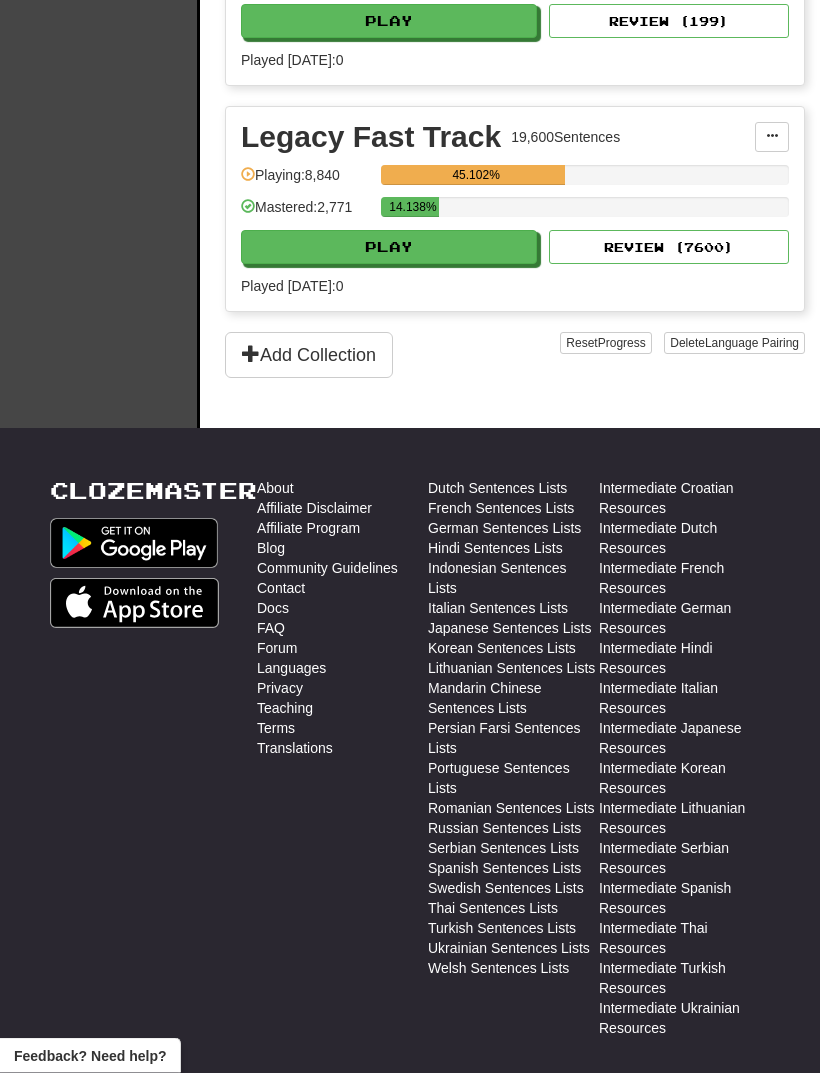 scroll, scrollTop: 2821, scrollLeft: 0, axis: vertical 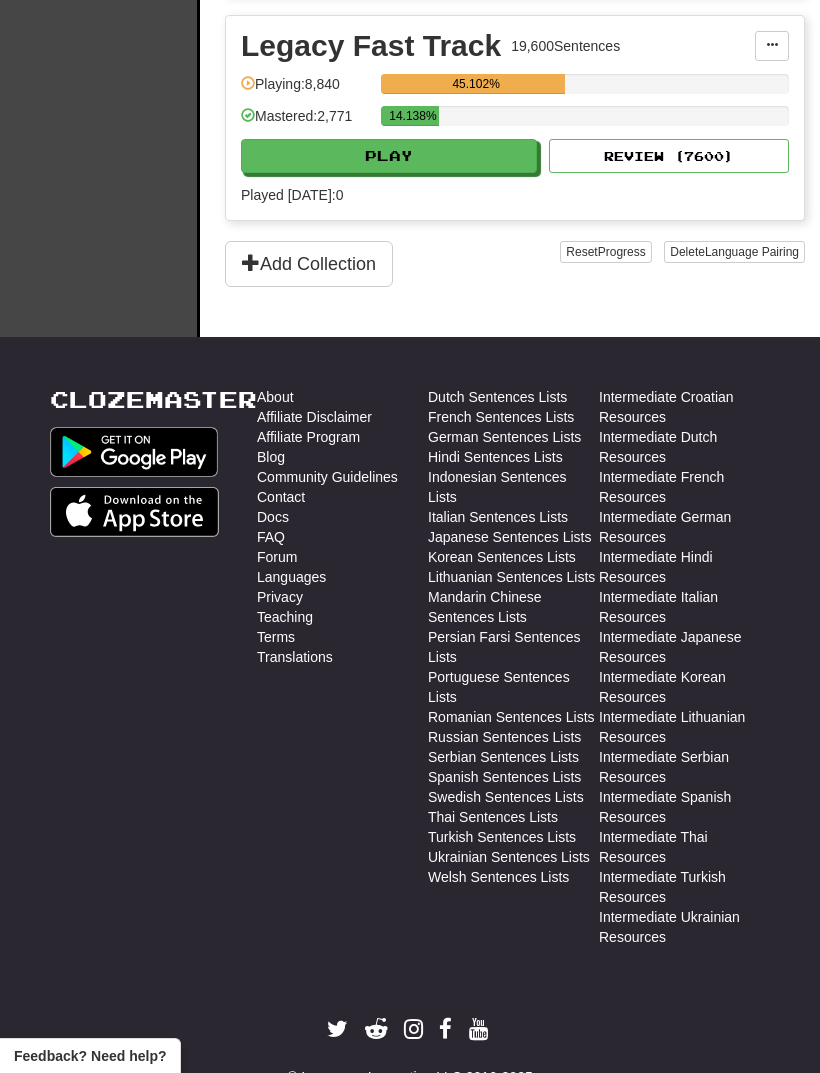 click on "Play" at bounding box center (389, 156) 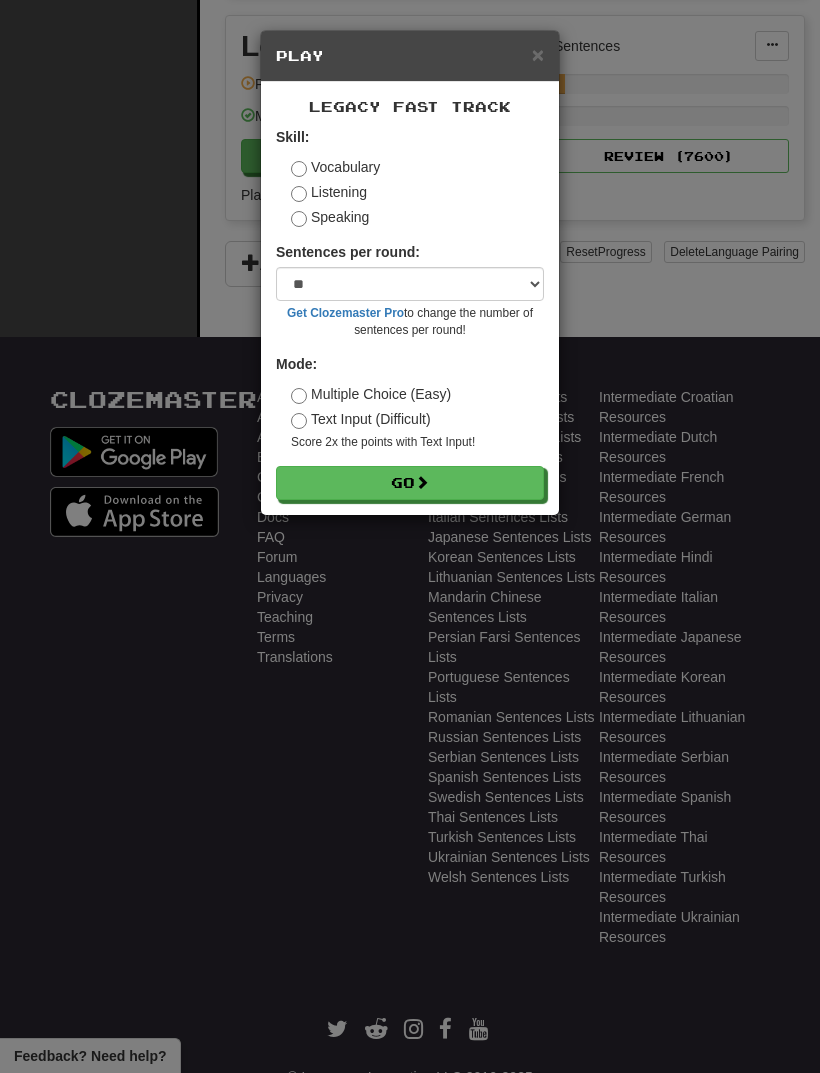 click on "Listening" at bounding box center (329, 192) 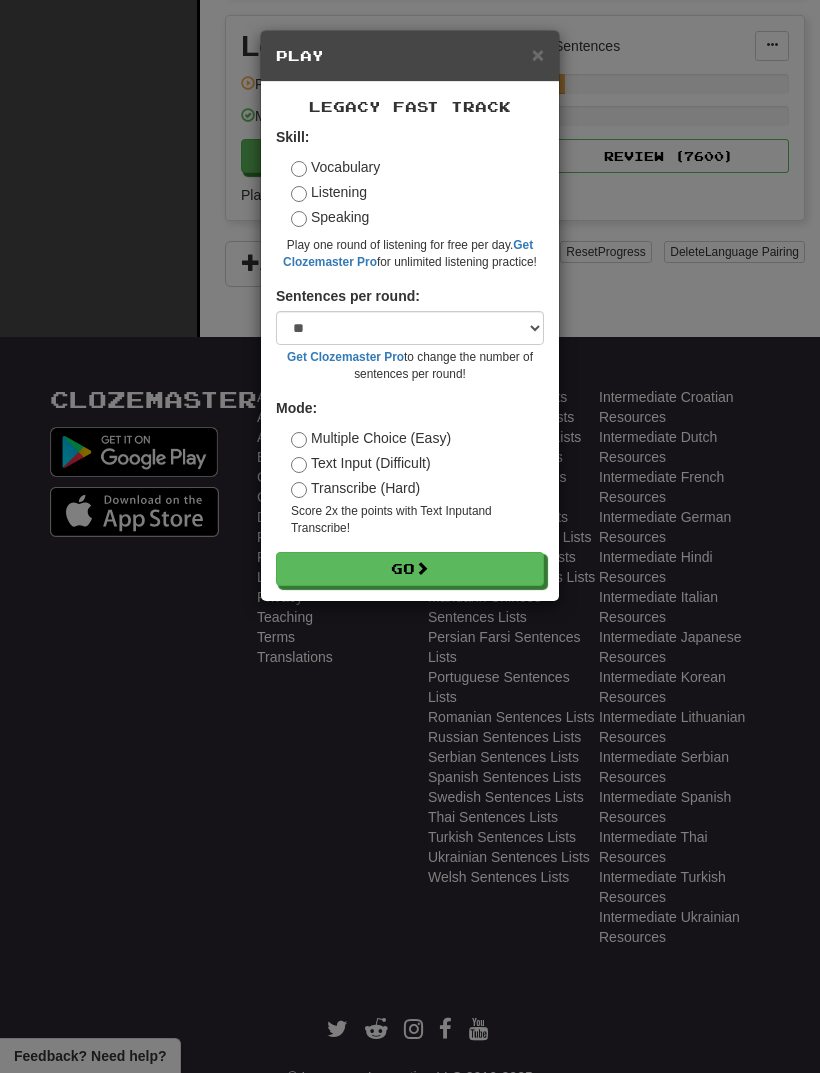 click on "Go" at bounding box center [410, 569] 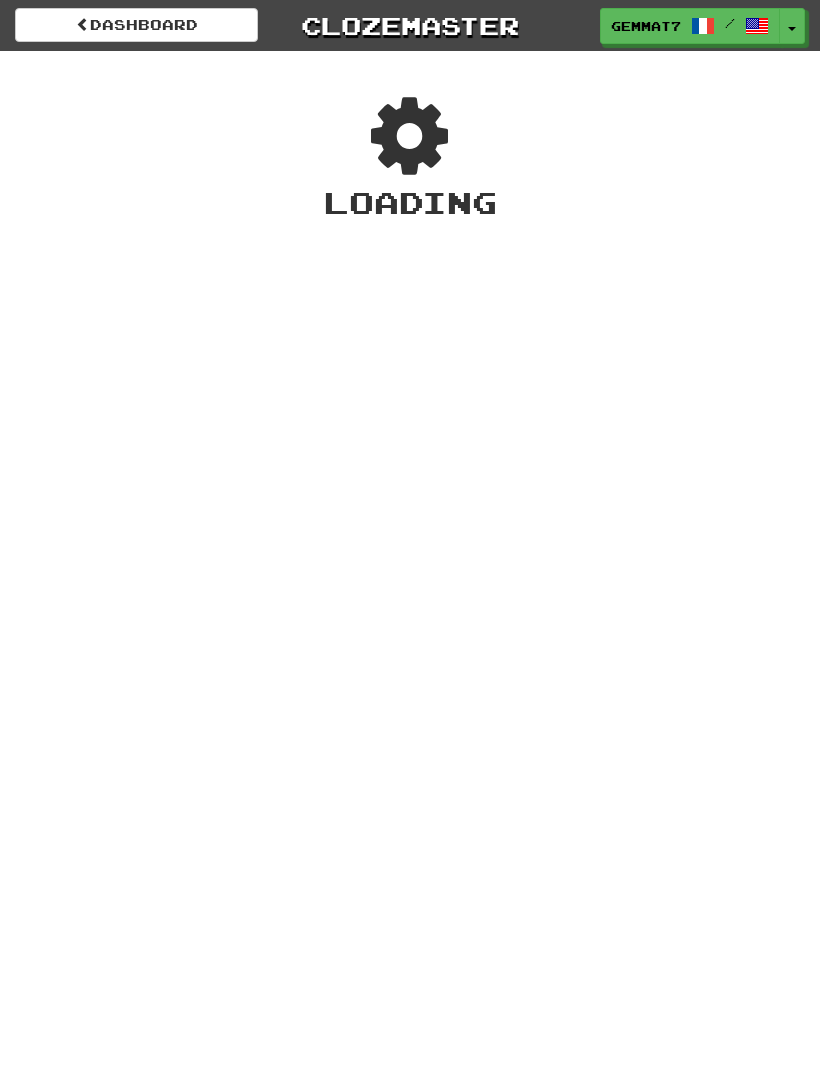 scroll, scrollTop: 0, scrollLeft: 0, axis: both 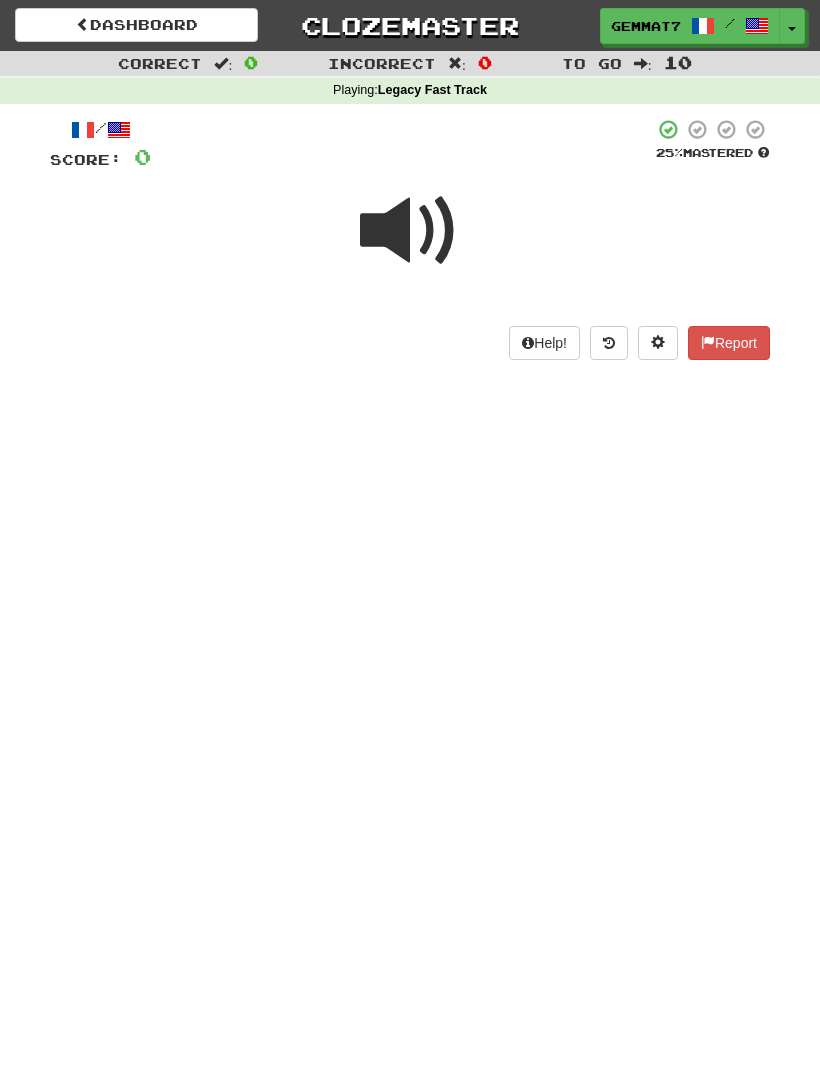 click at bounding box center (410, 231) 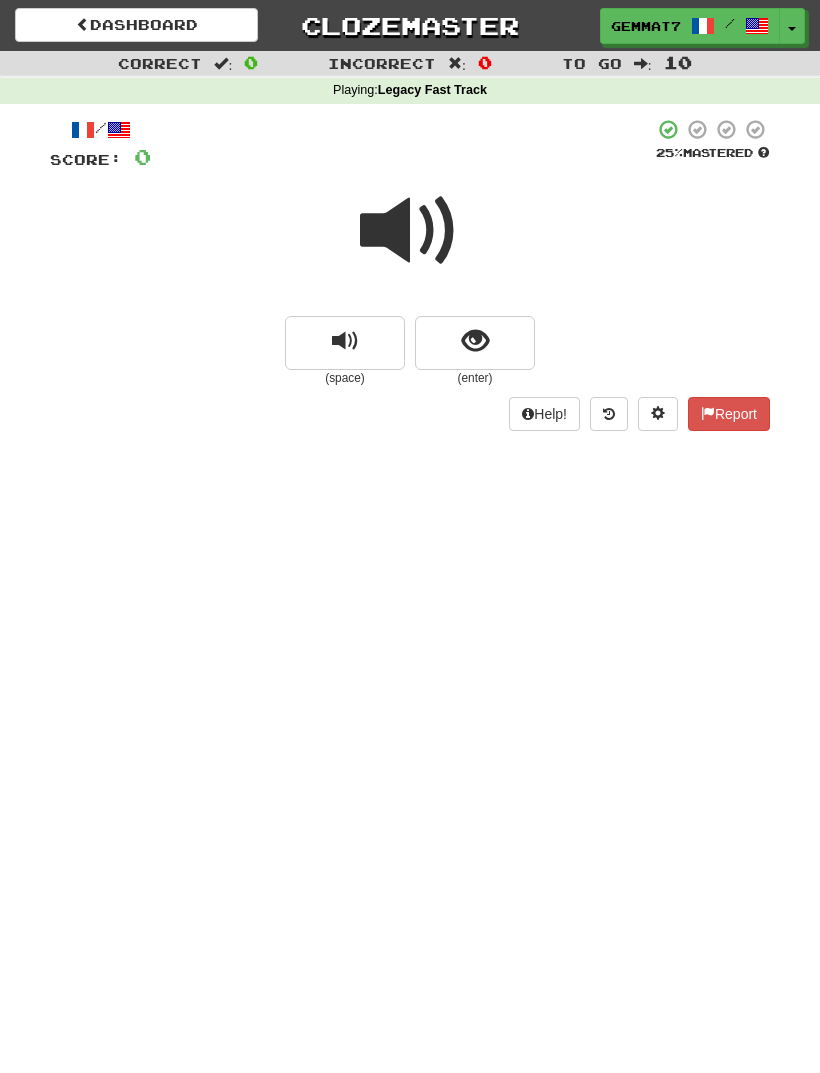 click at bounding box center (475, 343) 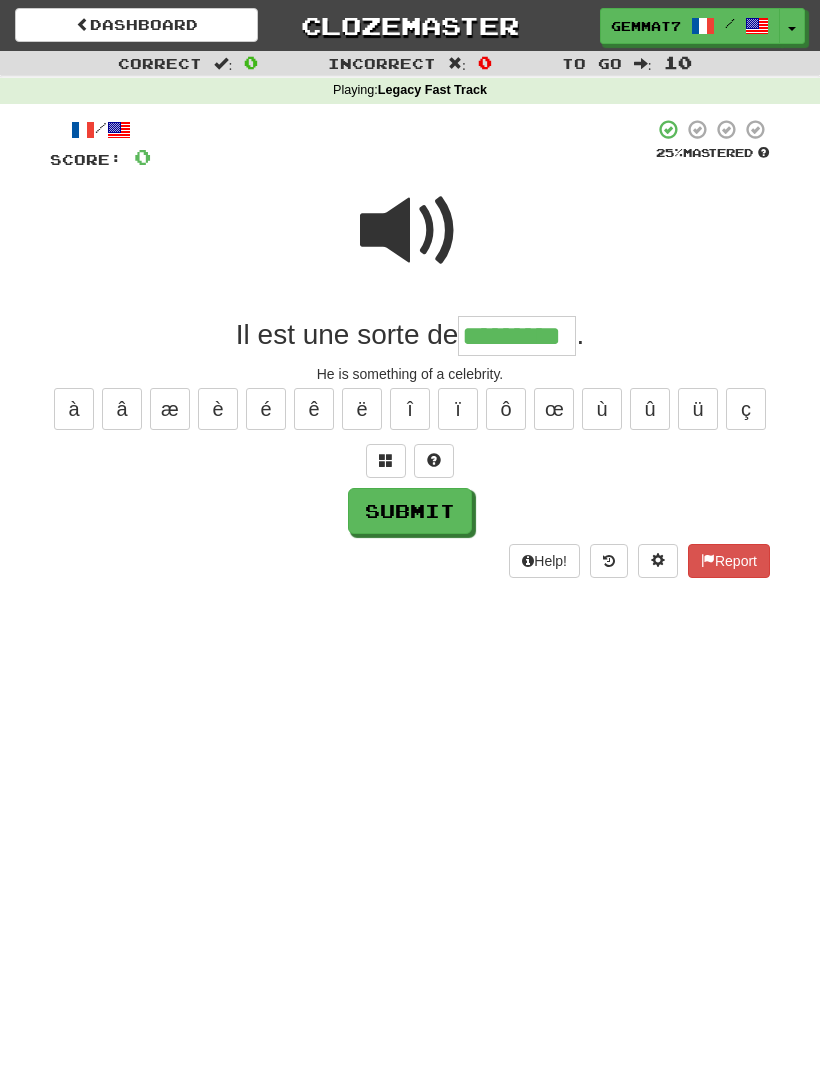 type on "*********" 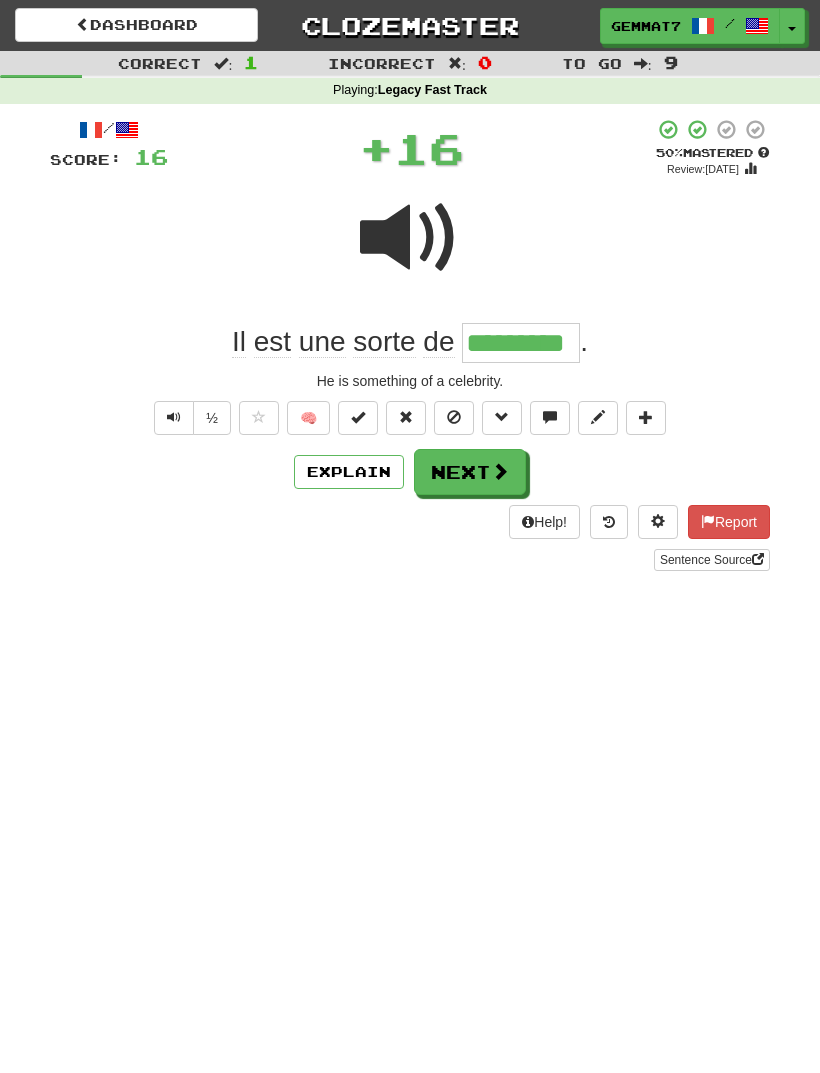 click at bounding box center (500, 471) 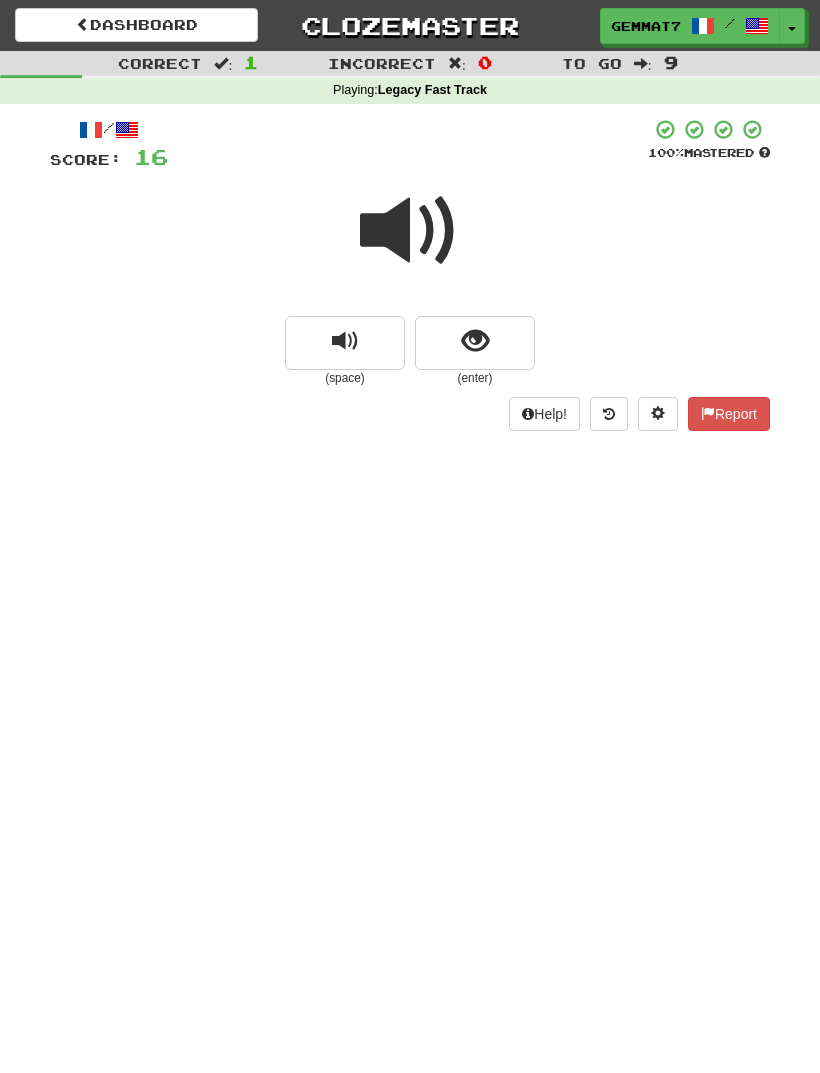 click at bounding box center (475, 341) 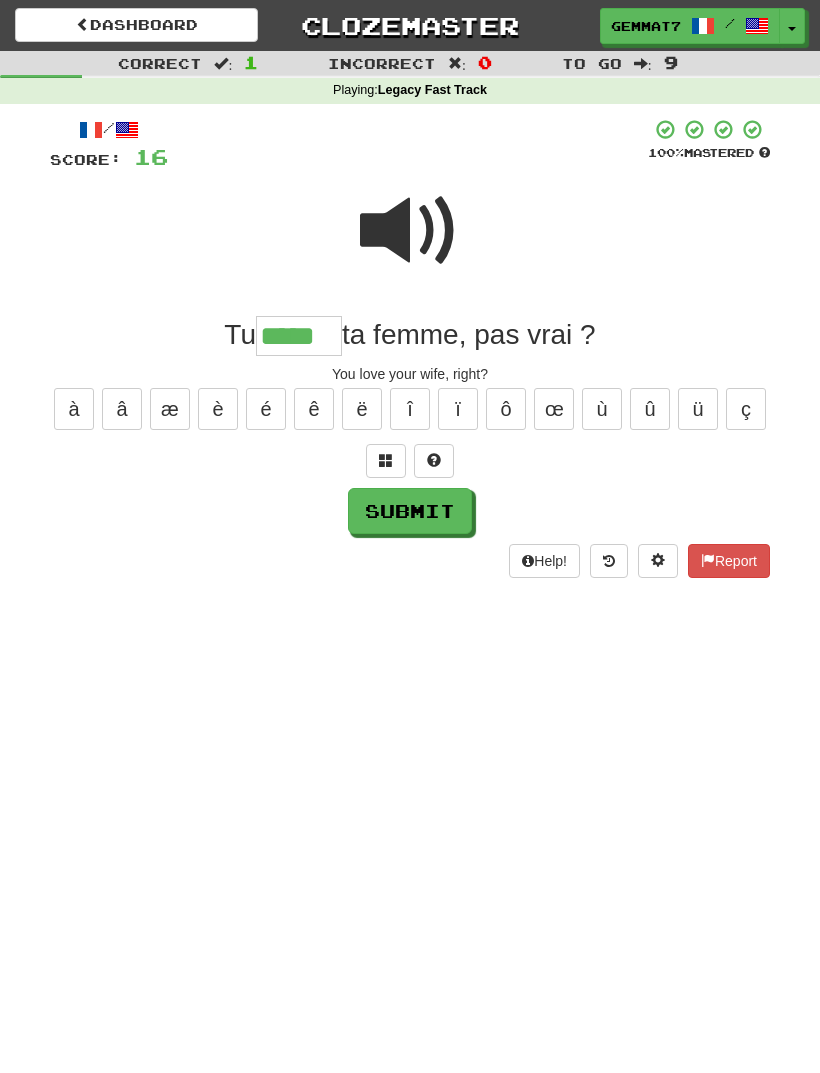 type on "*****" 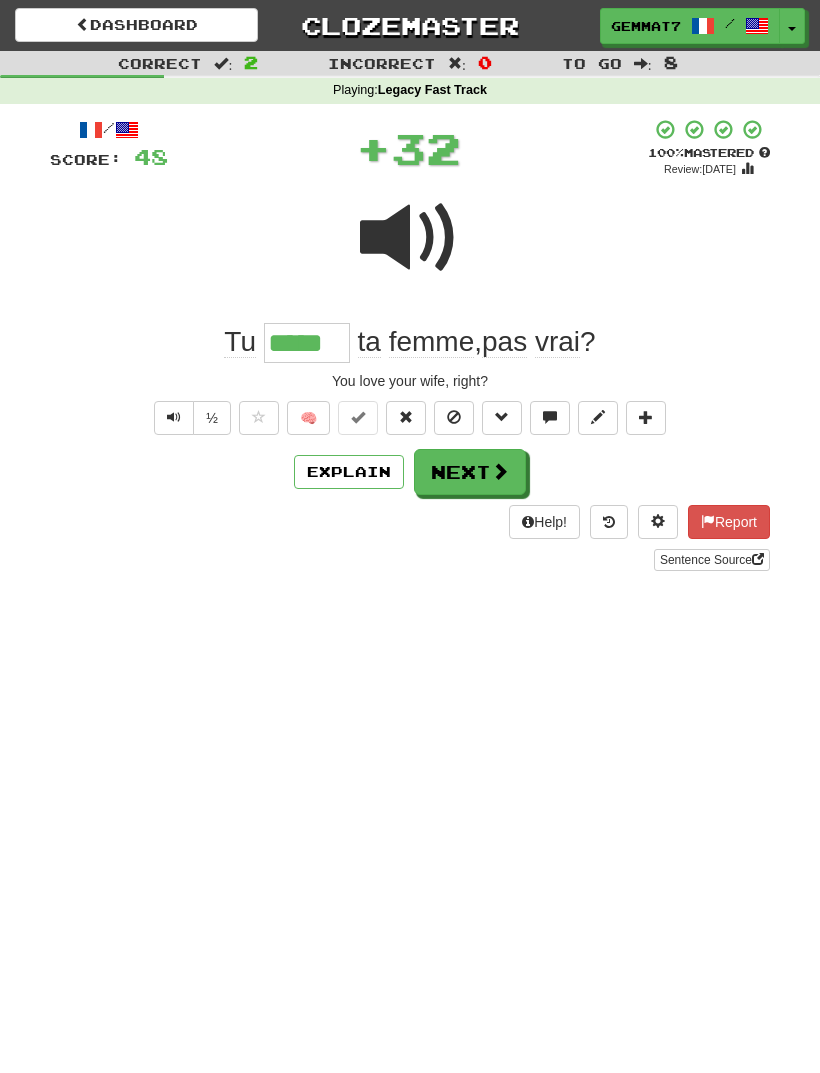 click on "Next" at bounding box center [470, 472] 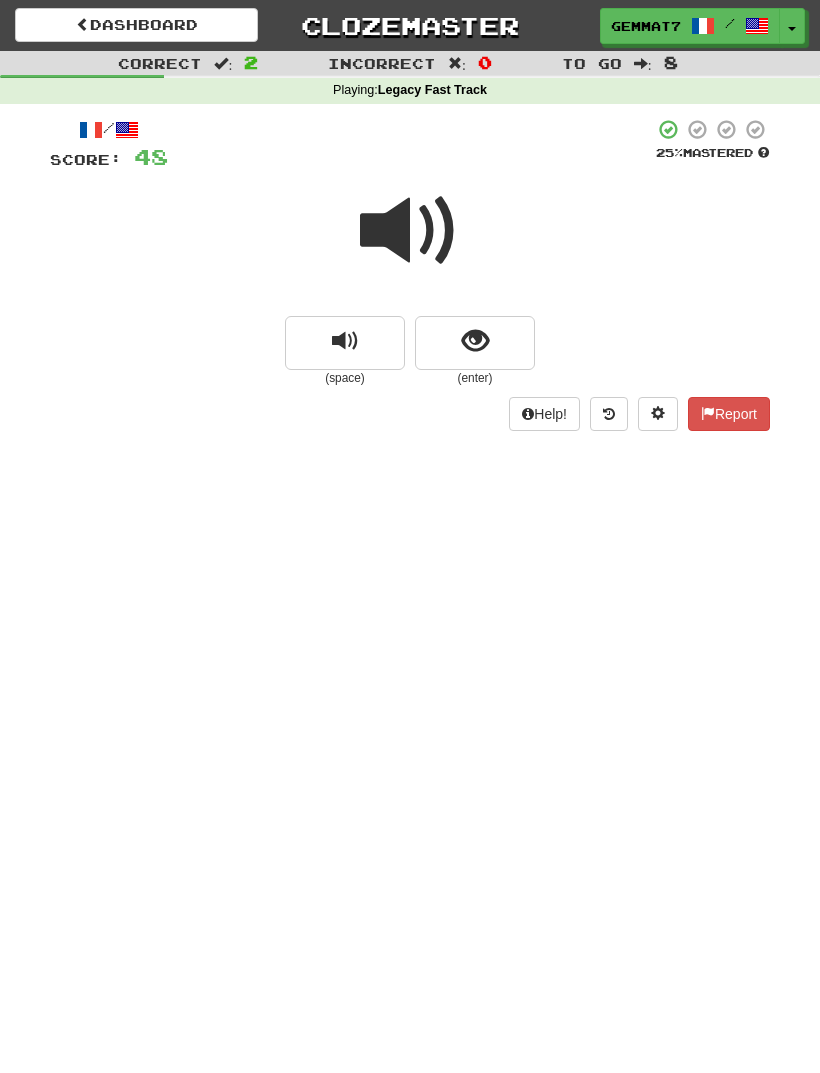 click at bounding box center [475, 343] 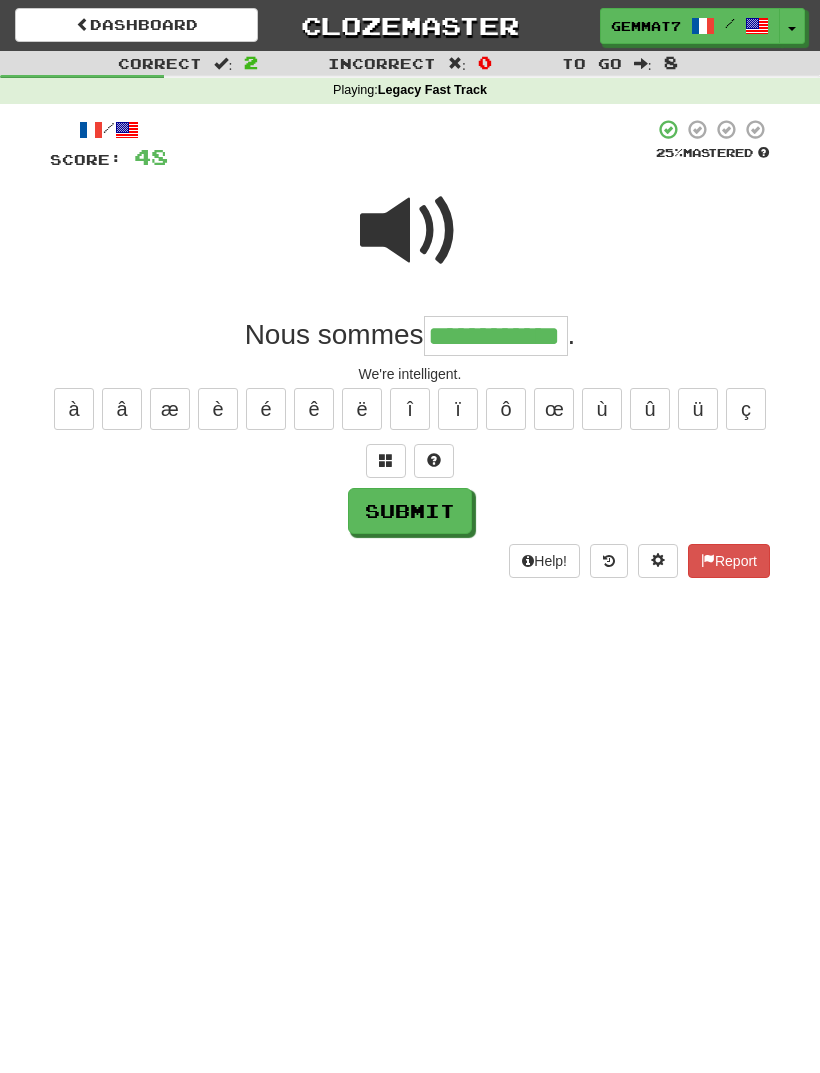 type on "**********" 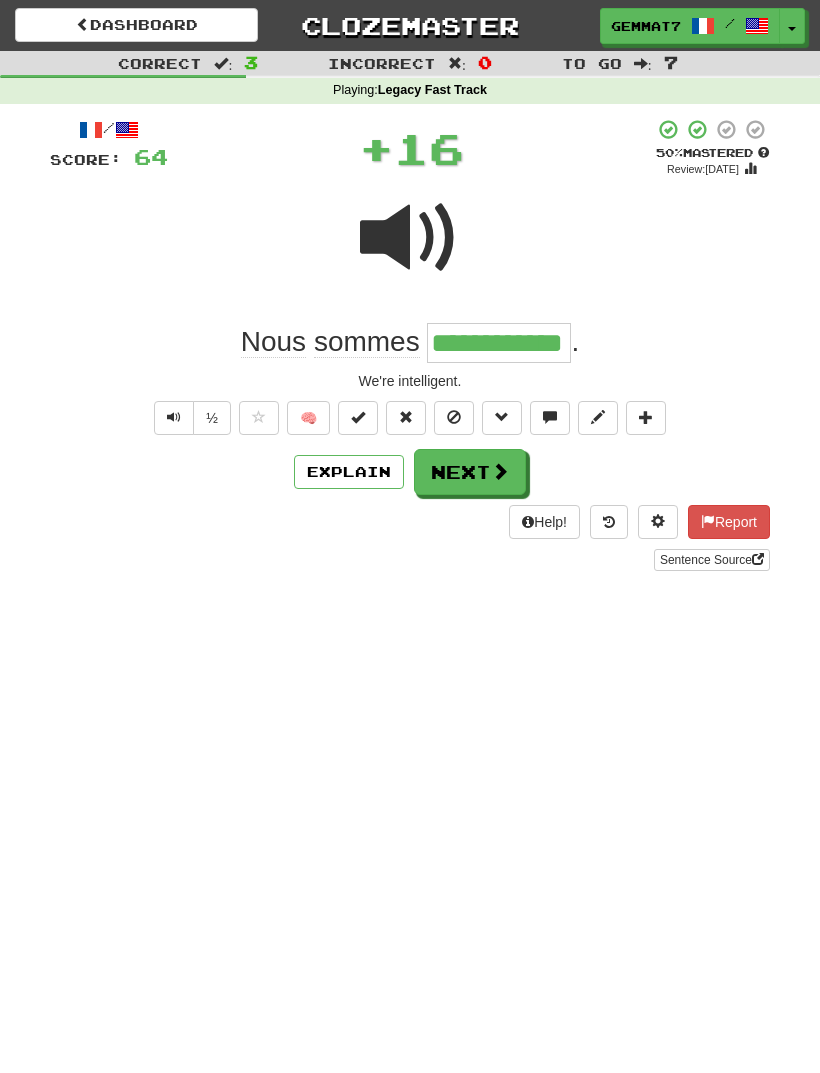 click on "Next" at bounding box center [470, 472] 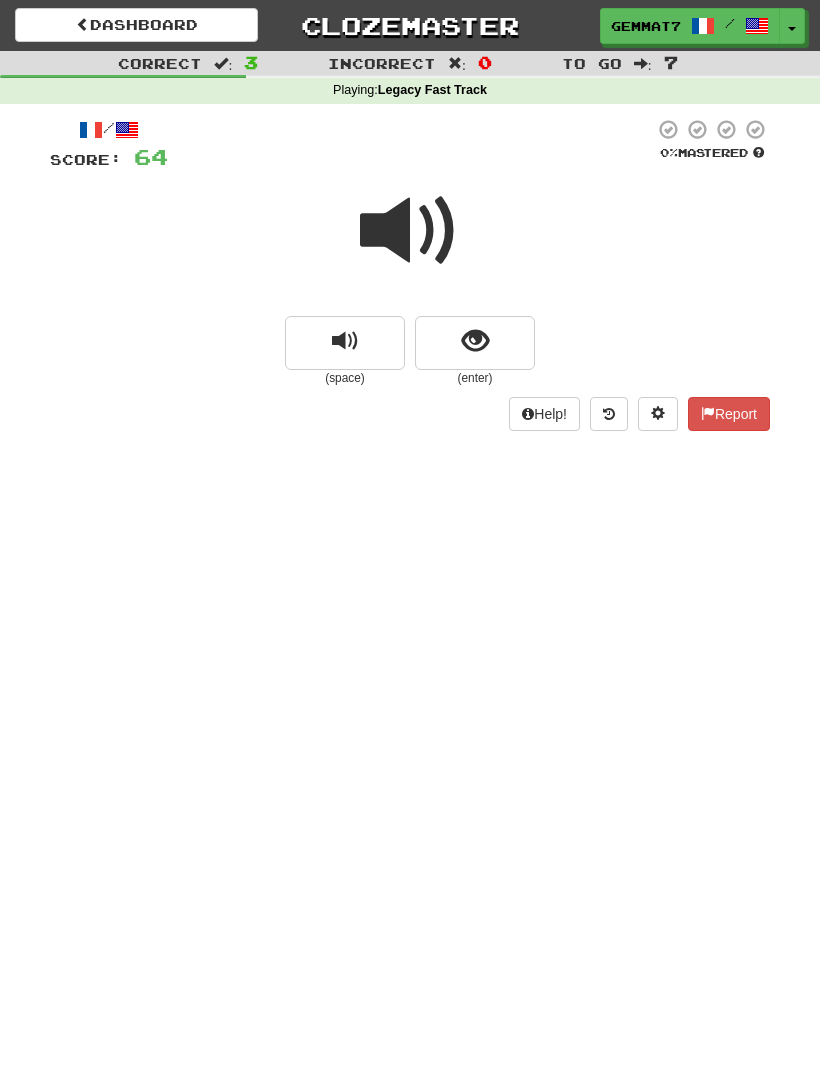 click at bounding box center [475, 343] 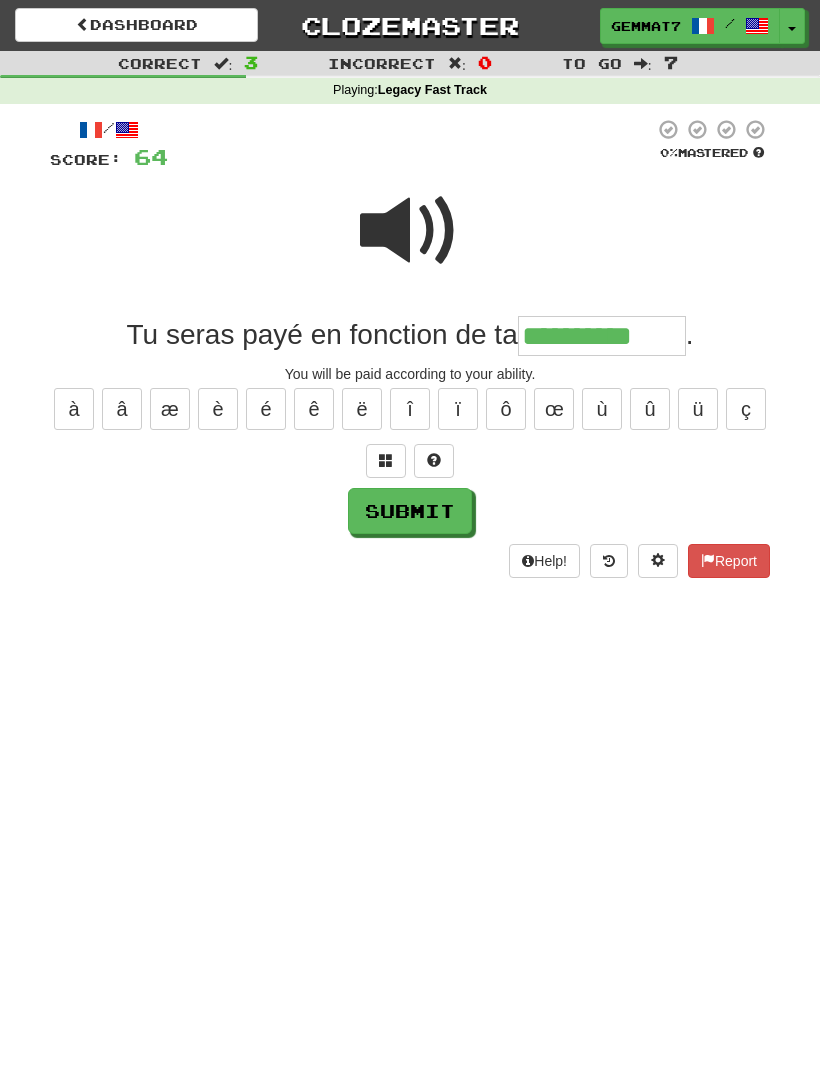type on "**********" 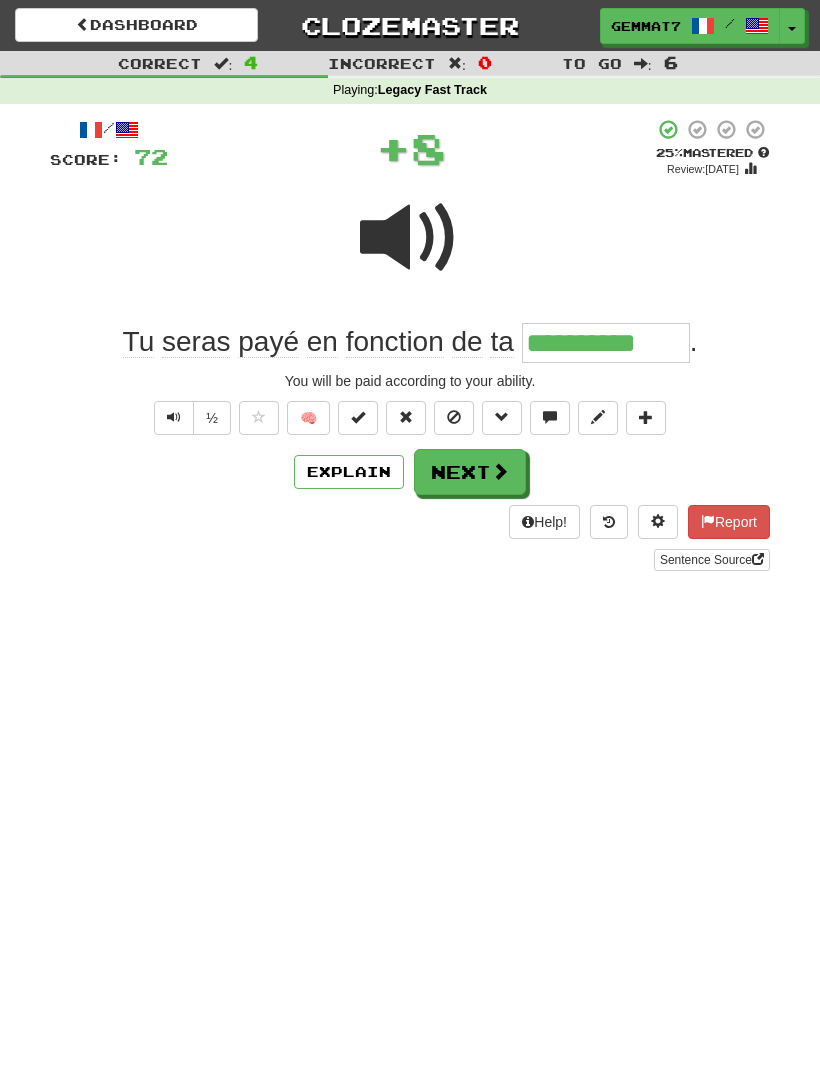 click on "Next" at bounding box center [470, 472] 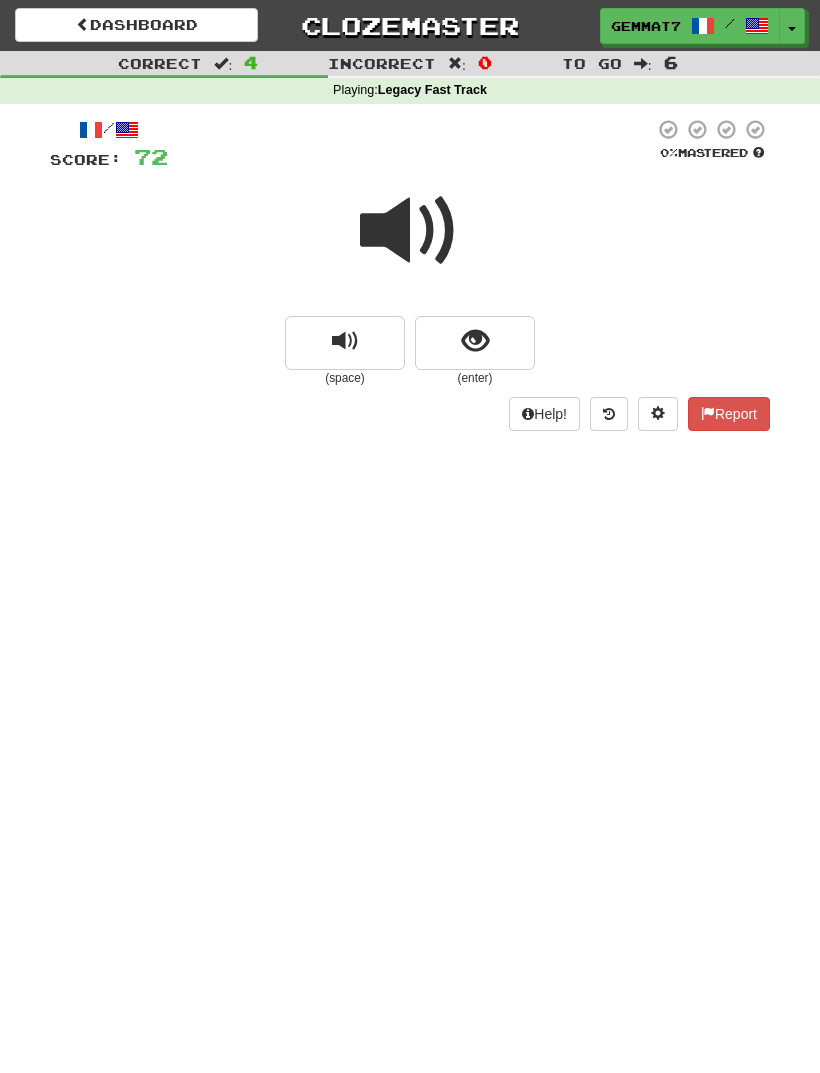 click at bounding box center [475, 341] 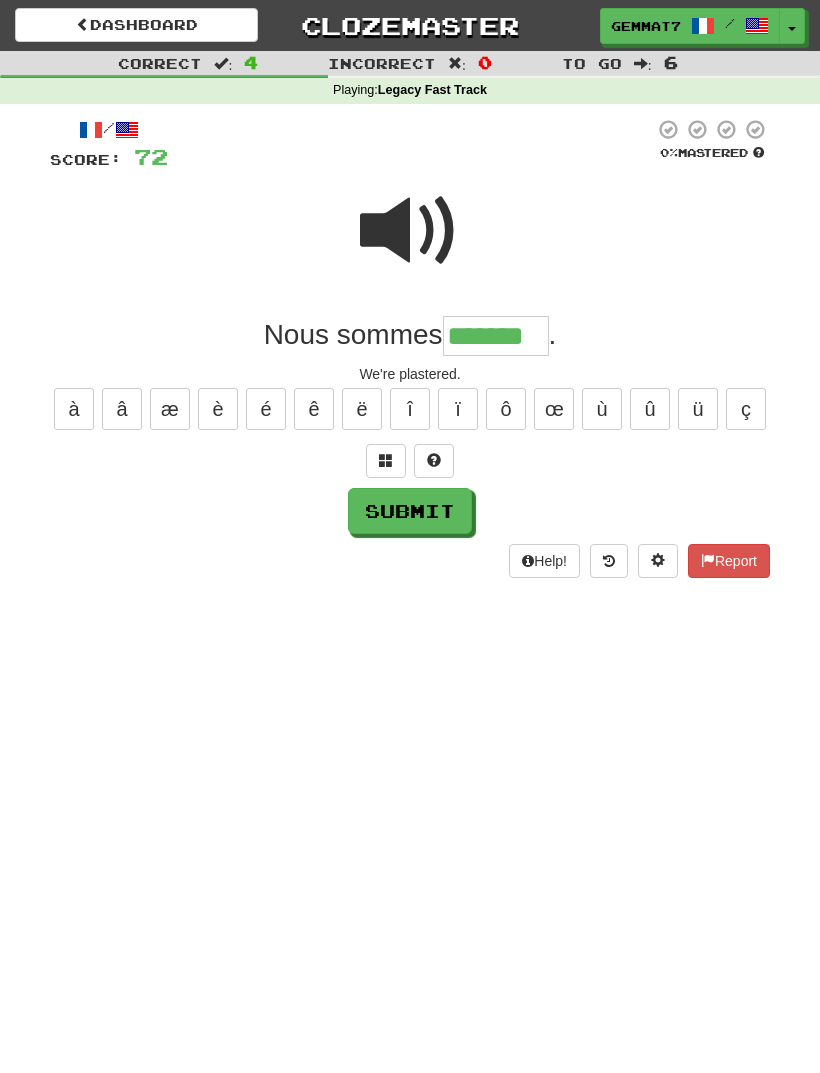 type on "*******" 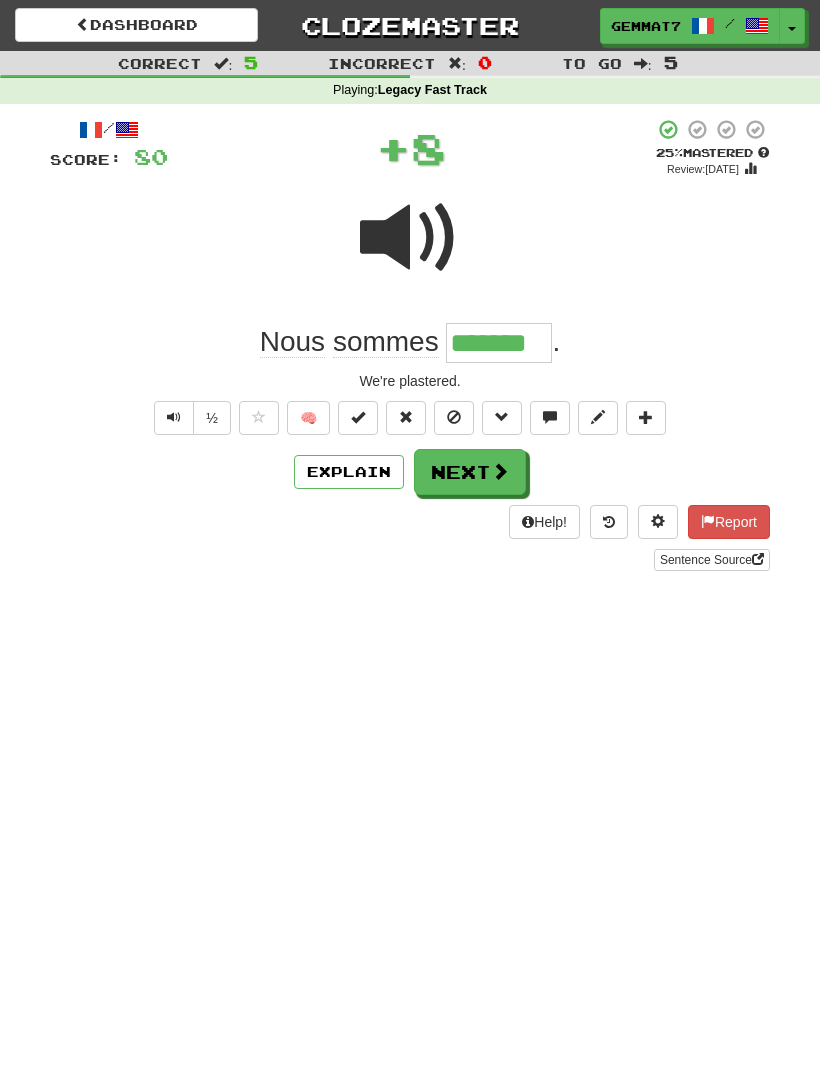 click on "Next" at bounding box center (470, 472) 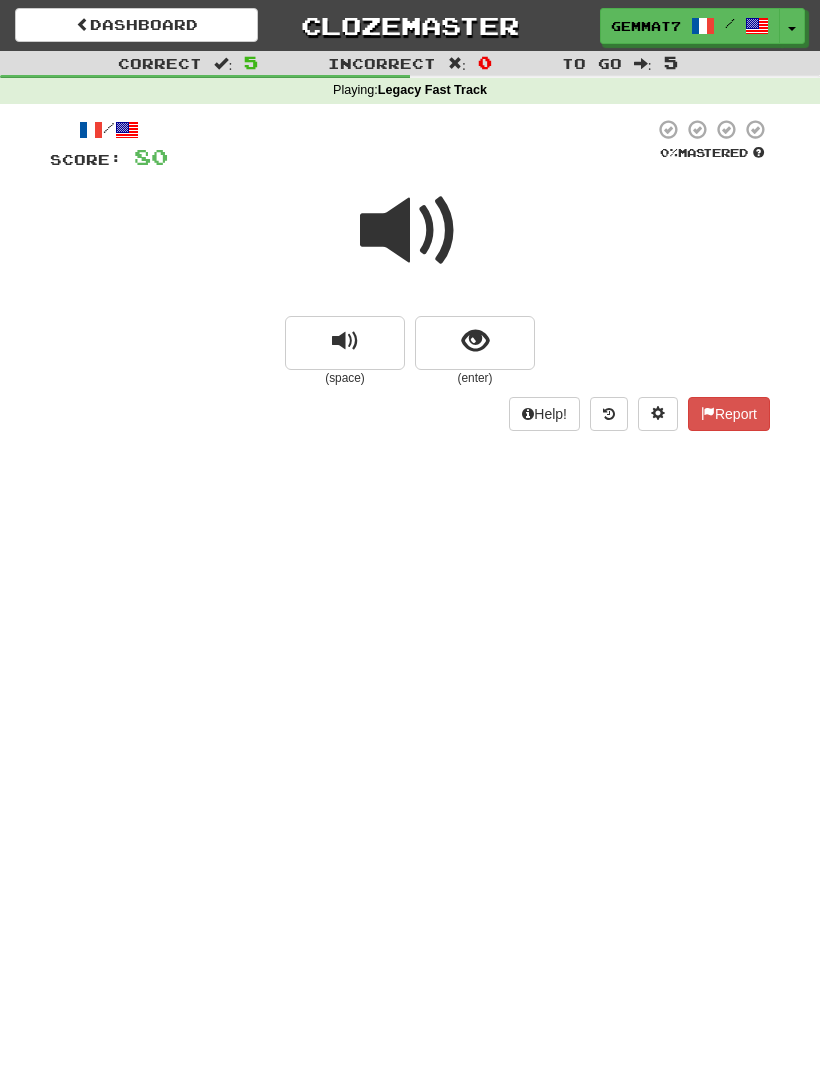 click at bounding box center [475, 343] 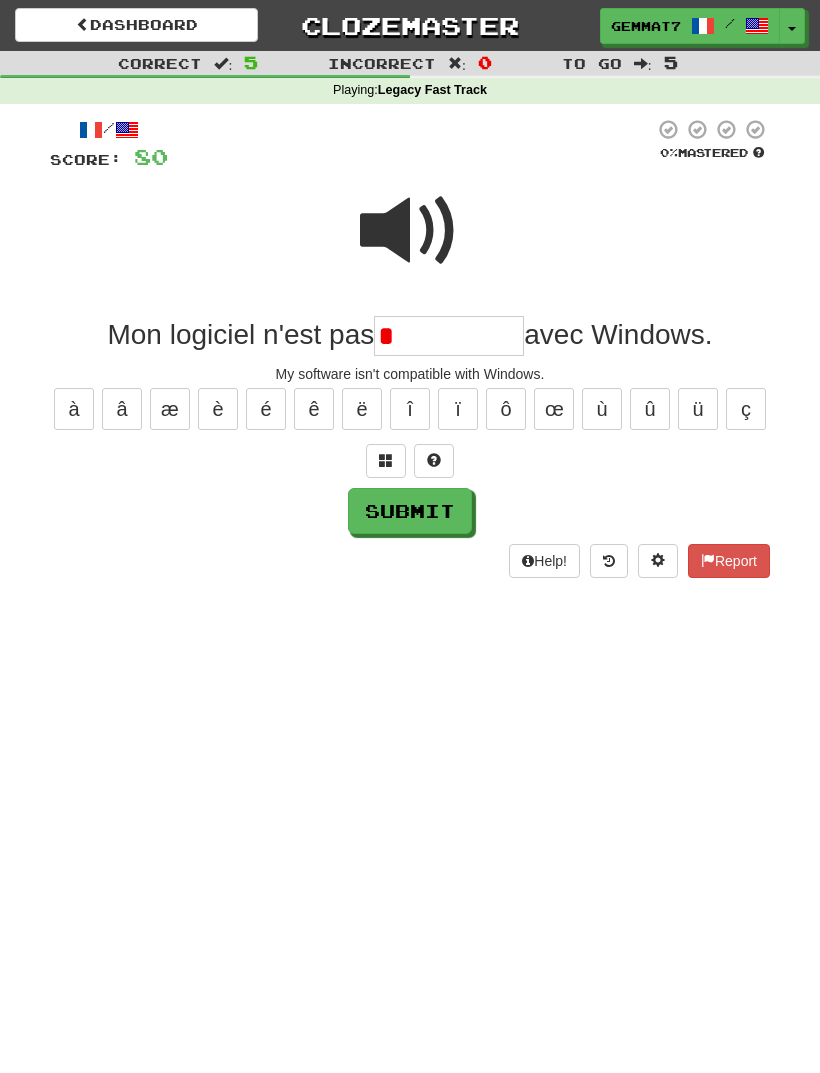type on "*" 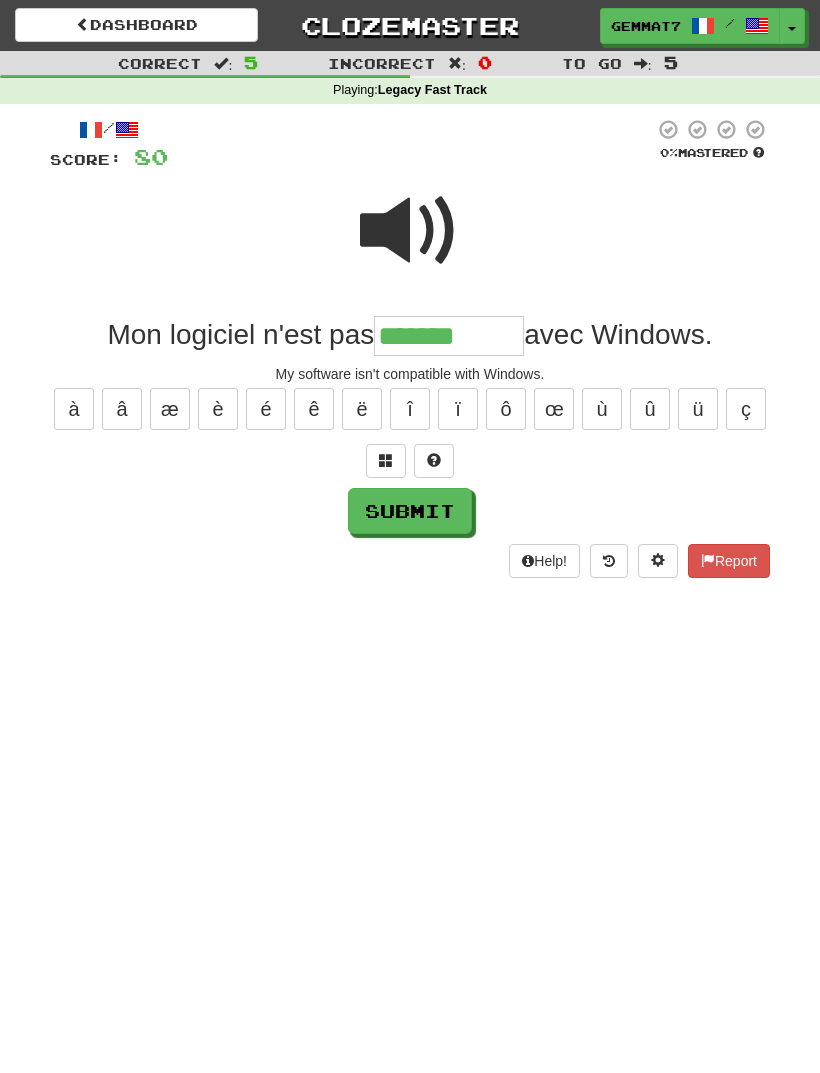 click at bounding box center (410, 231) 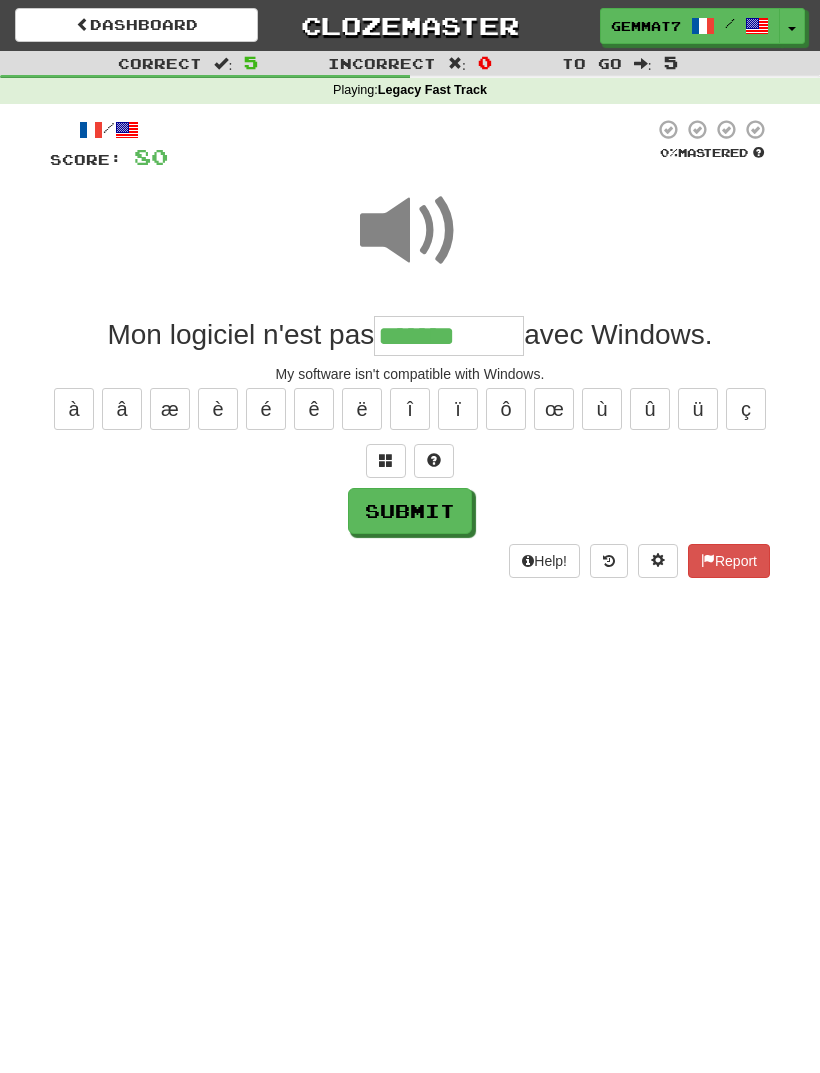 click on "*******" at bounding box center [449, 336] 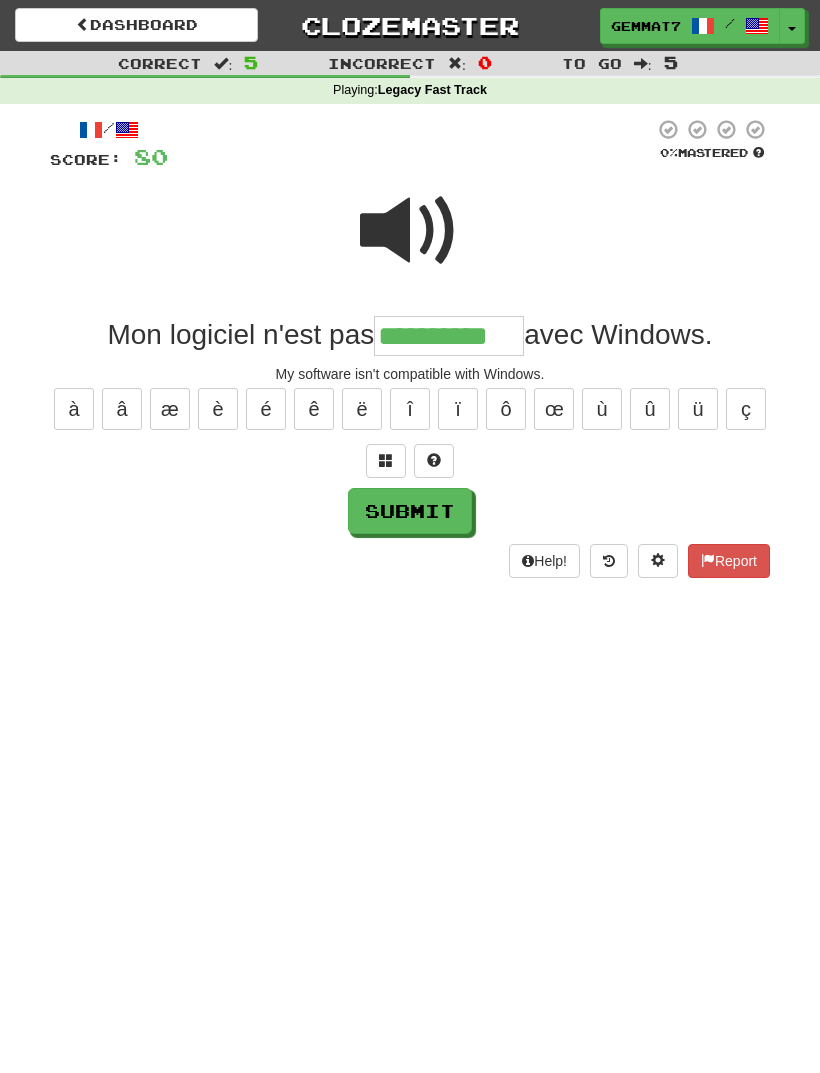 type on "**********" 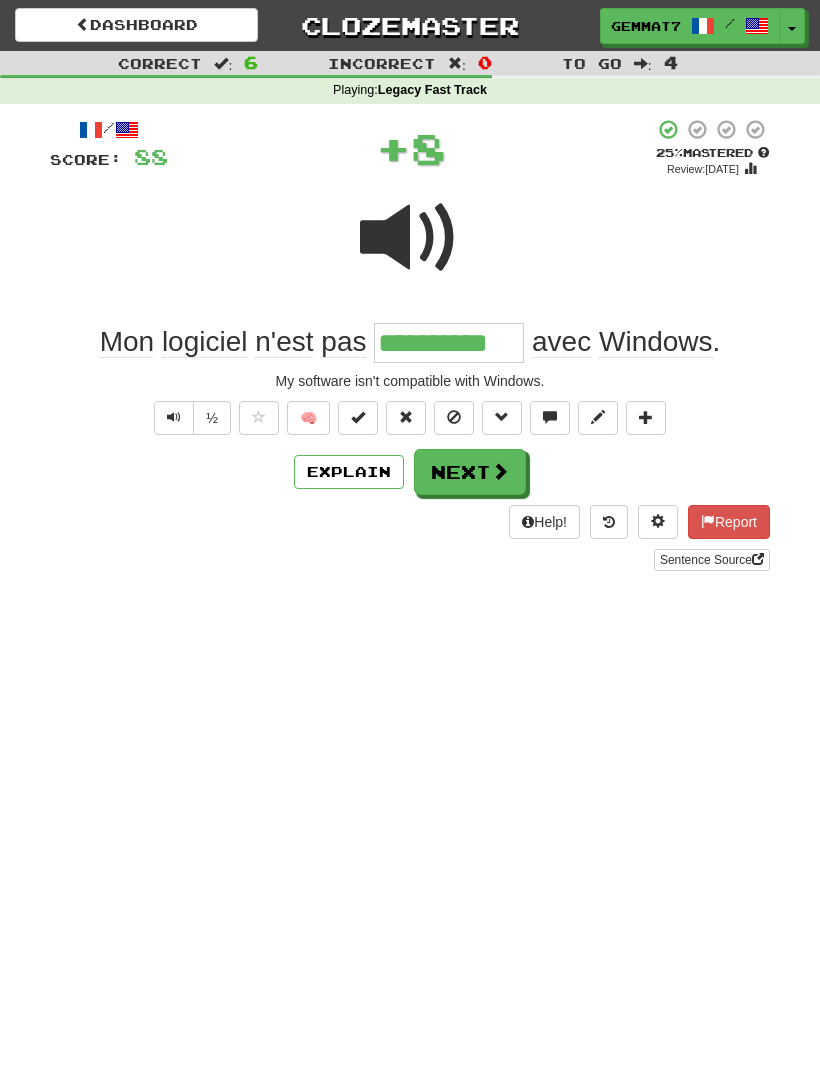 click on "Next" at bounding box center [470, 472] 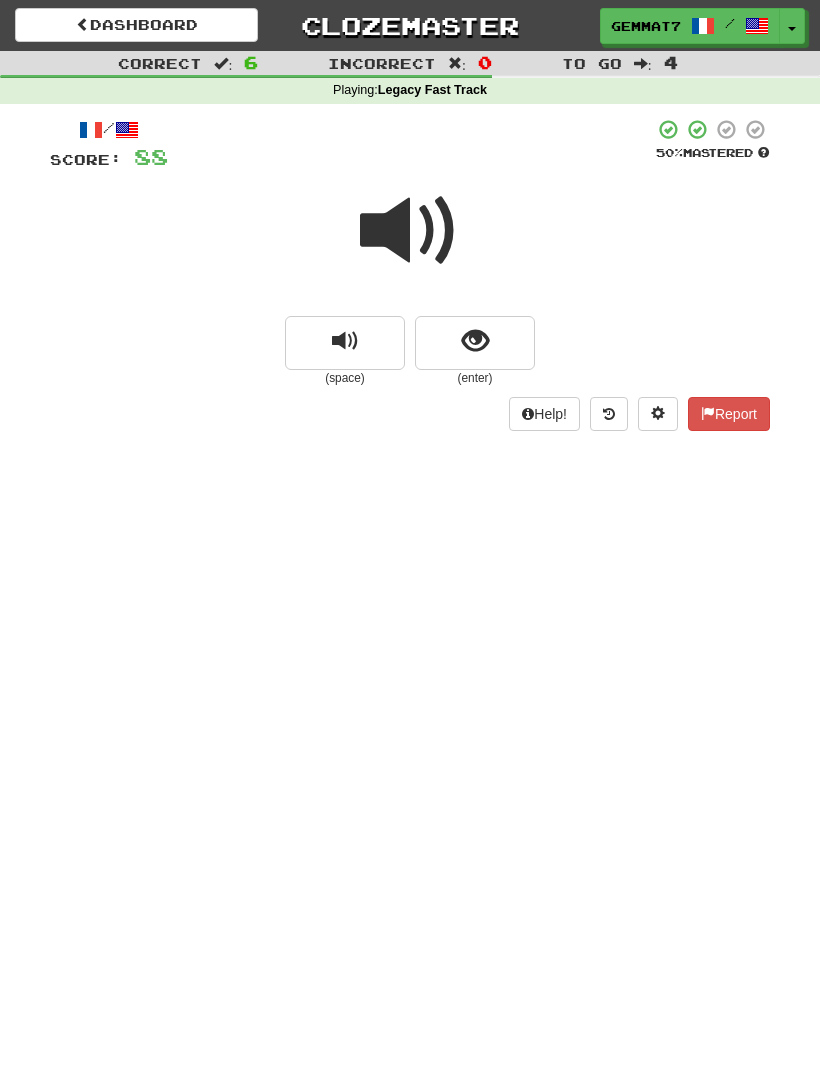 click at bounding box center [475, 343] 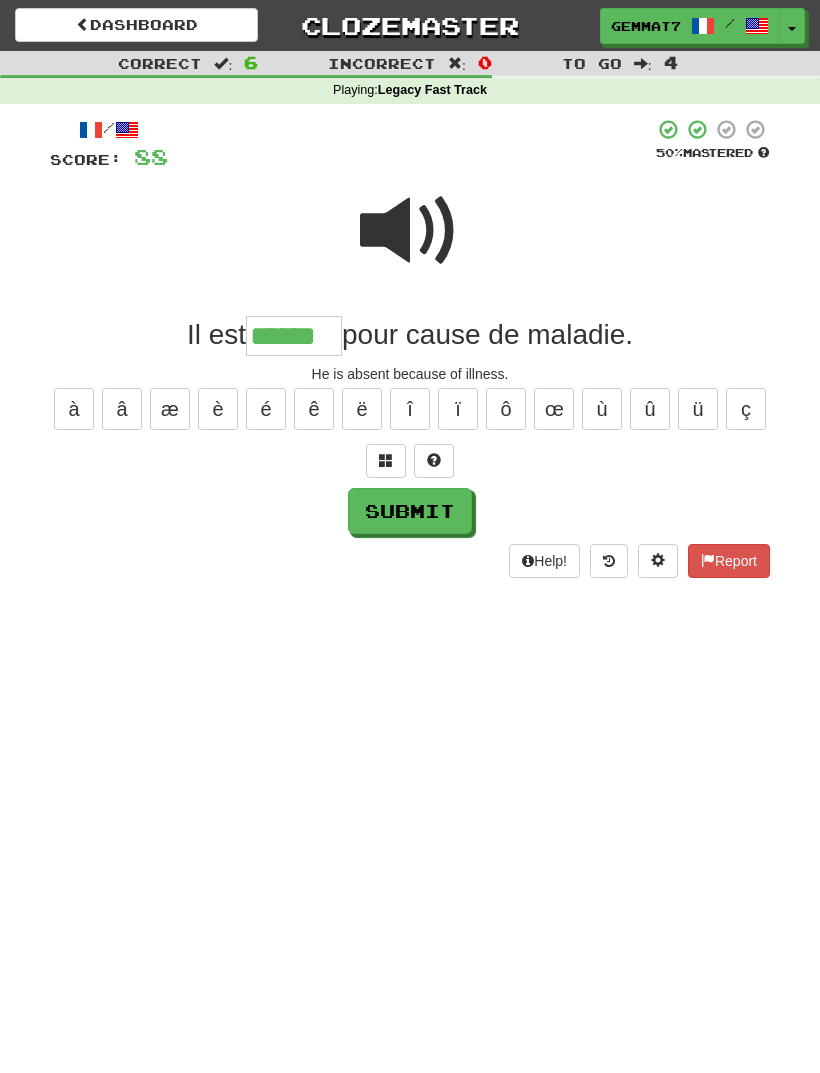 type on "******" 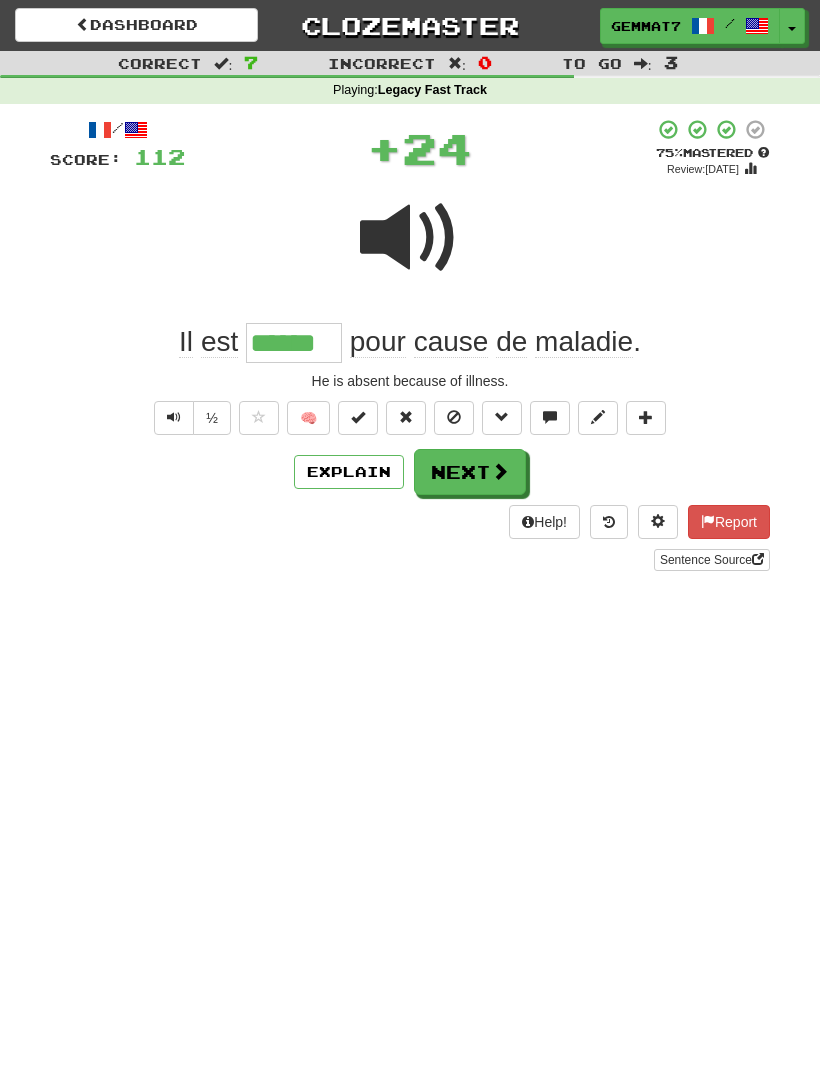 click on "Next" at bounding box center (470, 472) 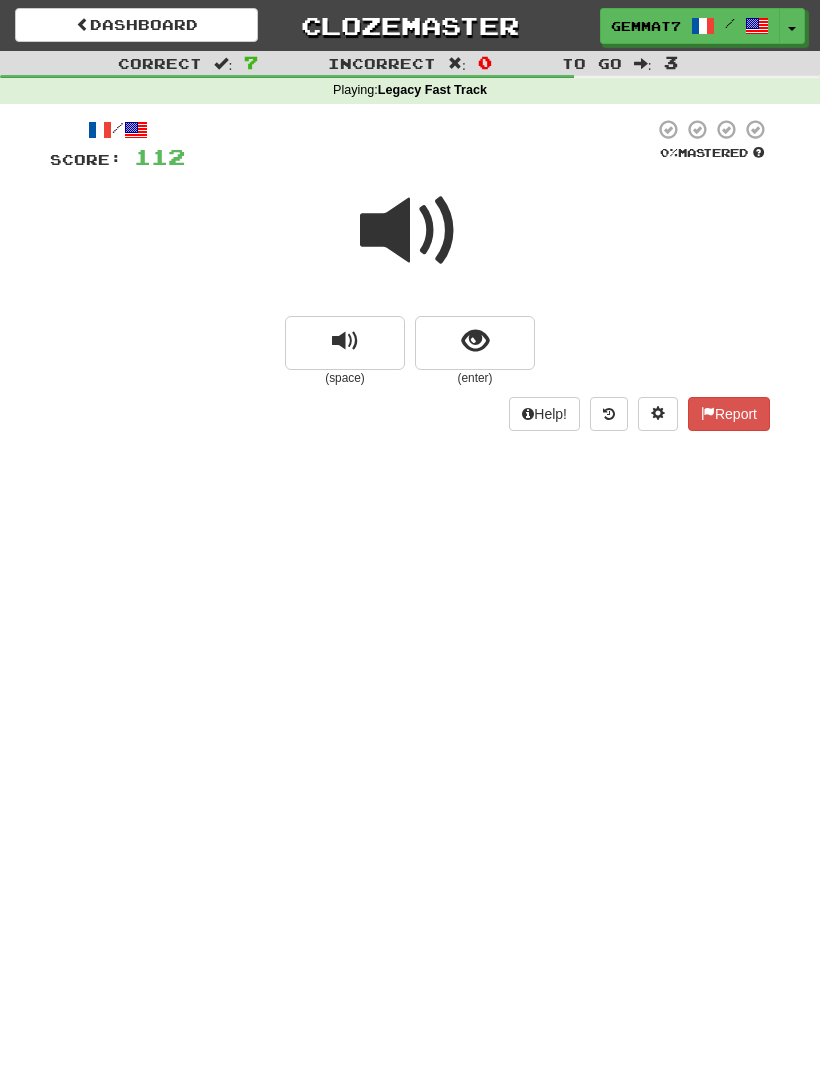 click at bounding box center (475, 343) 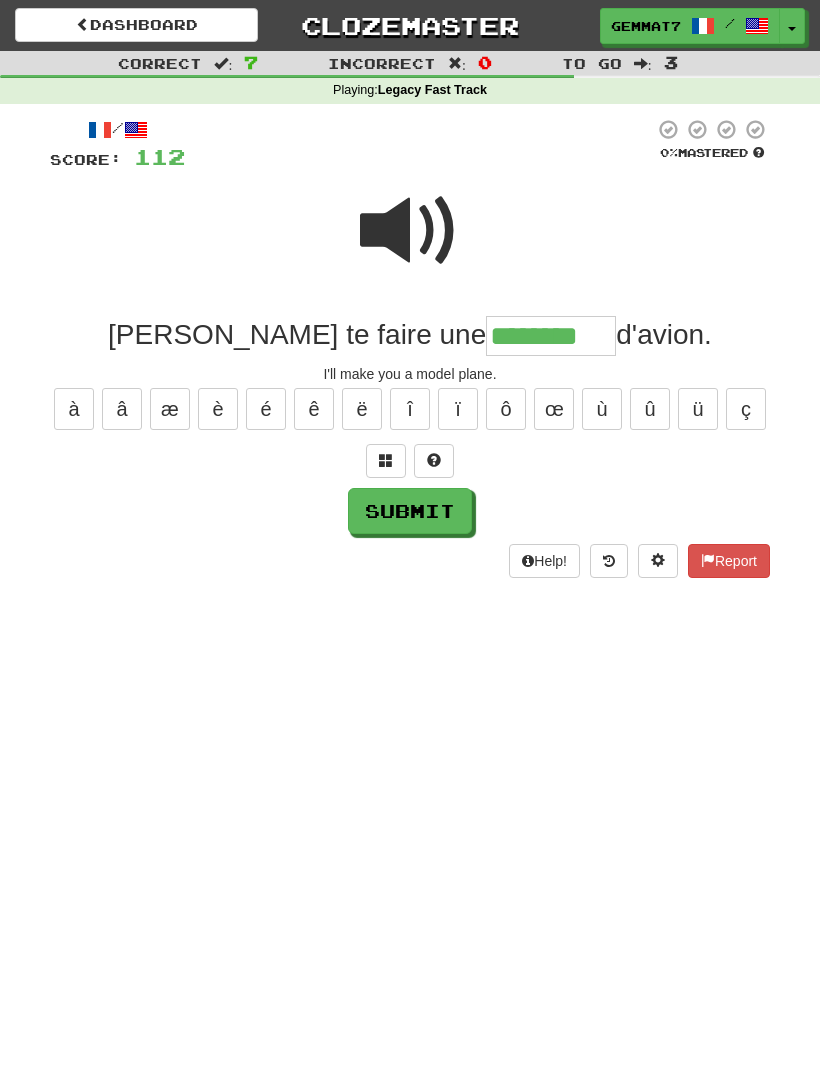 type on "********" 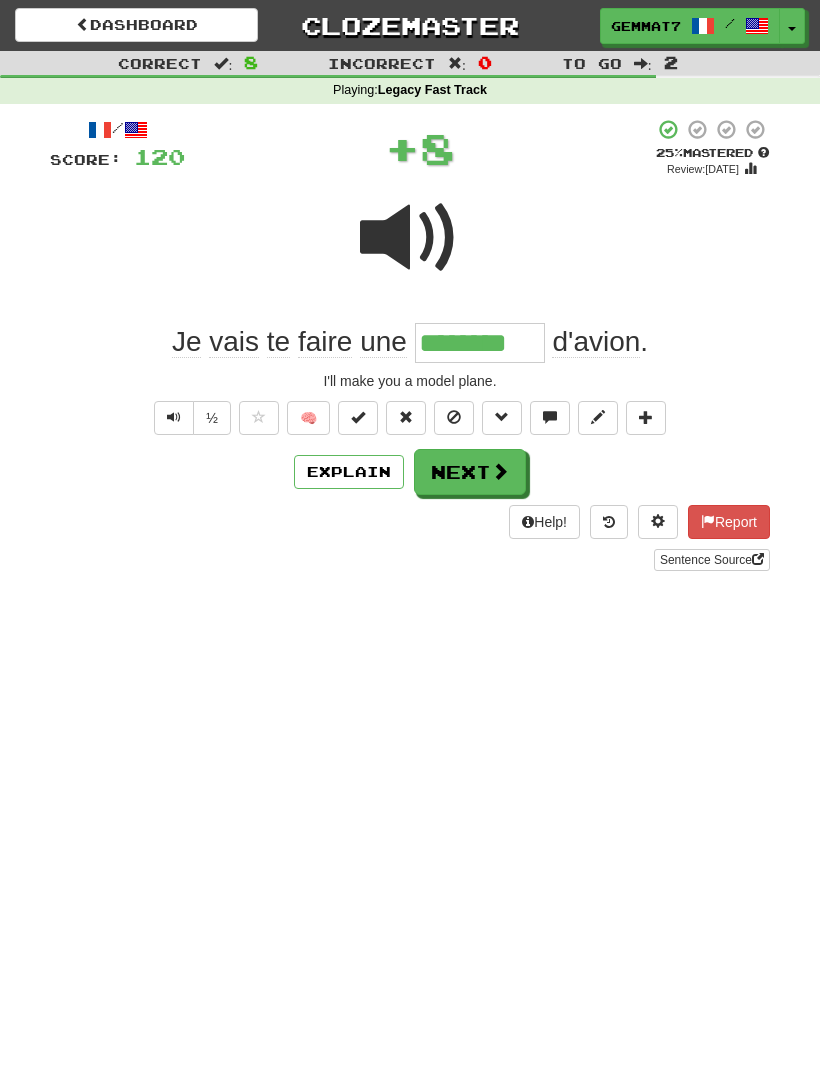 click on "Next" at bounding box center (470, 472) 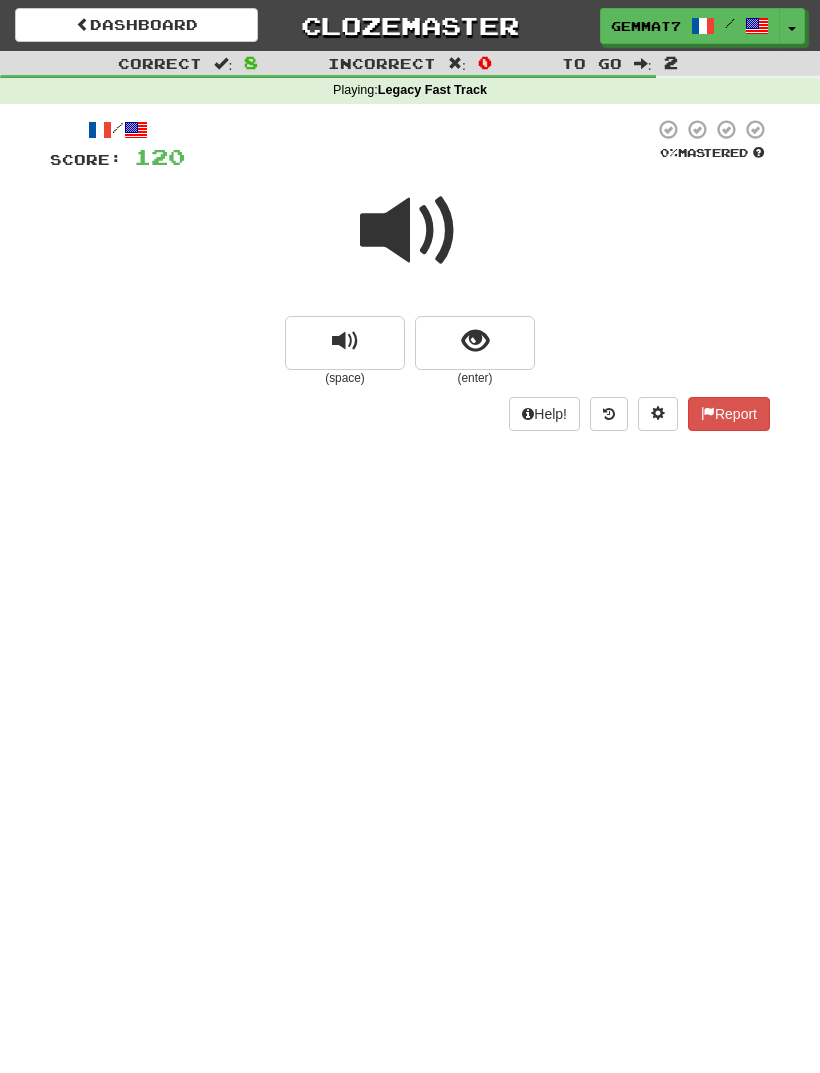 click at bounding box center (475, 343) 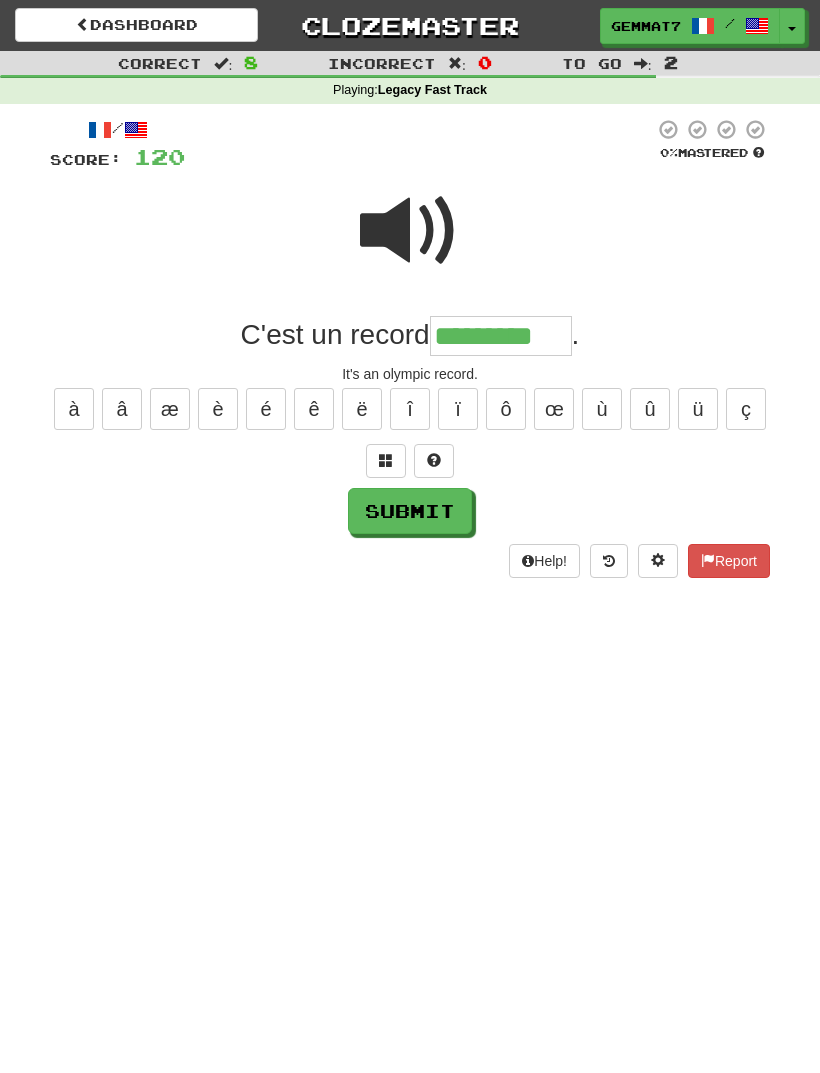 type on "*********" 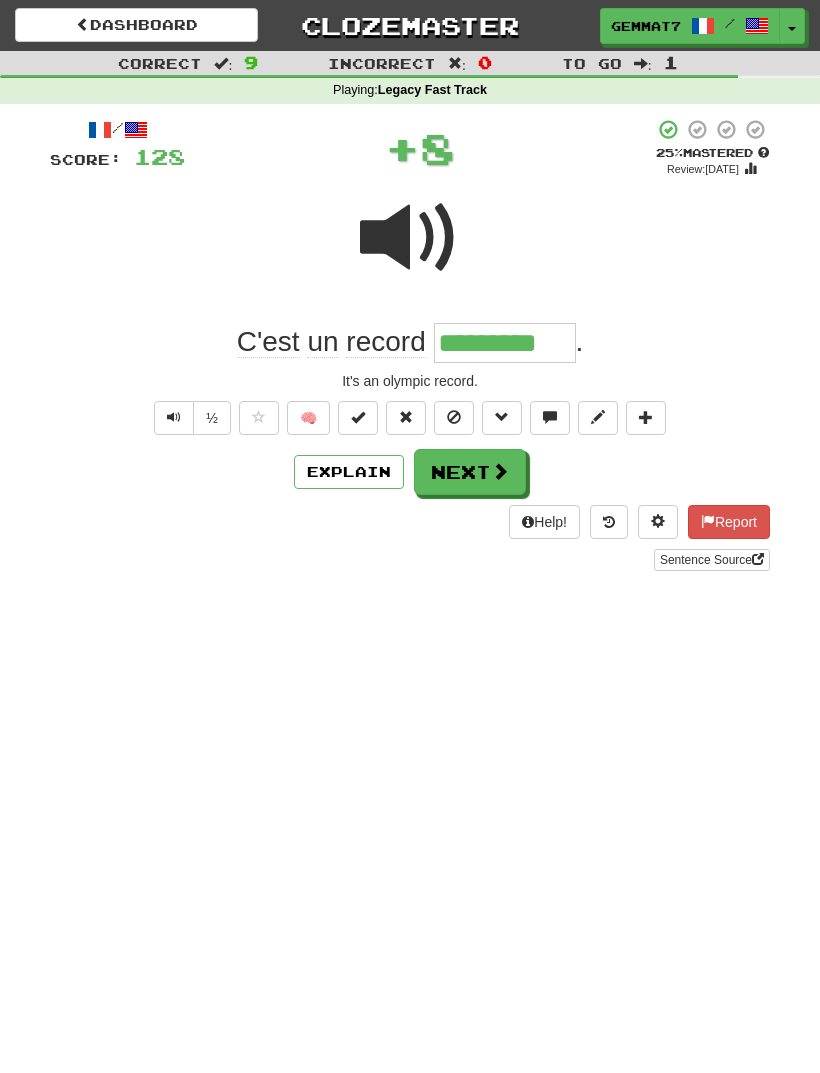 click on "Next" at bounding box center (470, 472) 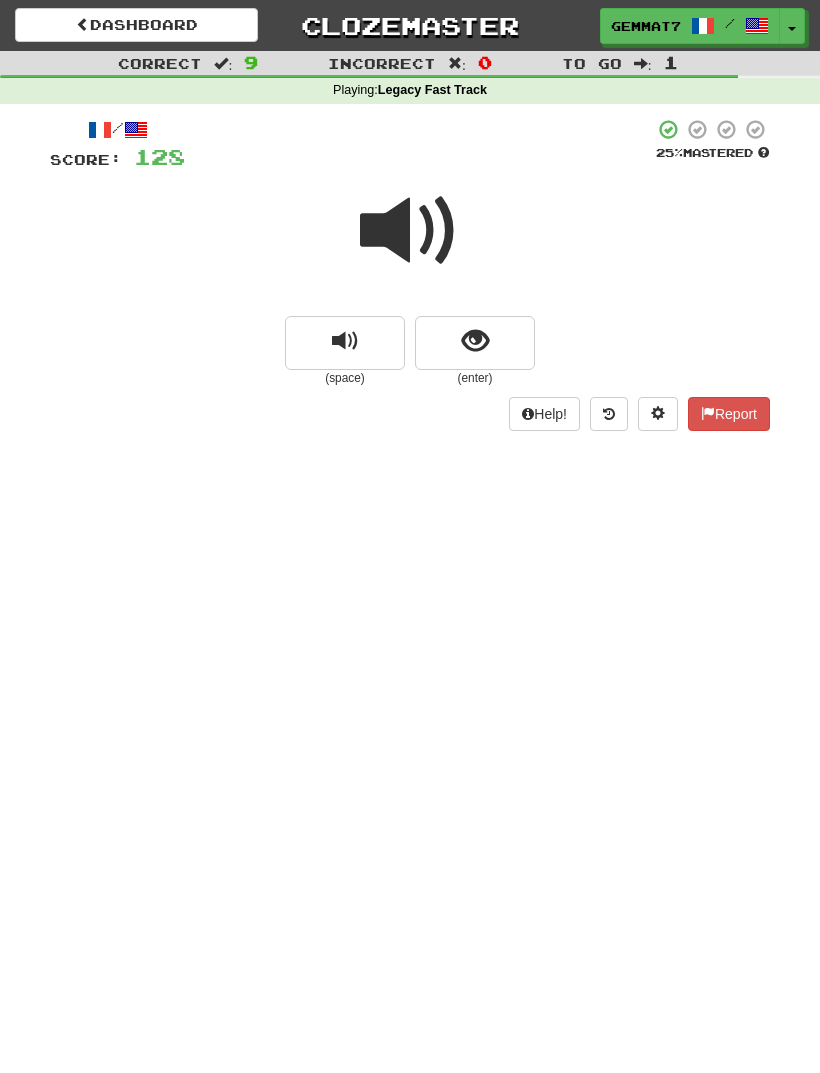 click at bounding box center [475, 343] 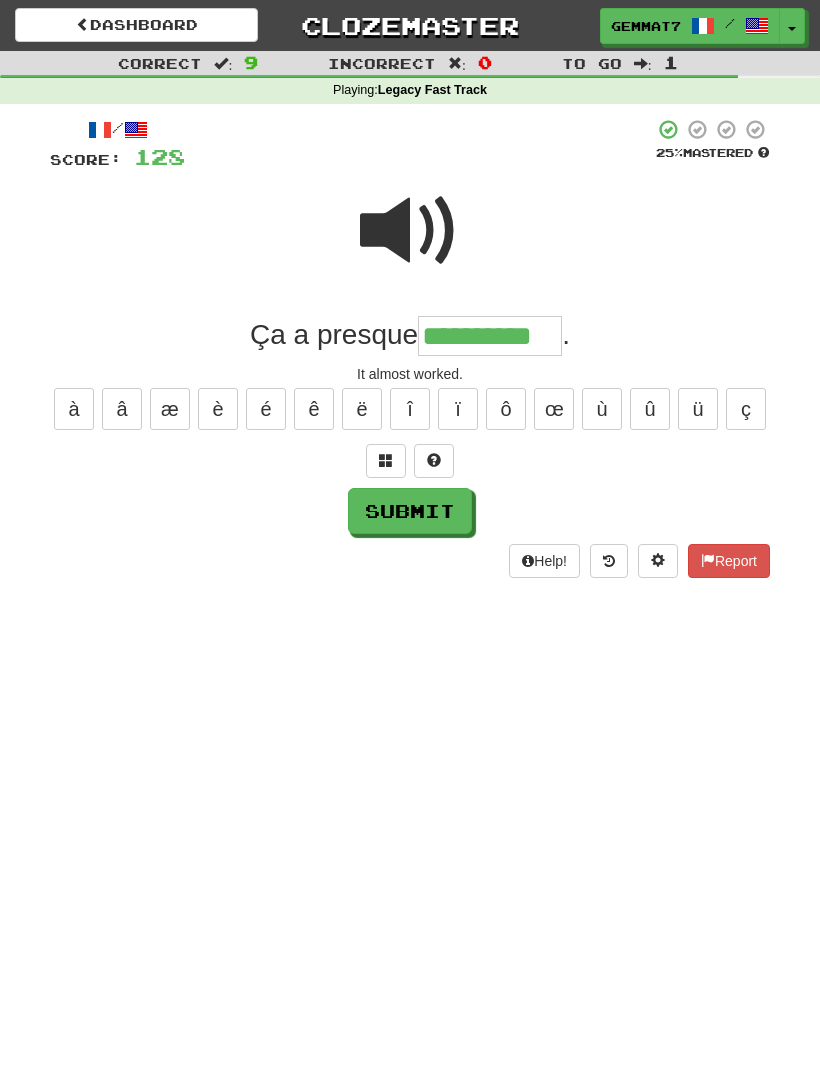 type on "**********" 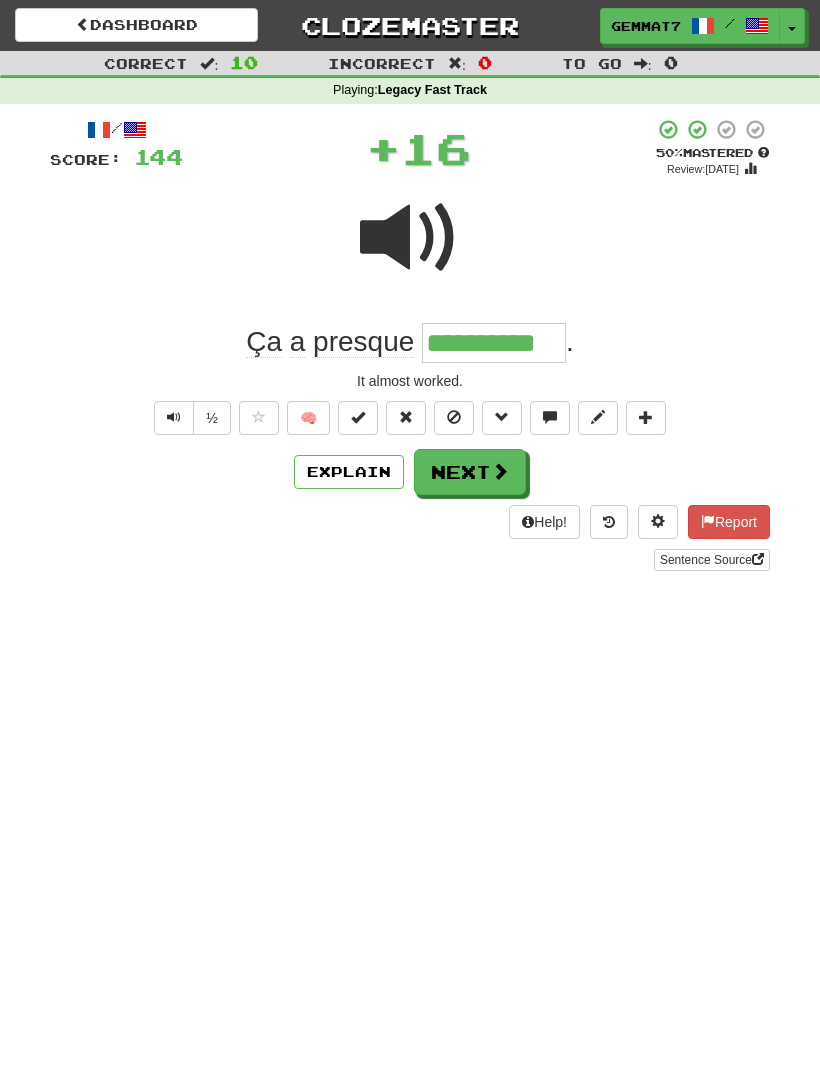 click on "Next" at bounding box center (470, 472) 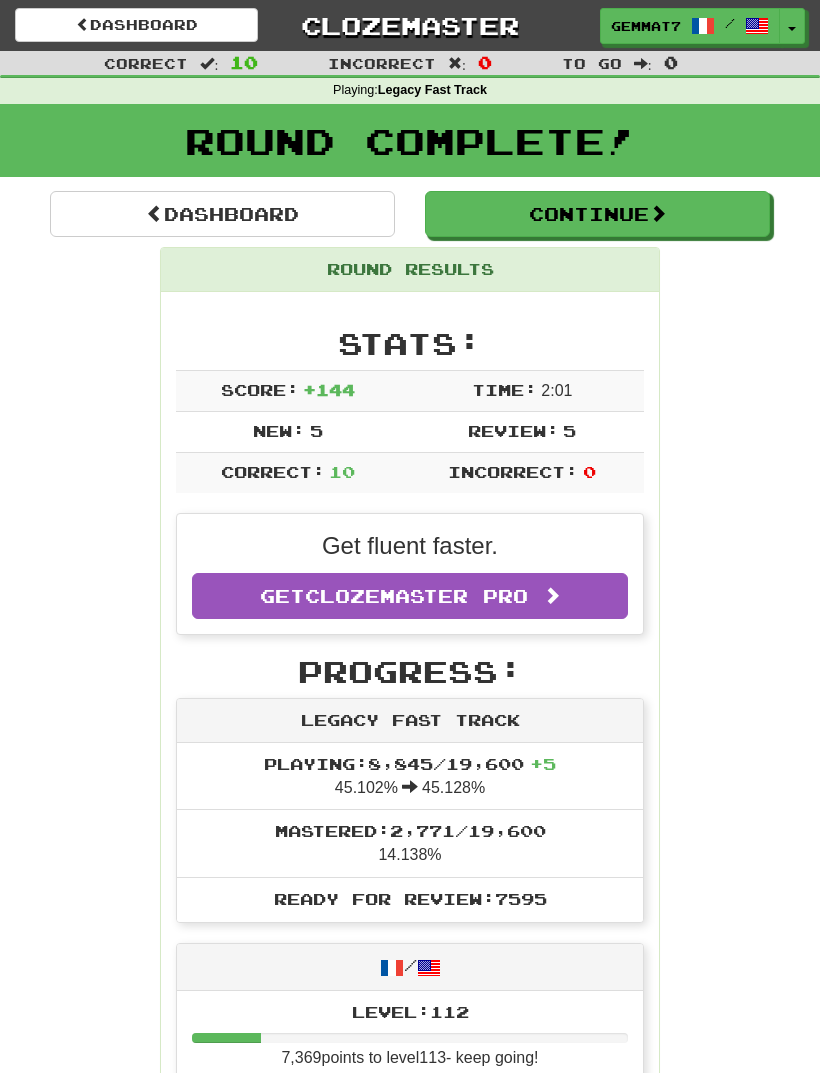 click on "Dashboard" at bounding box center [222, 214] 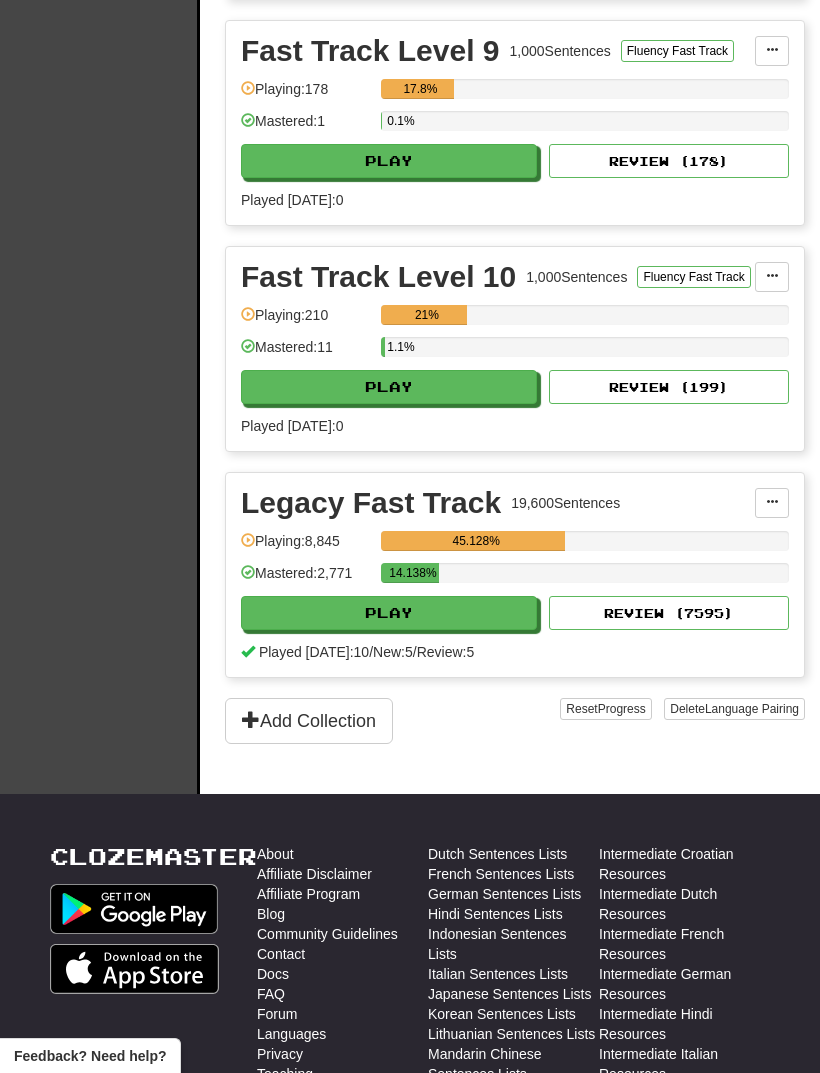 scroll, scrollTop: 2516, scrollLeft: 0, axis: vertical 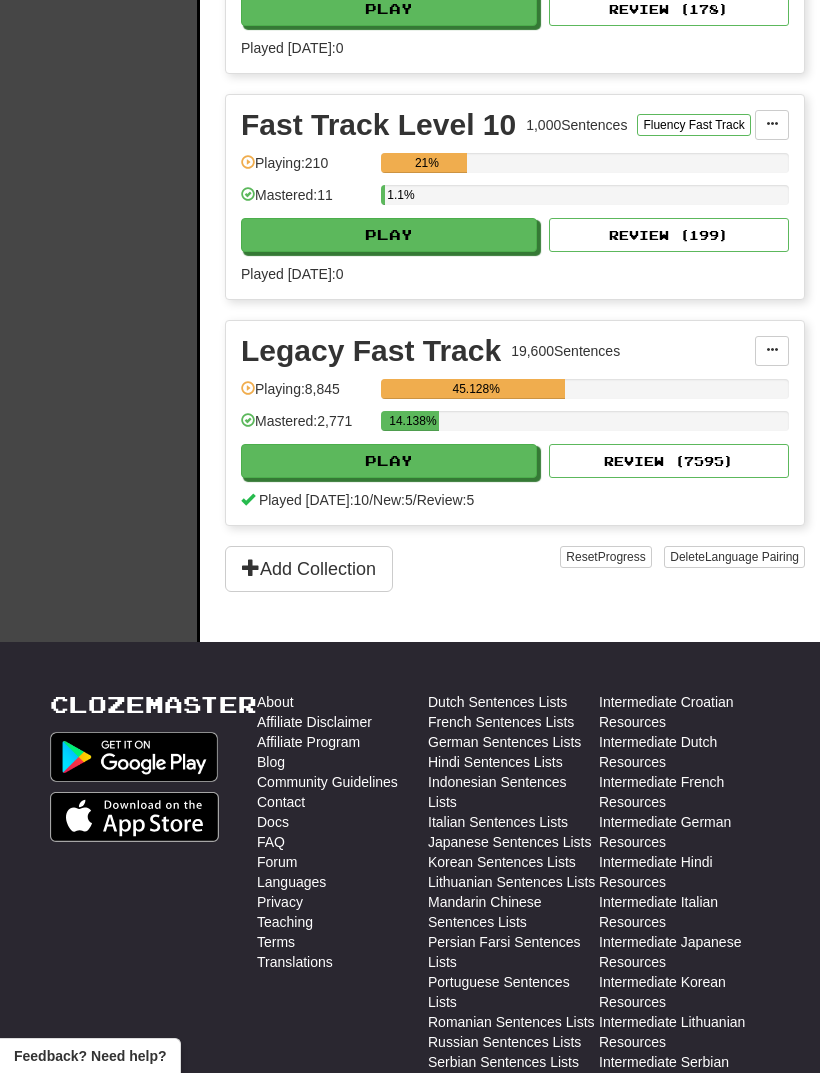 click on "Play" at bounding box center (389, 461) 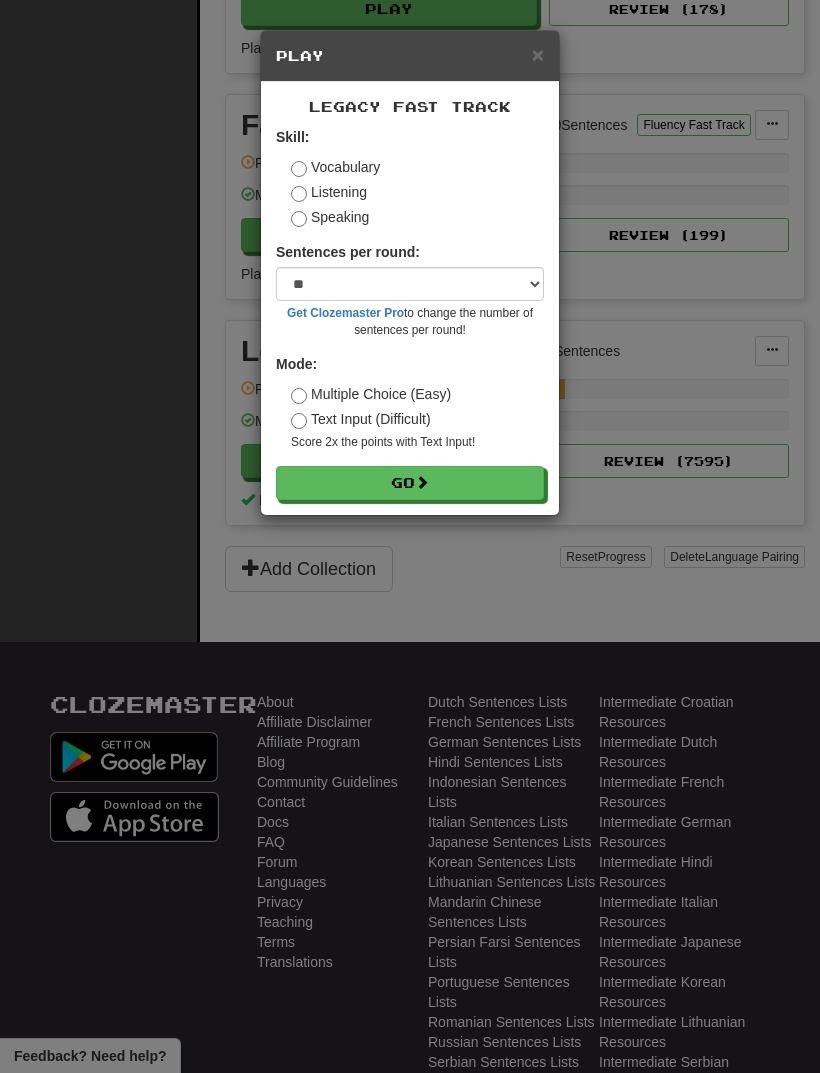 click on "Go" at bounding box center [410, 483] 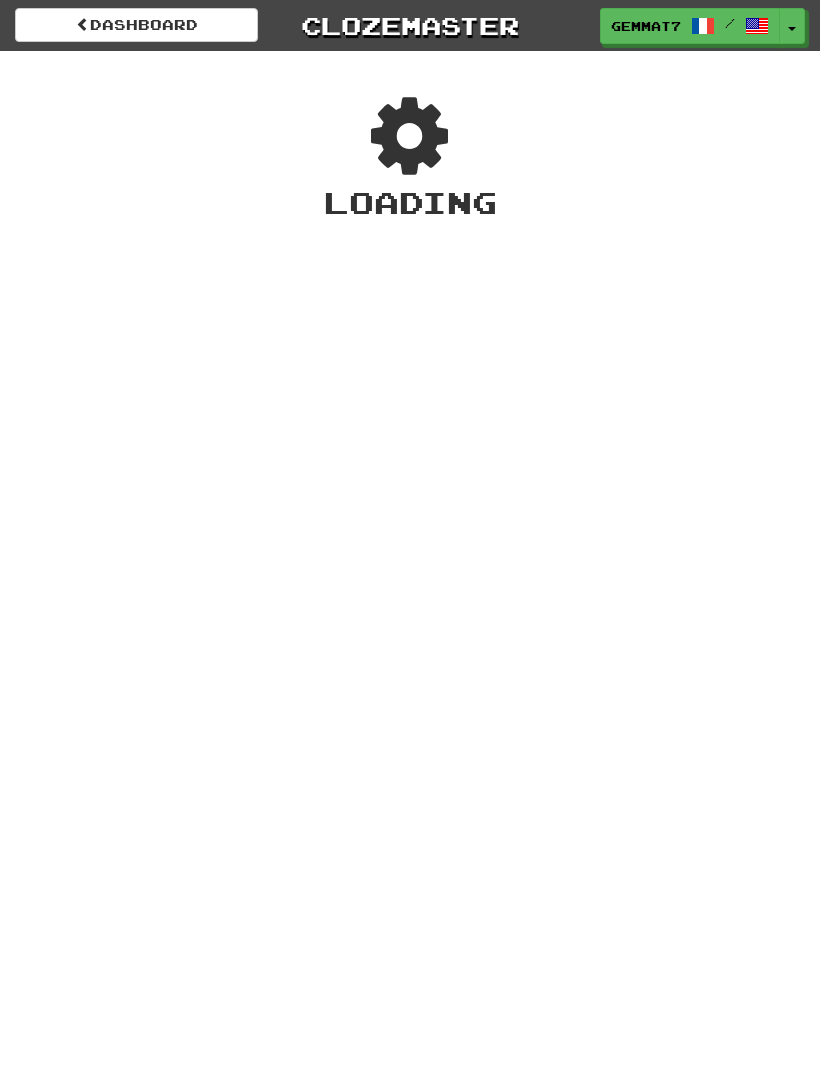 scroll, scrollTop: 0, scrollLeft: 0, axis: both 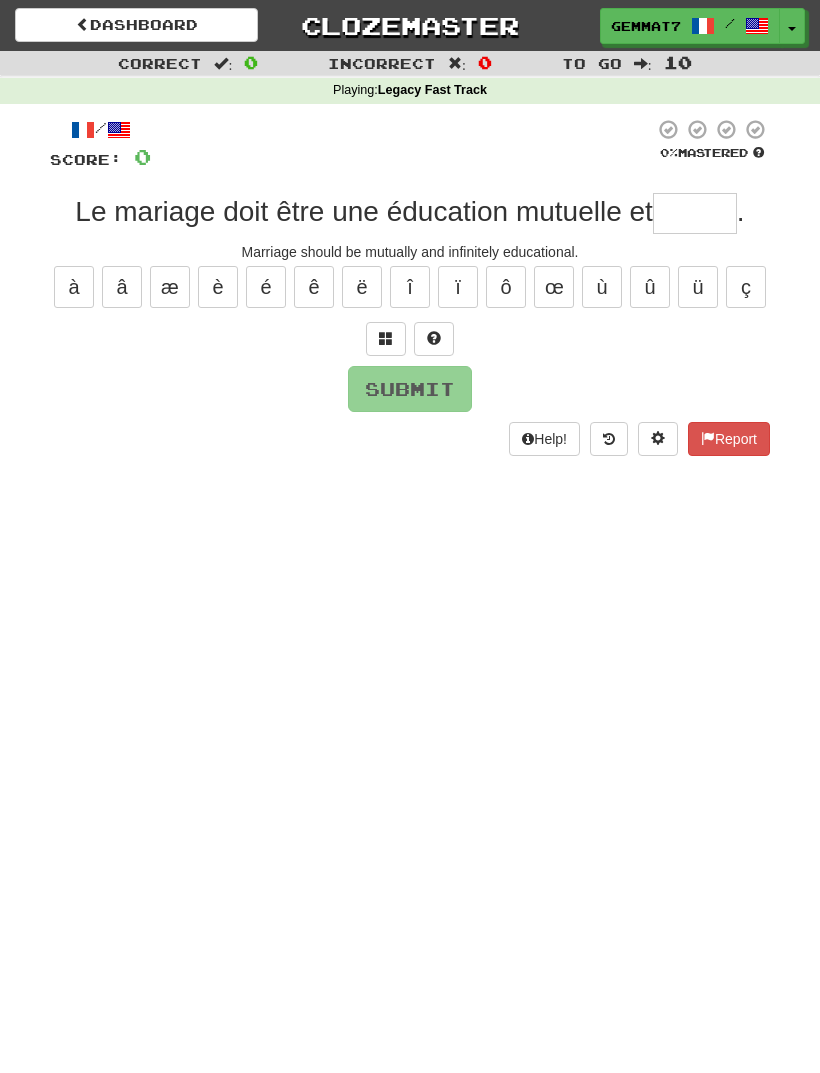 click at bounding box center [695, 213] 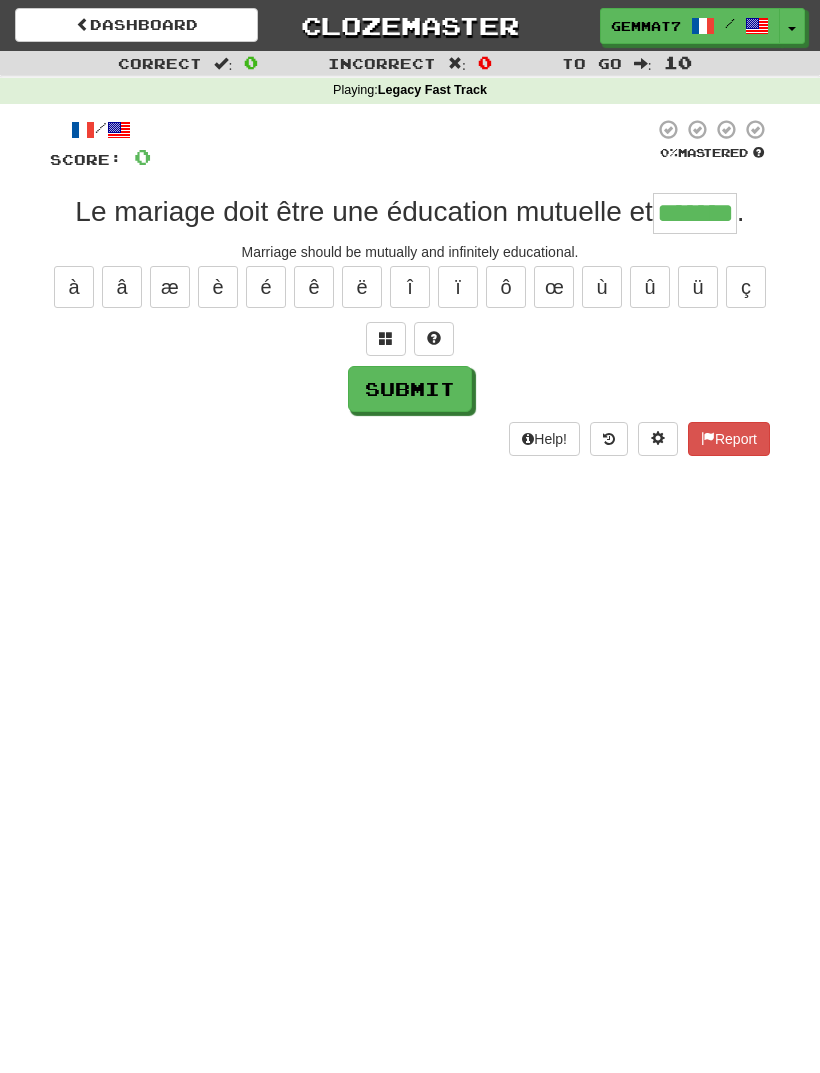 type on "*******" 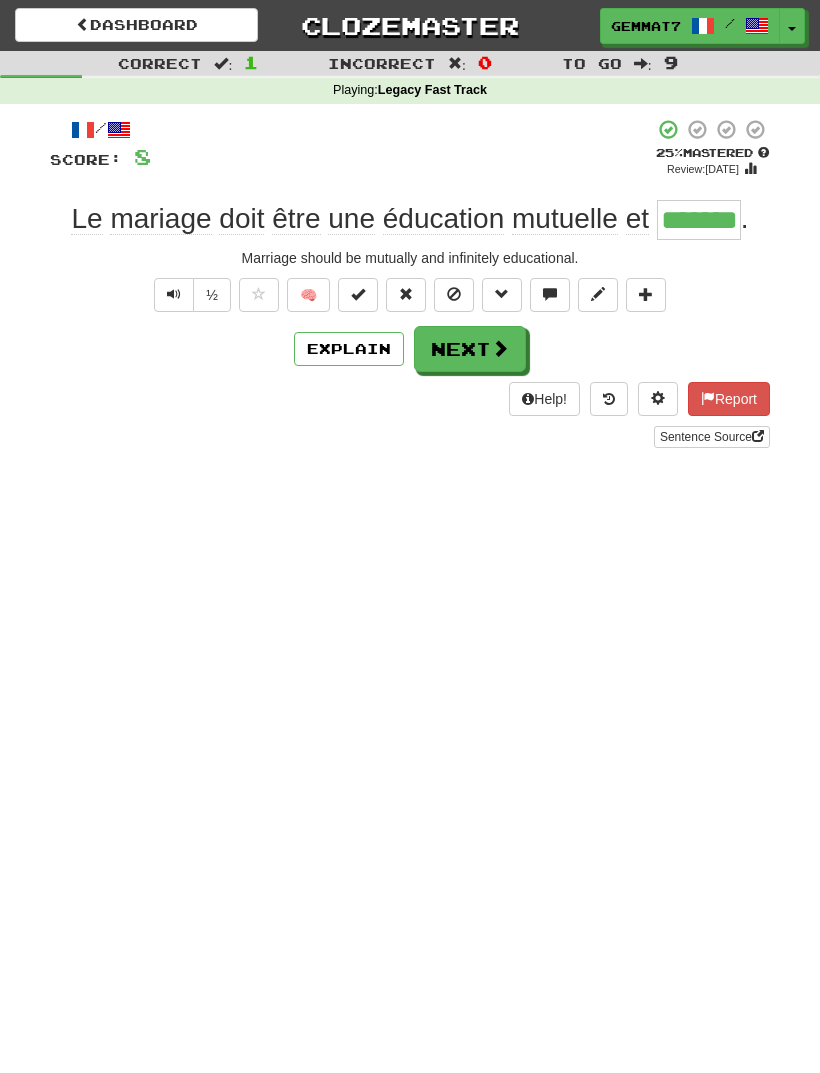 click at bounding box center (500, 348) 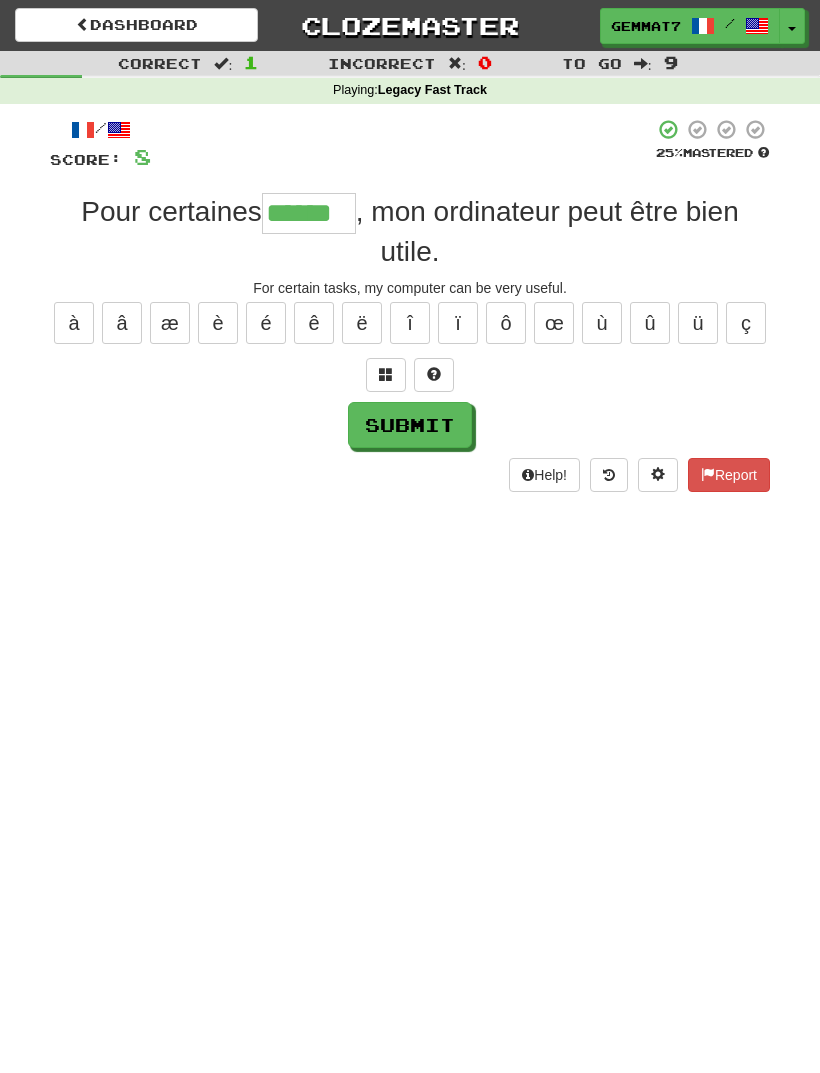 type on "******" 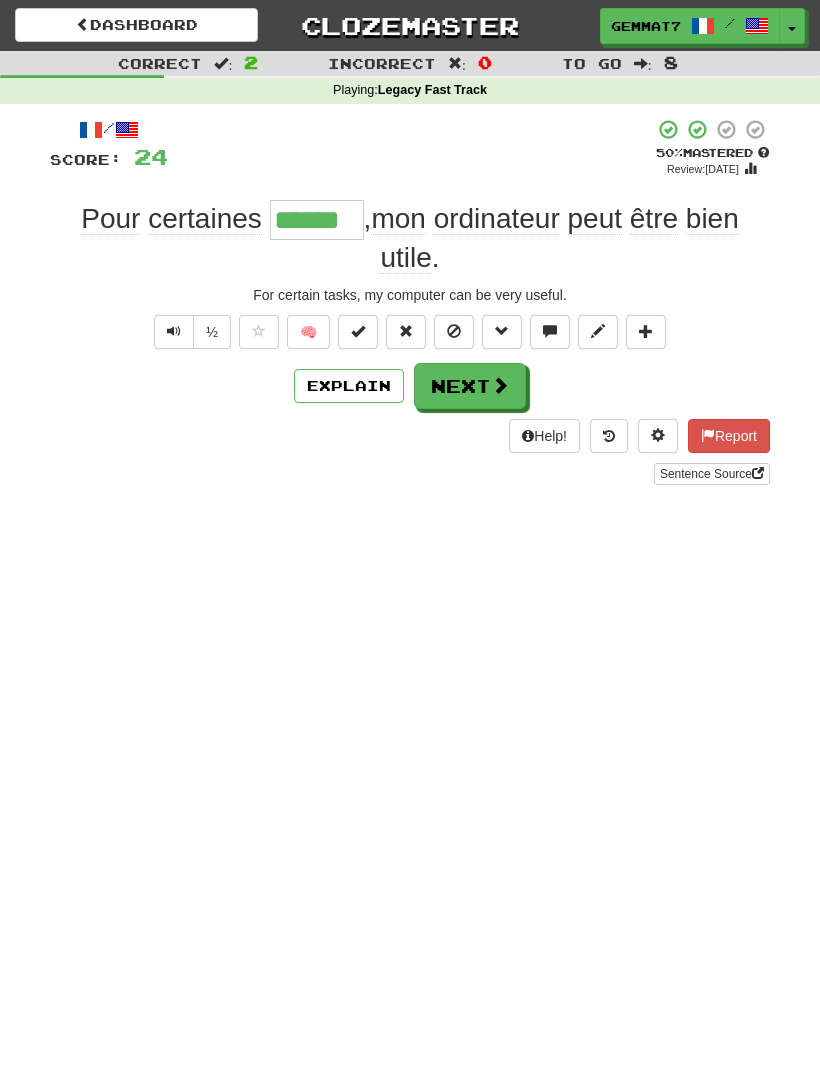 click on "Next" at bounding box center [470, 386] 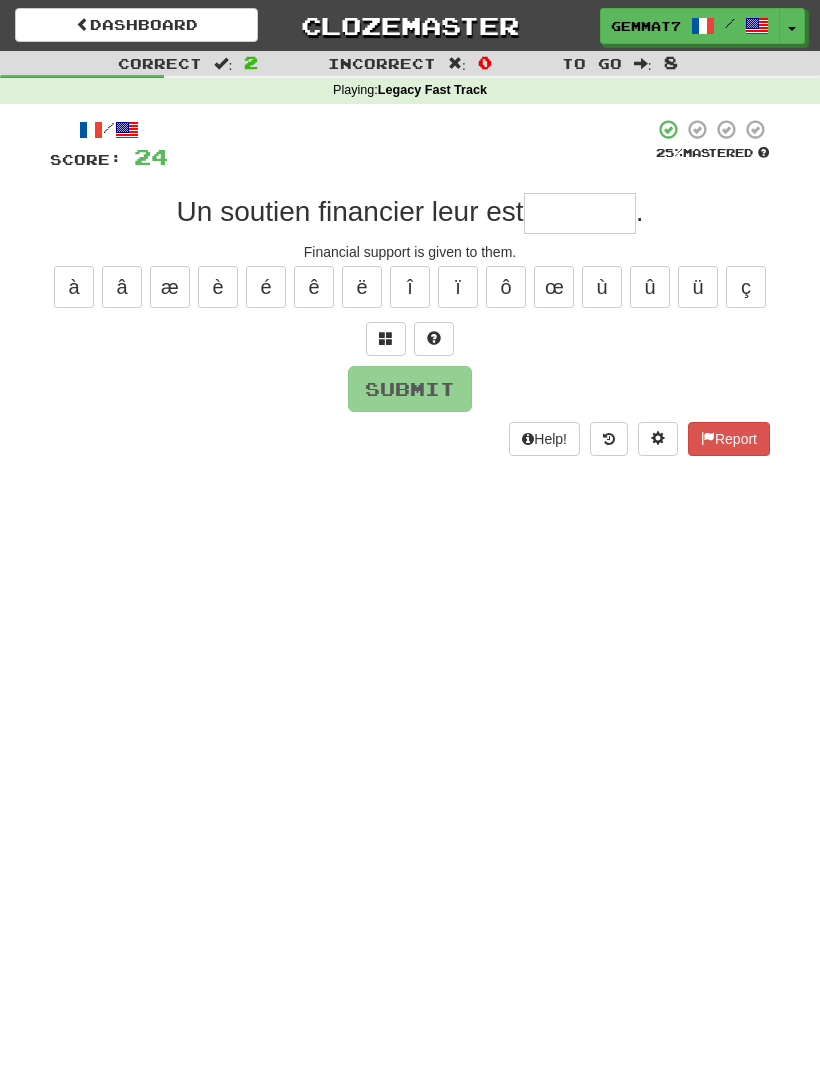 type on "*" 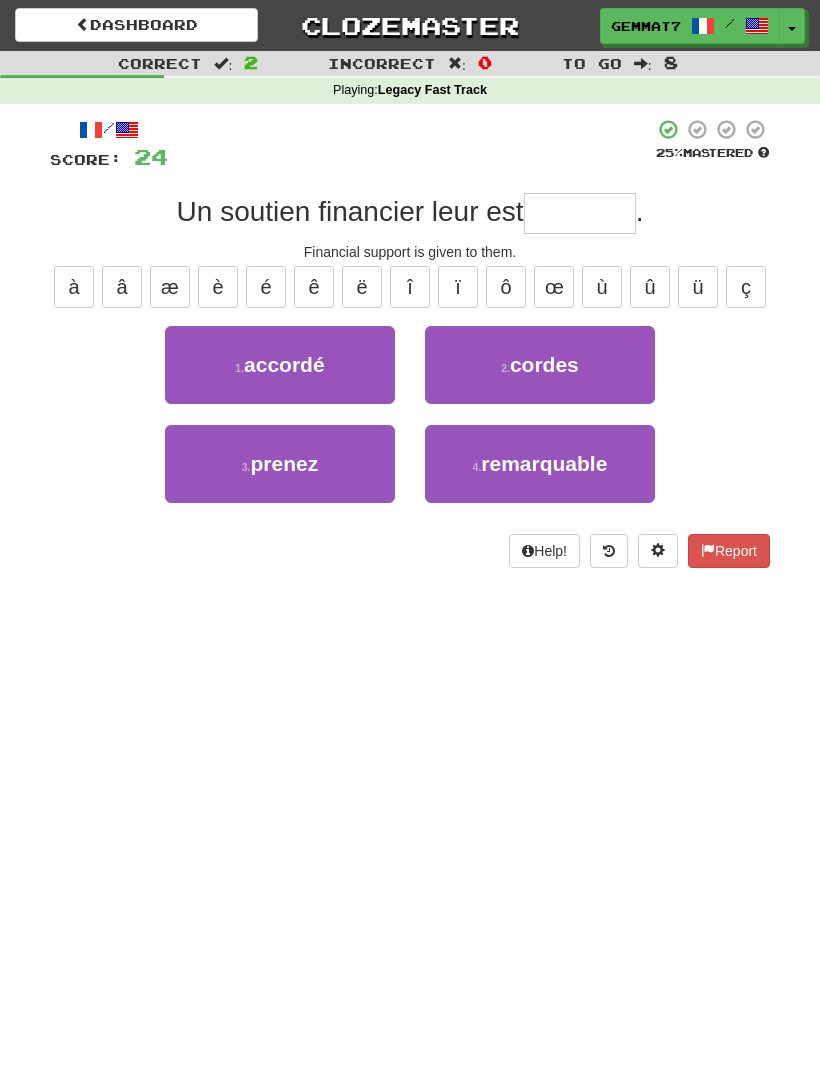 click on "1 .  accordé" at bounding box center [280, 365] 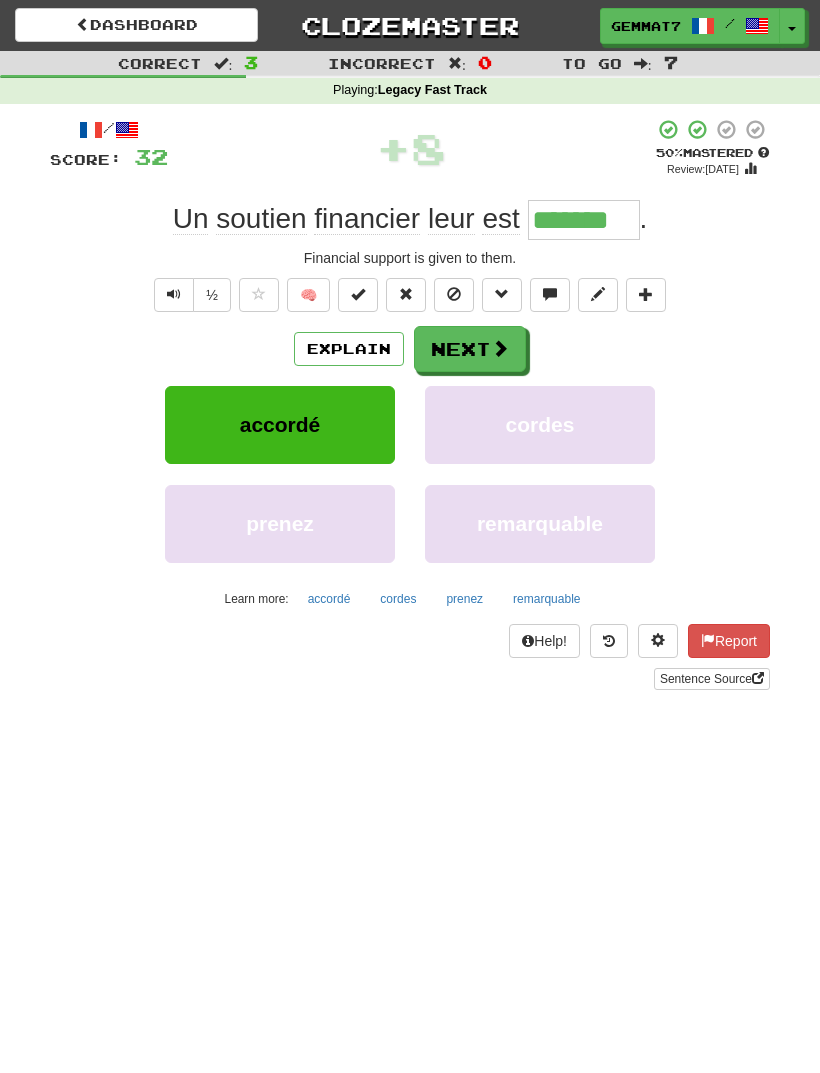 click on "Next" at bounding box center [470, 349] 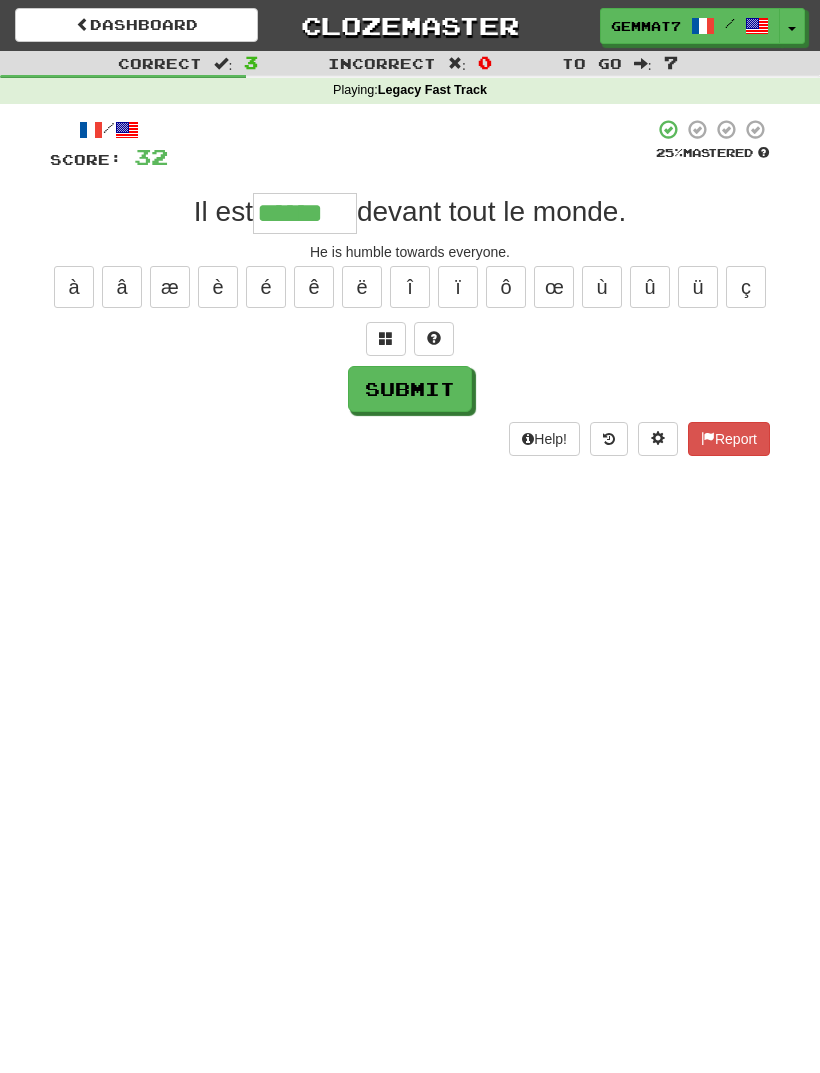 type on "******" 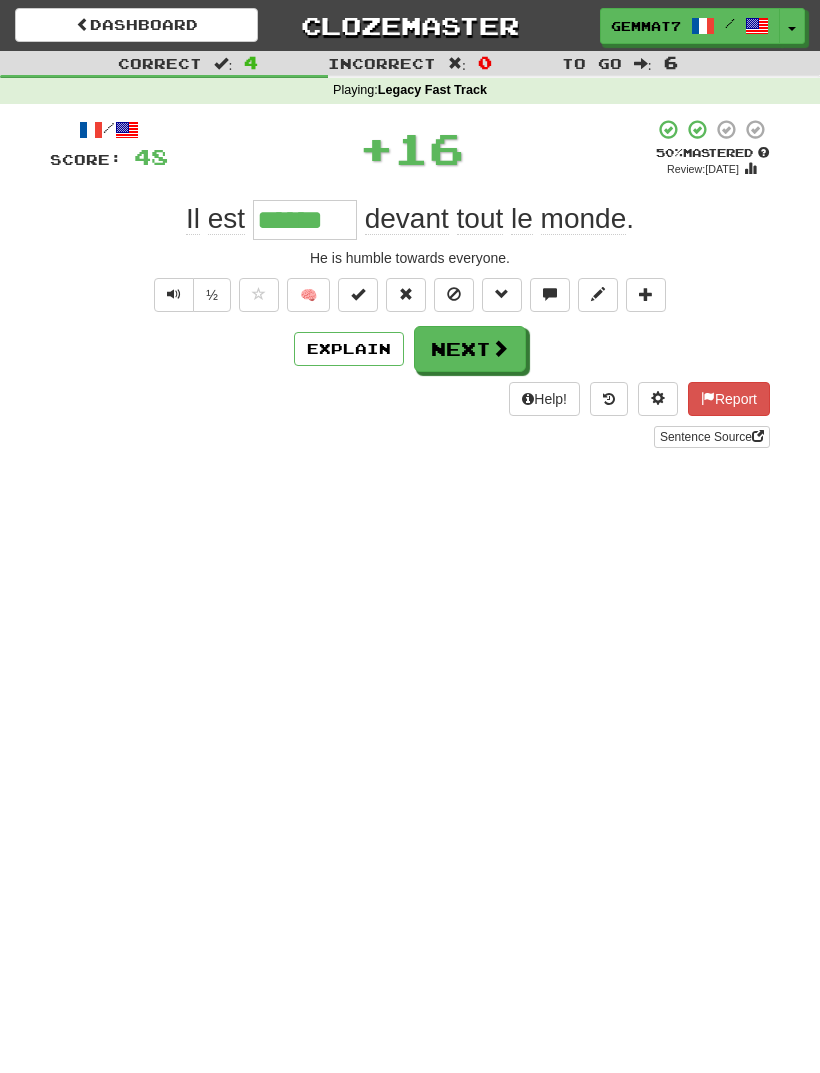 click at bounding box center (500, 348) 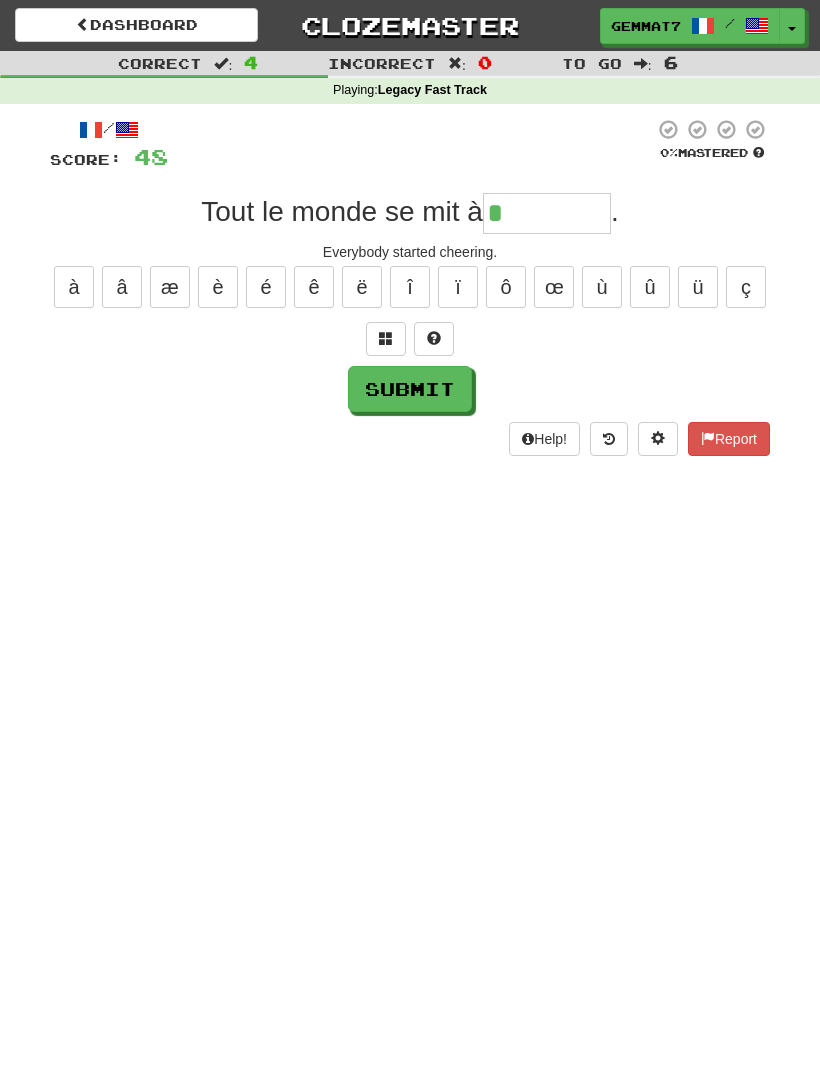 click at bounding box center [386, 339] 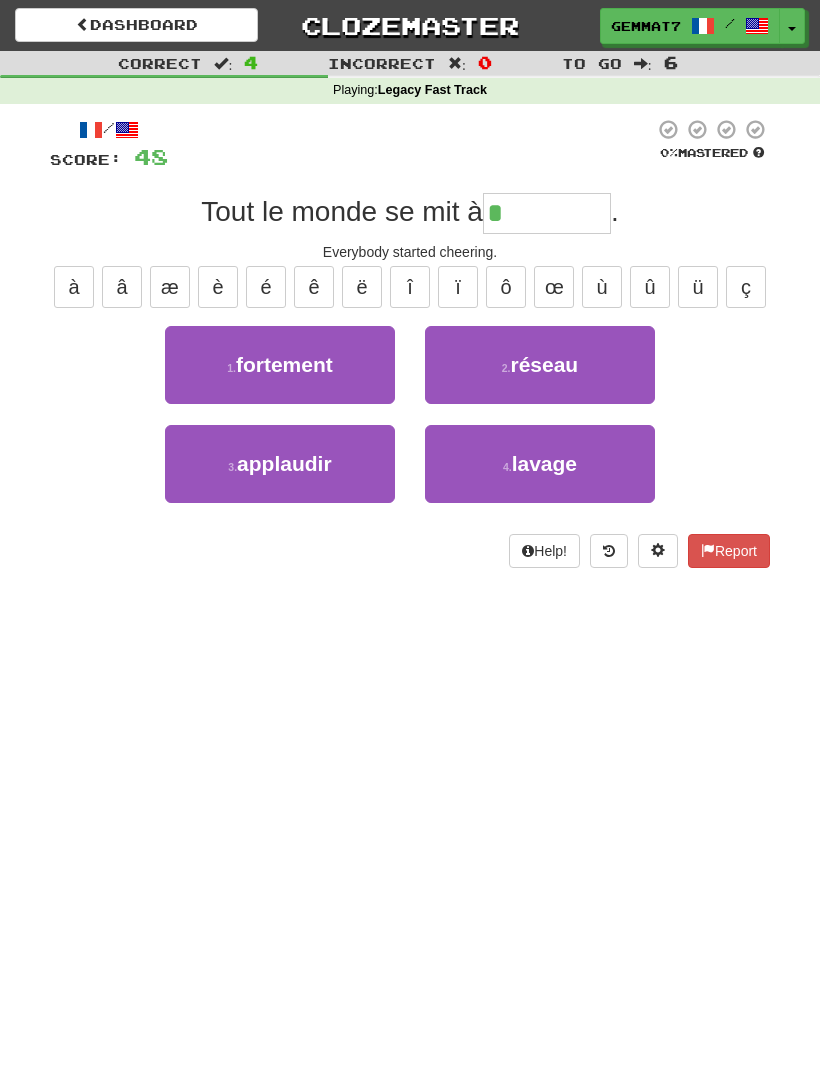 click on "3 .  applaudir" at bounding box center [280, 464] 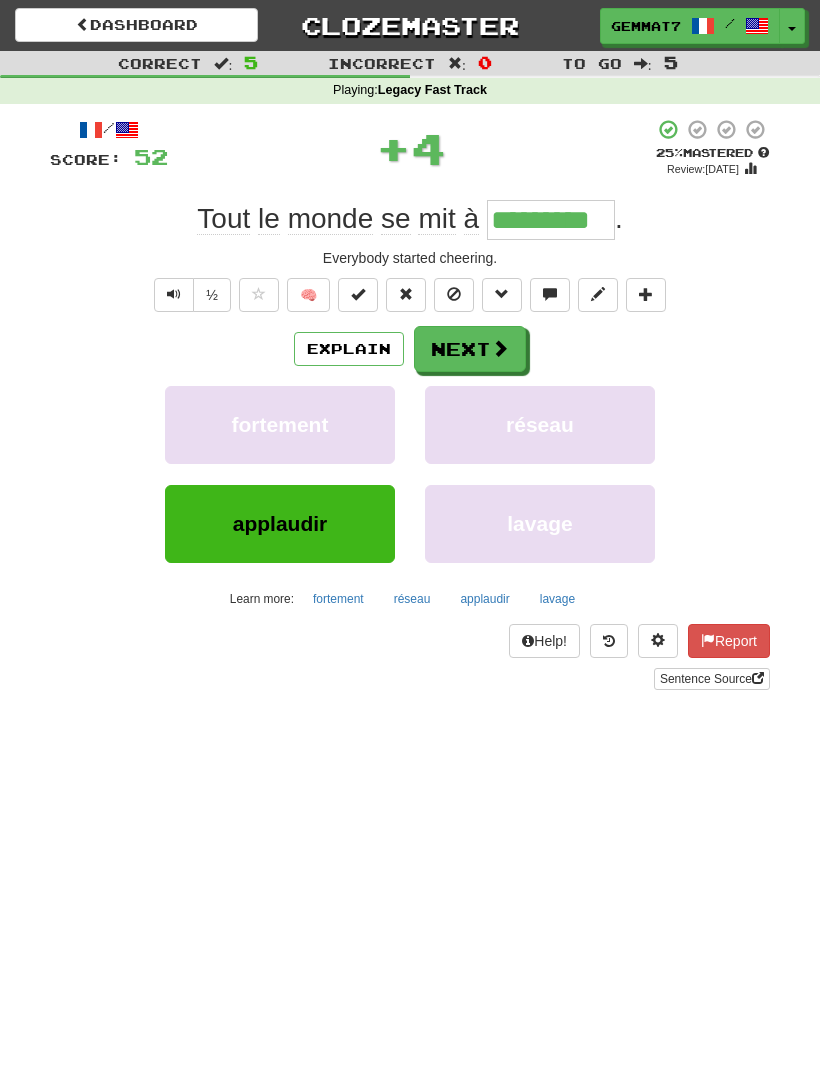 click on "Next" at bounding box center [470, 349] 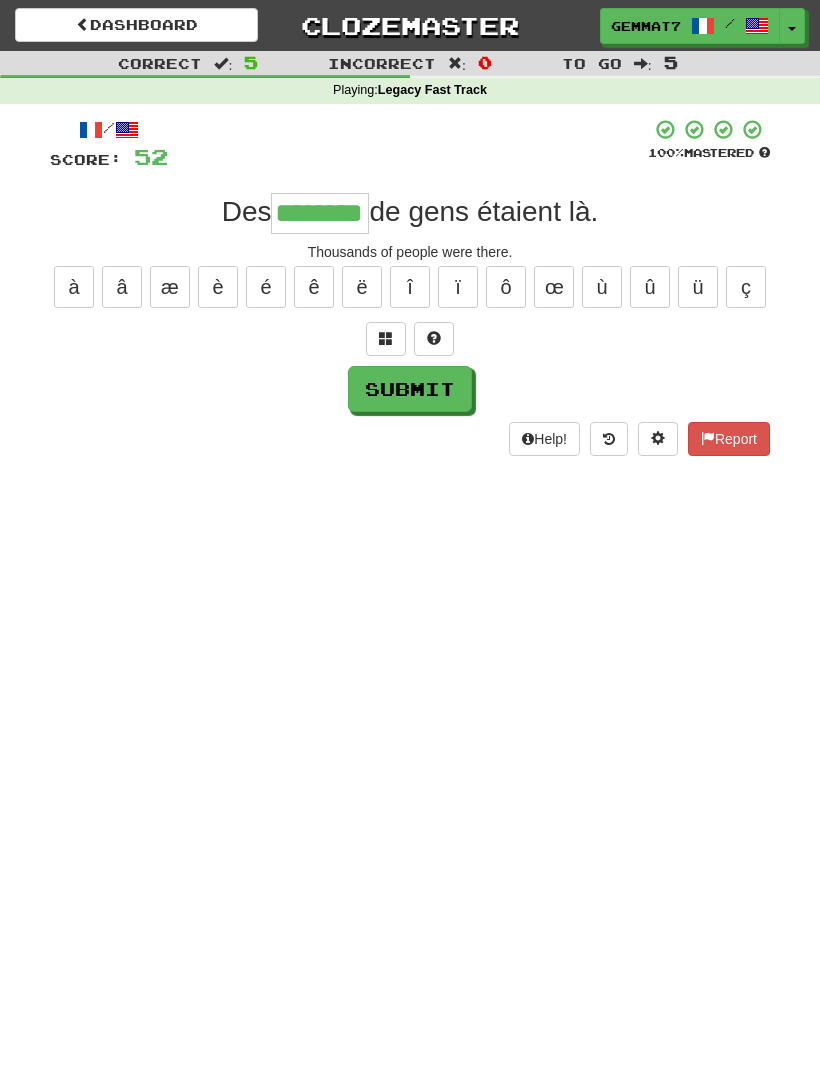 type on "********" 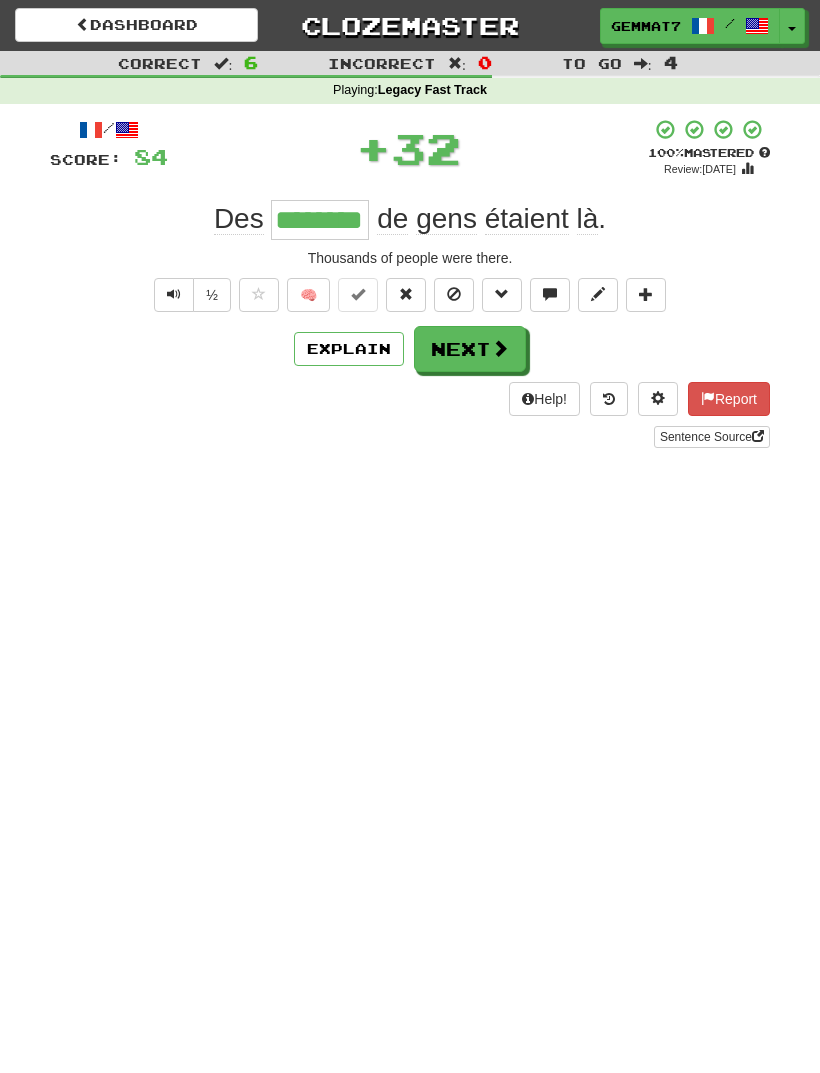 click on "Next" at bounding box center (470, 349) 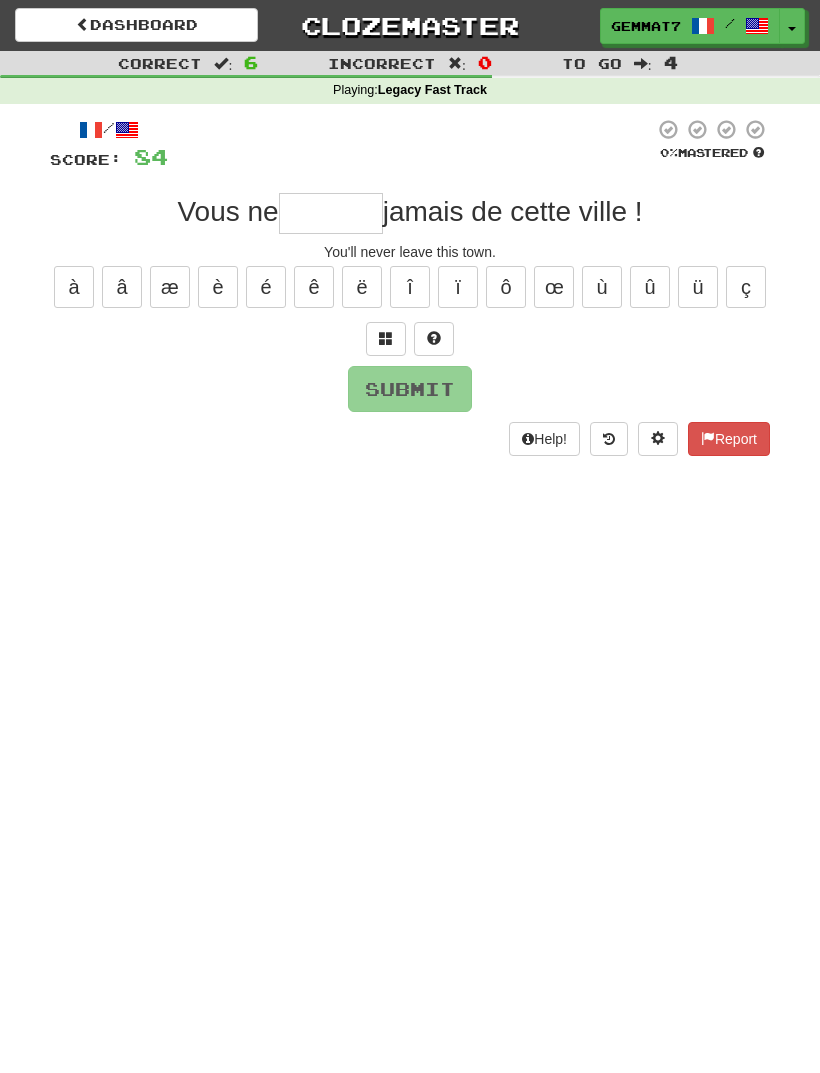 type on "*" 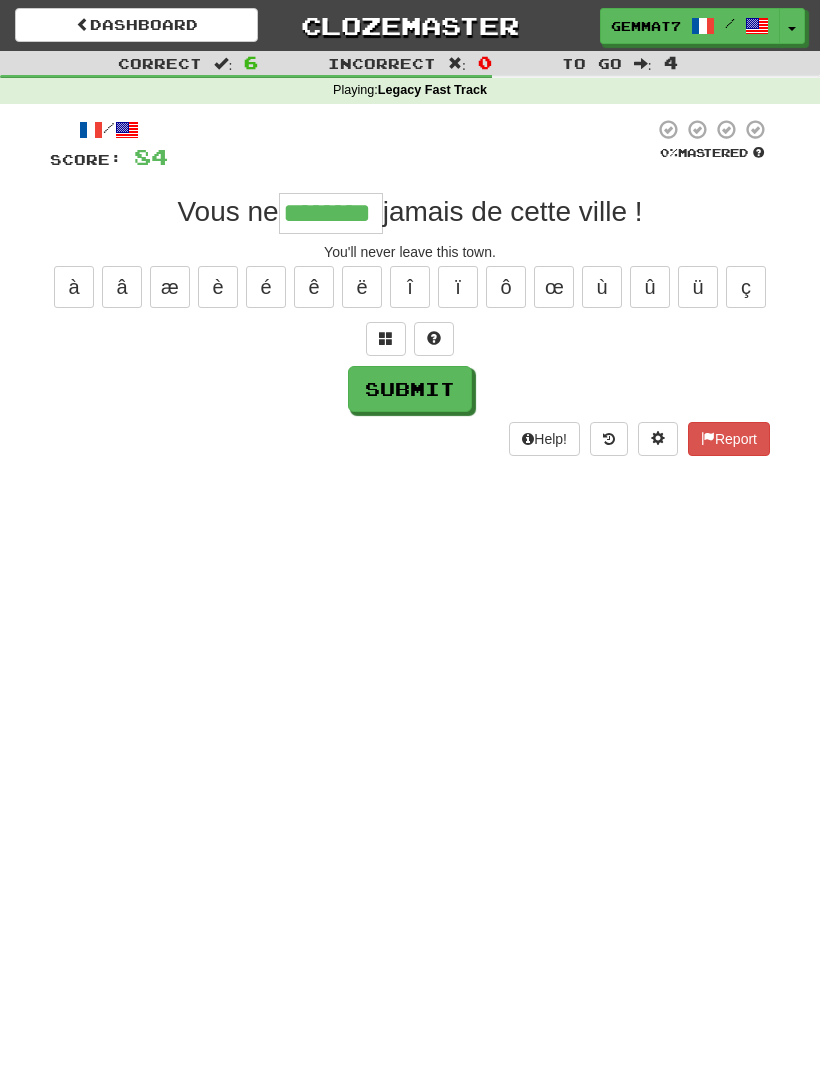 type on "********" 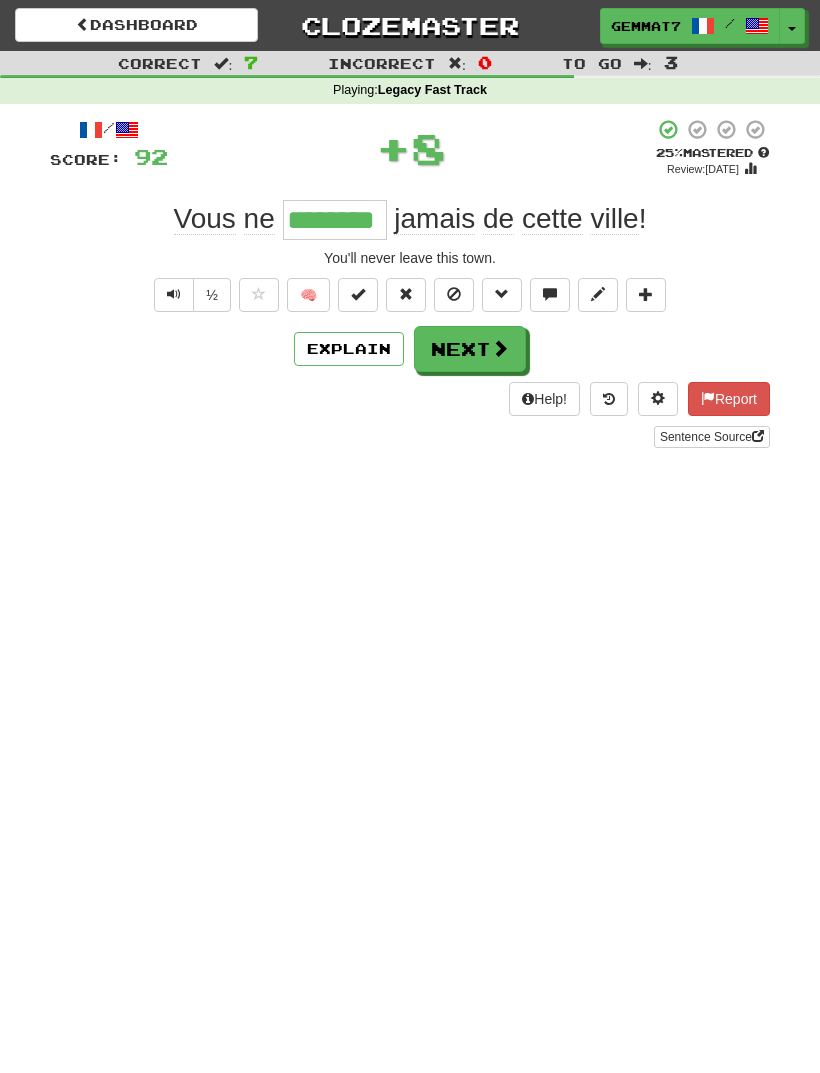 click on "Next" at bounding box center [470, 349] 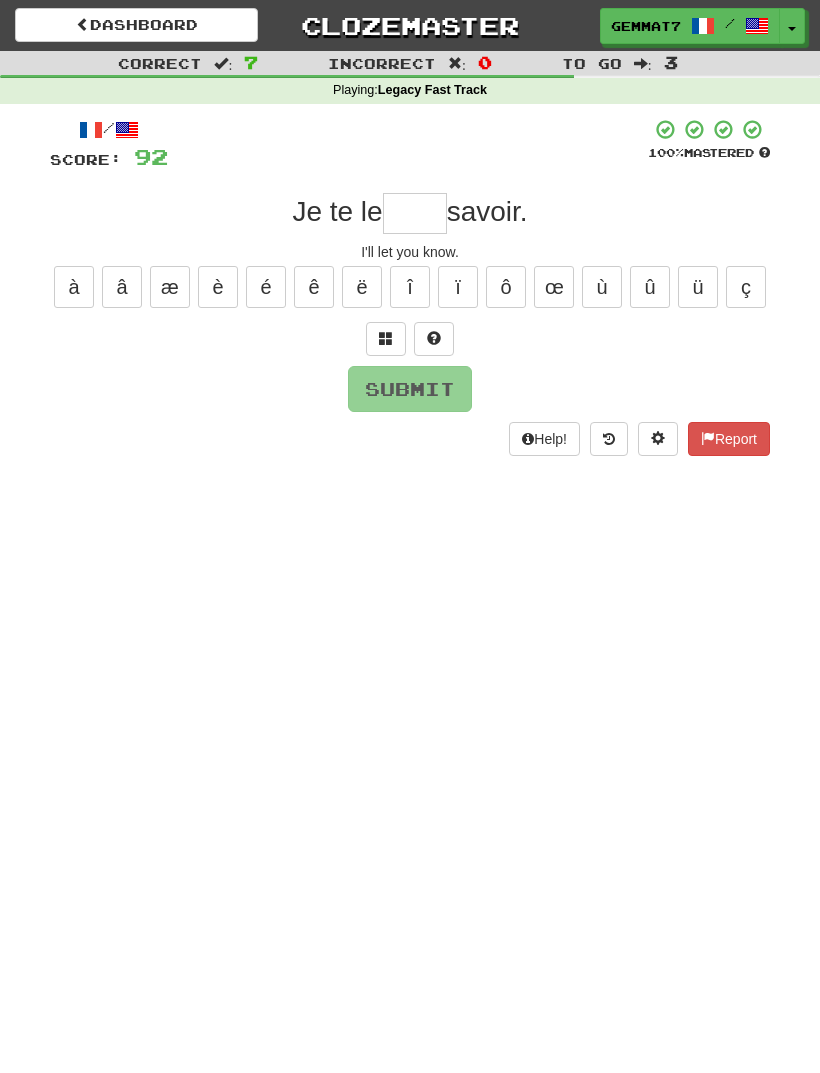 type on "*" 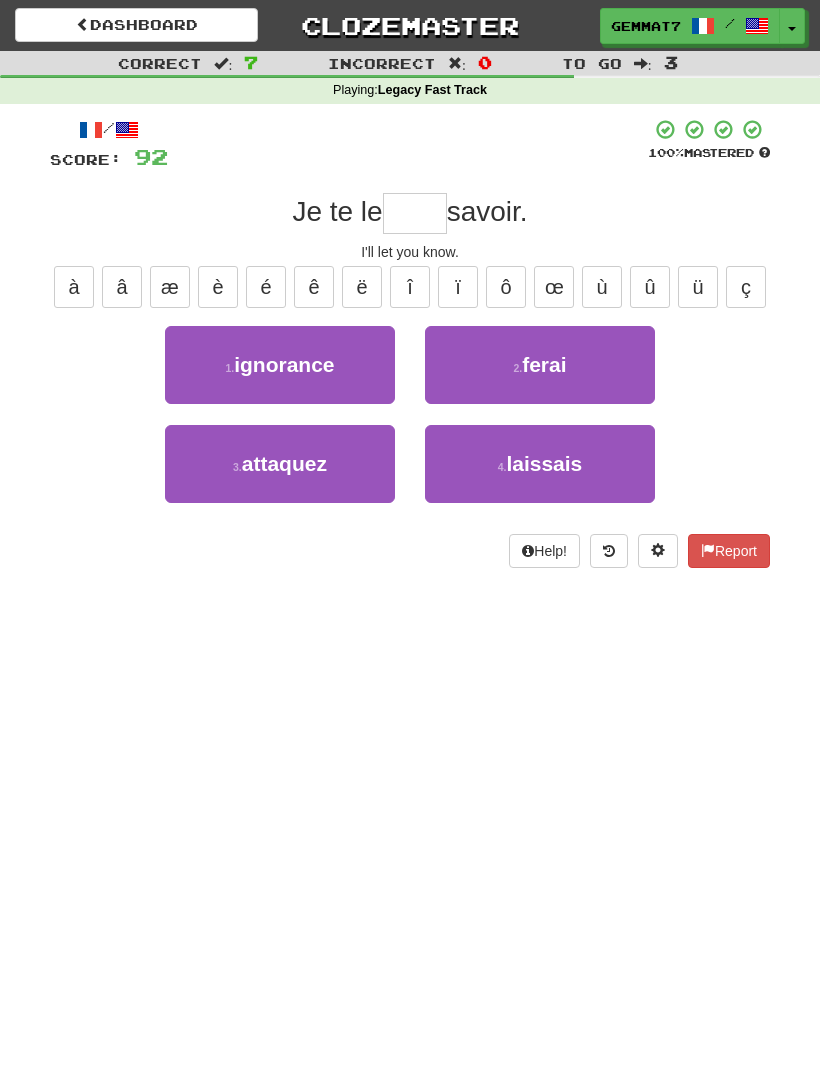 click on "2 .  ferai" at bounding box center (540, 365) 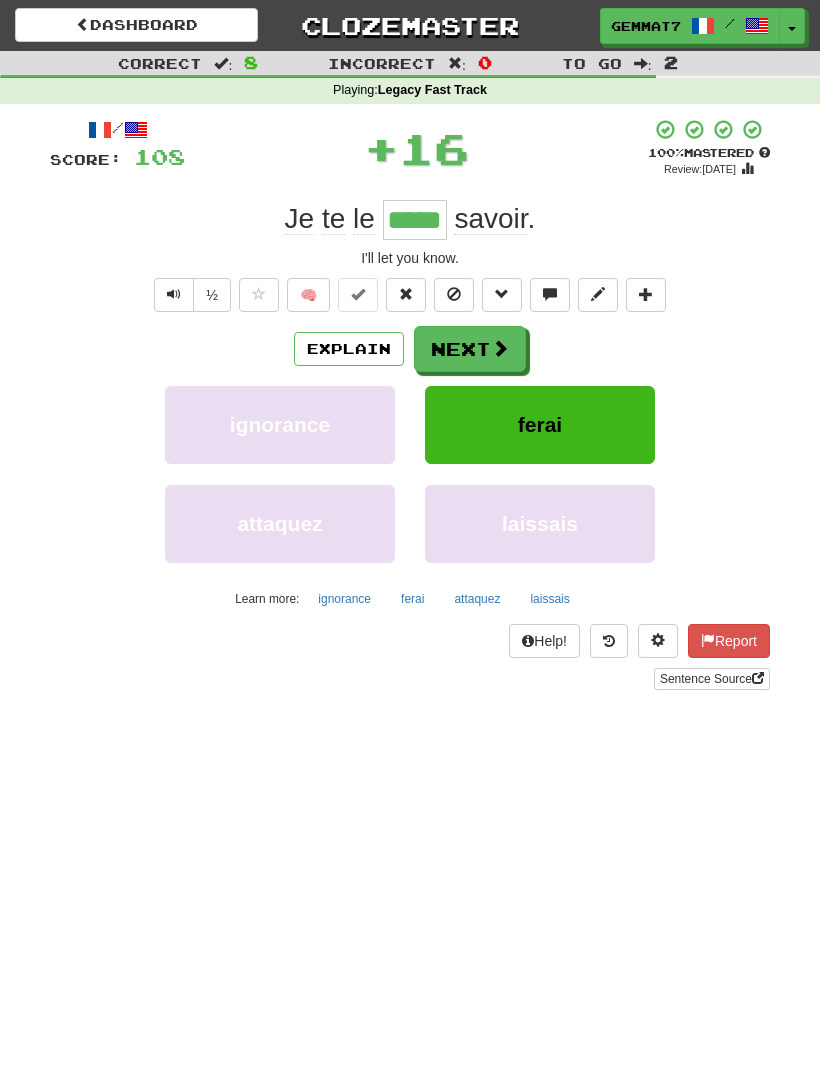 click on "Next" at bounding box center [470, 349] 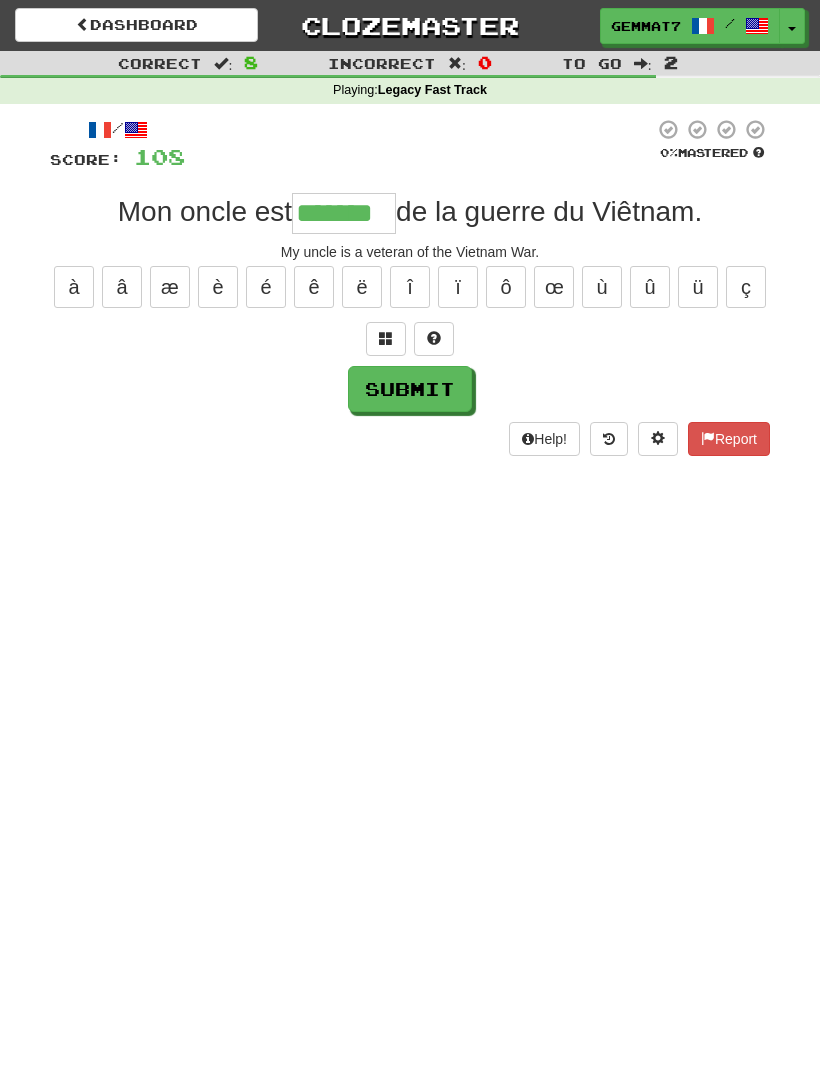 type on "*******" 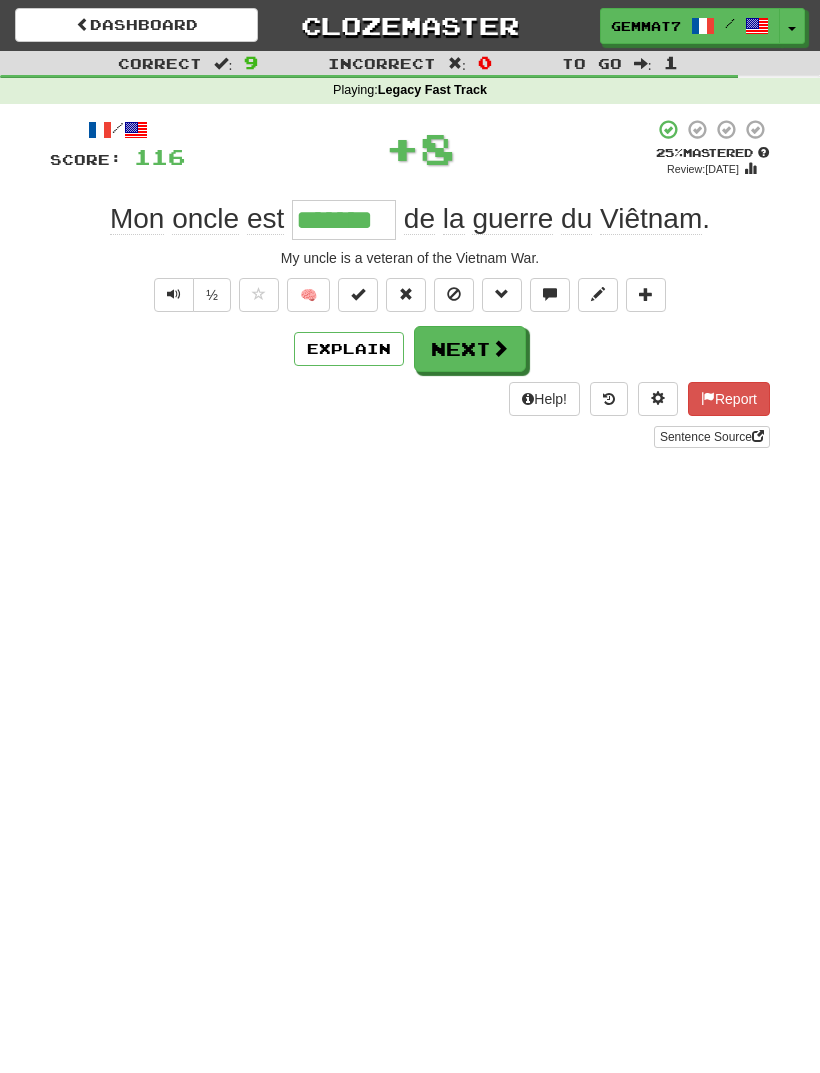 click on "Next" at bounding box center (470, 349) 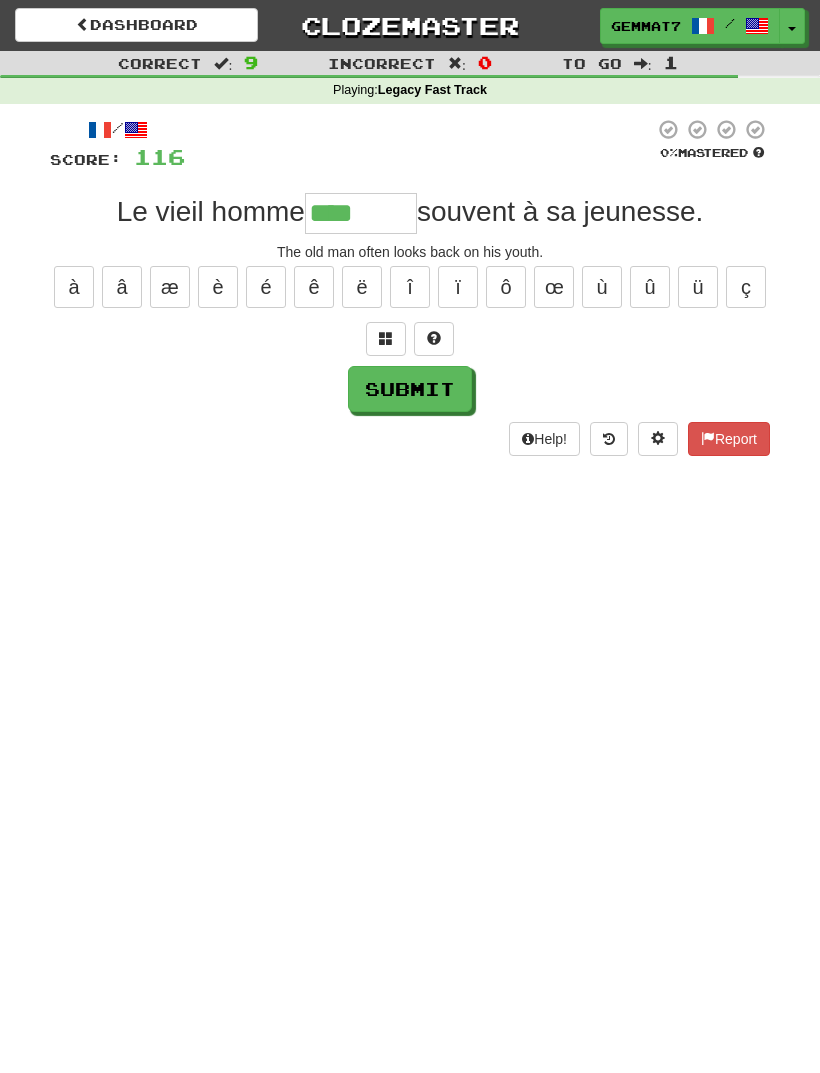 click at bounding box center [386, 339] 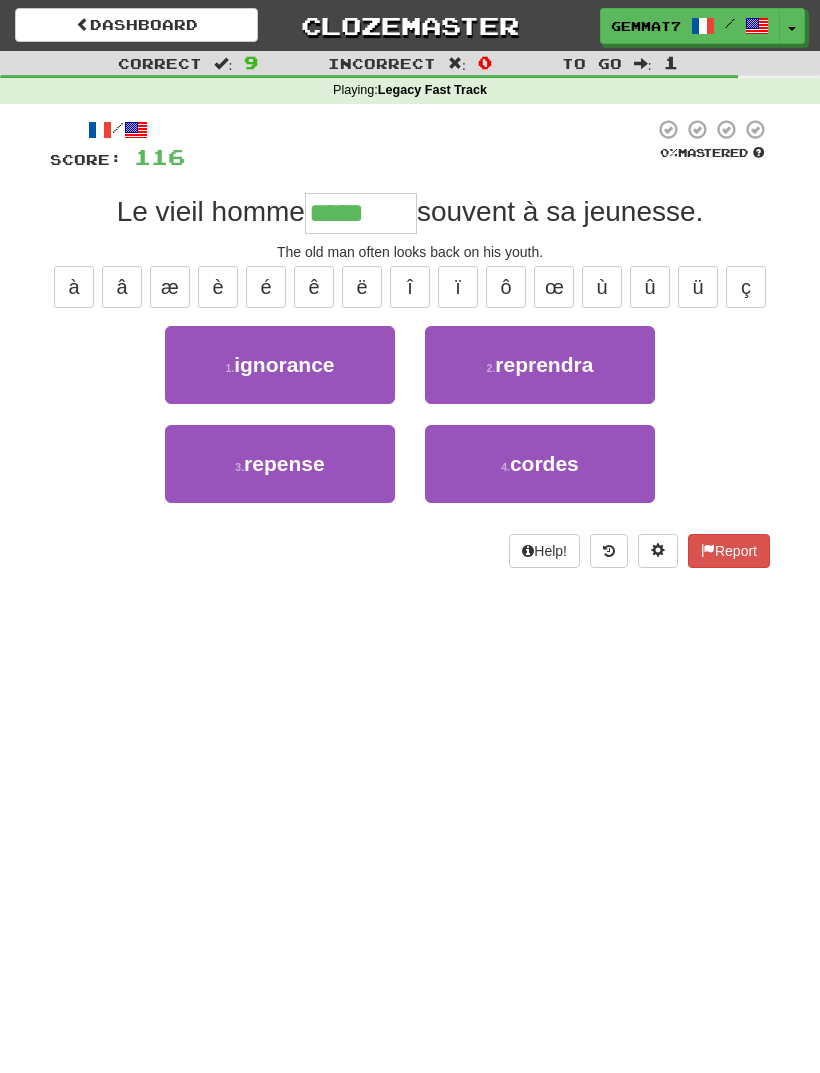 click on "3 .  repense" at bounding box center (280, 464) 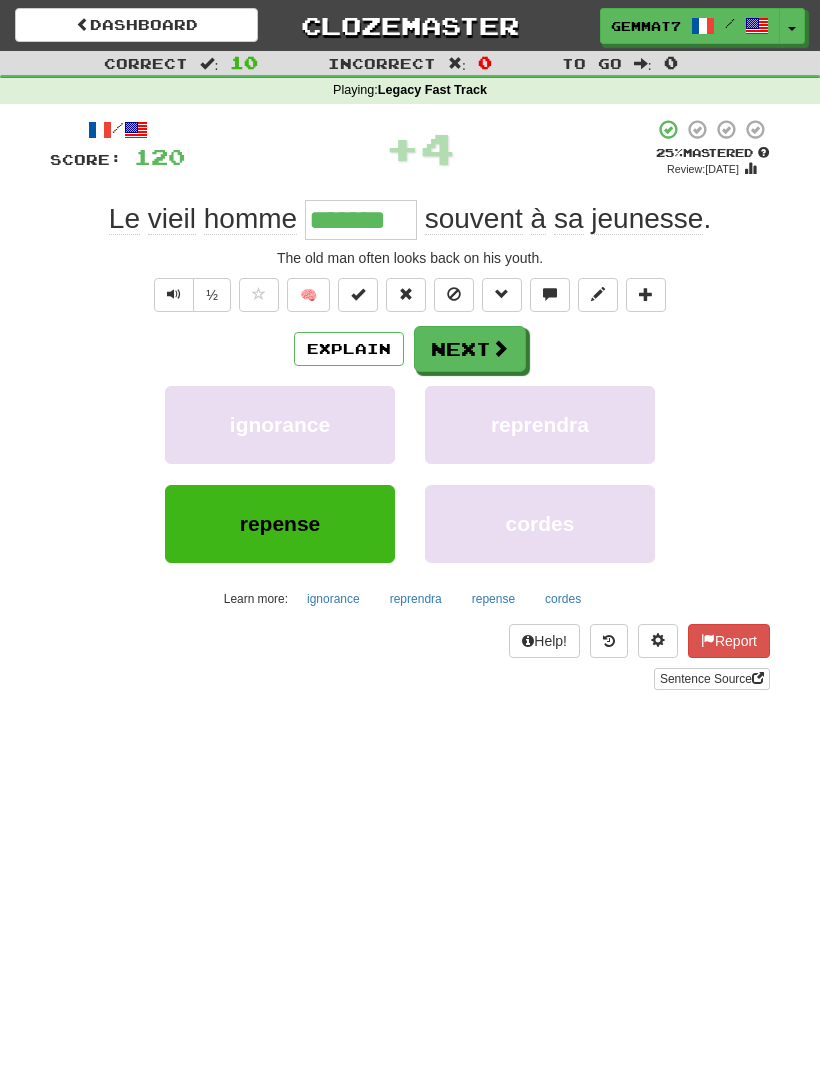 click at bounding box center (500, 348) 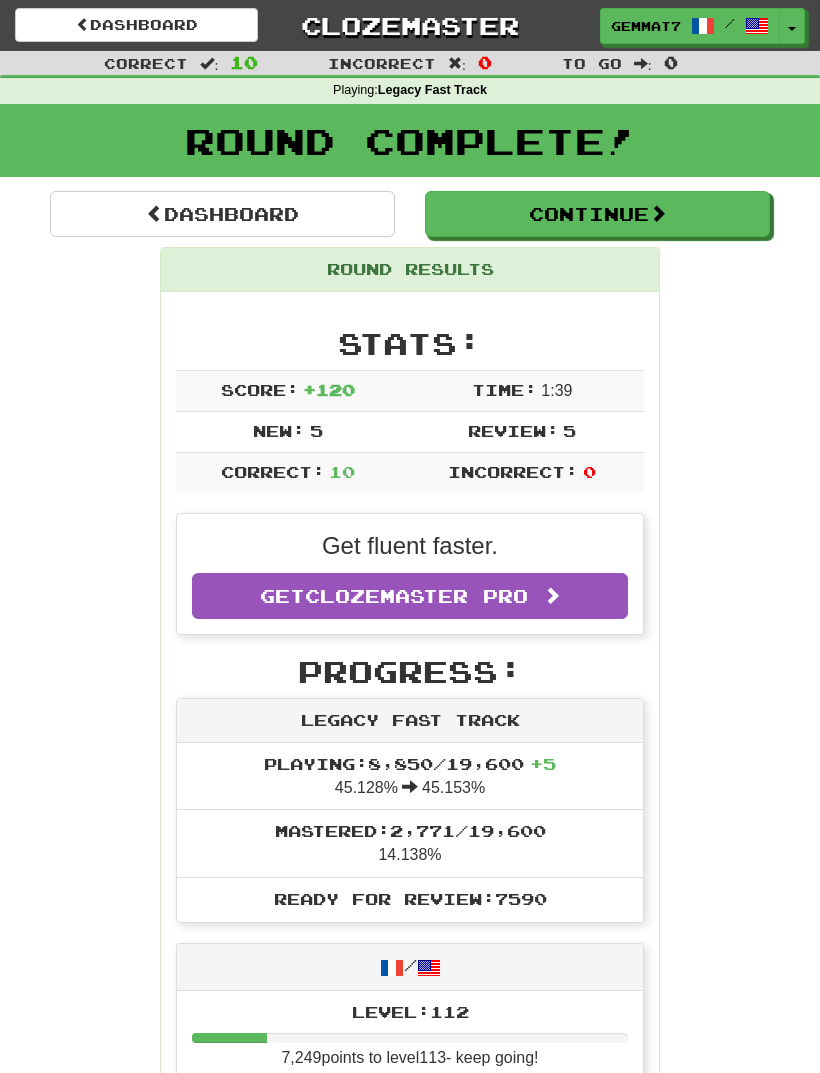 click on "Continue" at bounding box center [597, 214] 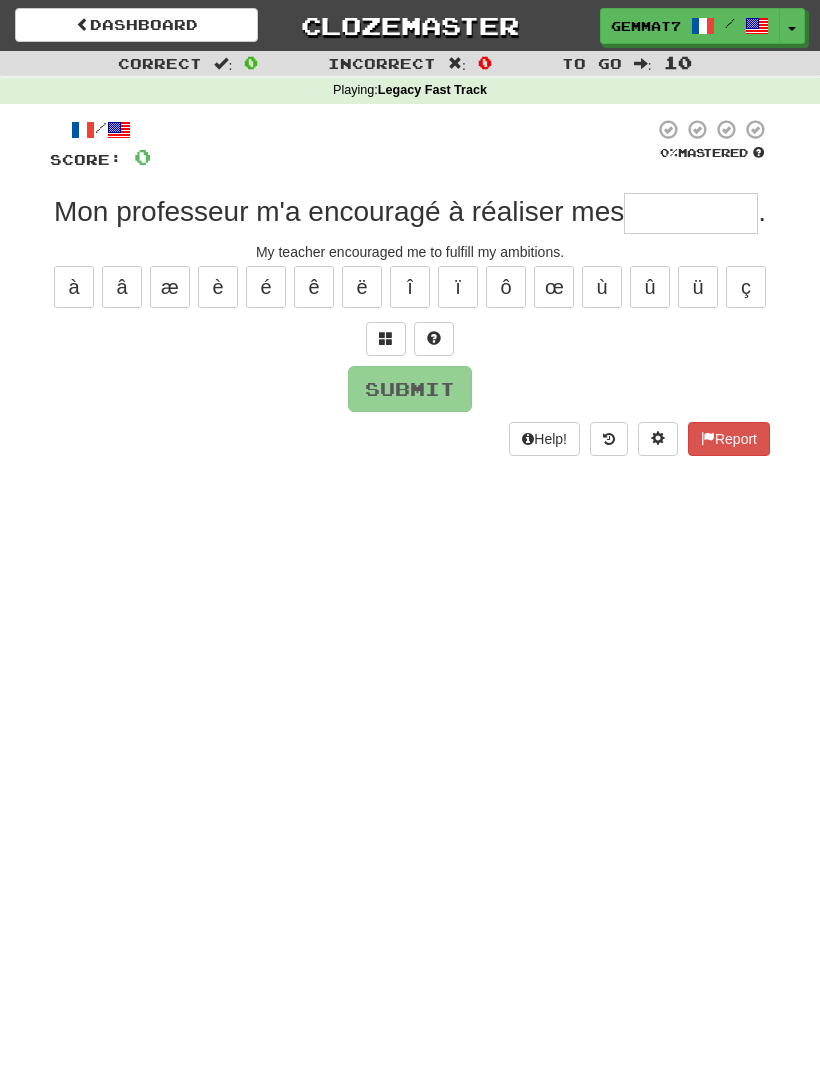 click at bounding box center [691, 213] 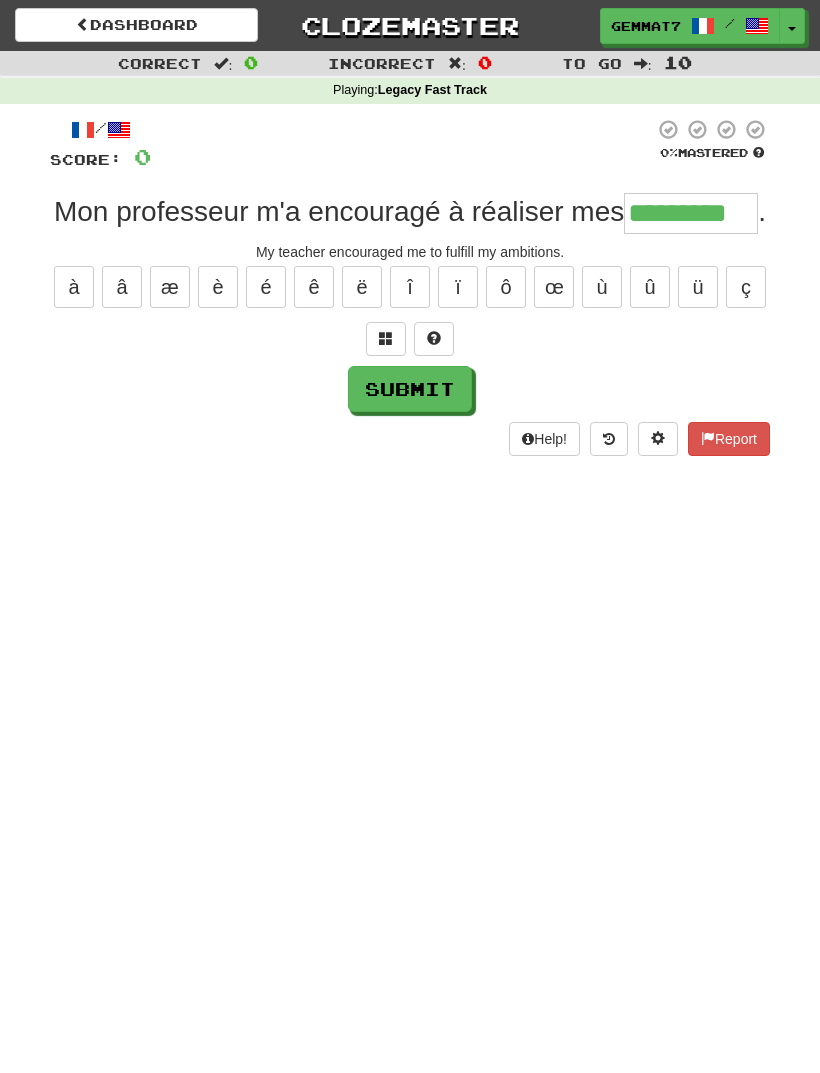 type on "*********" 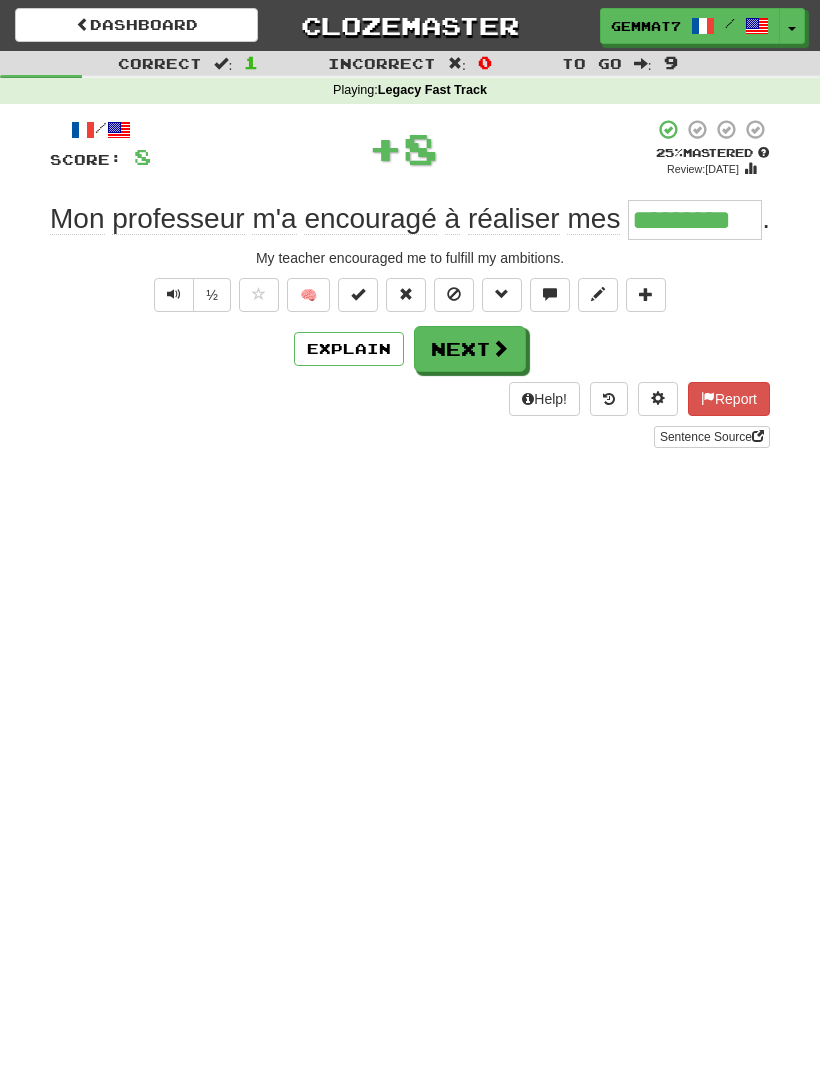 click on "Next" at bounding box center (470, 349) 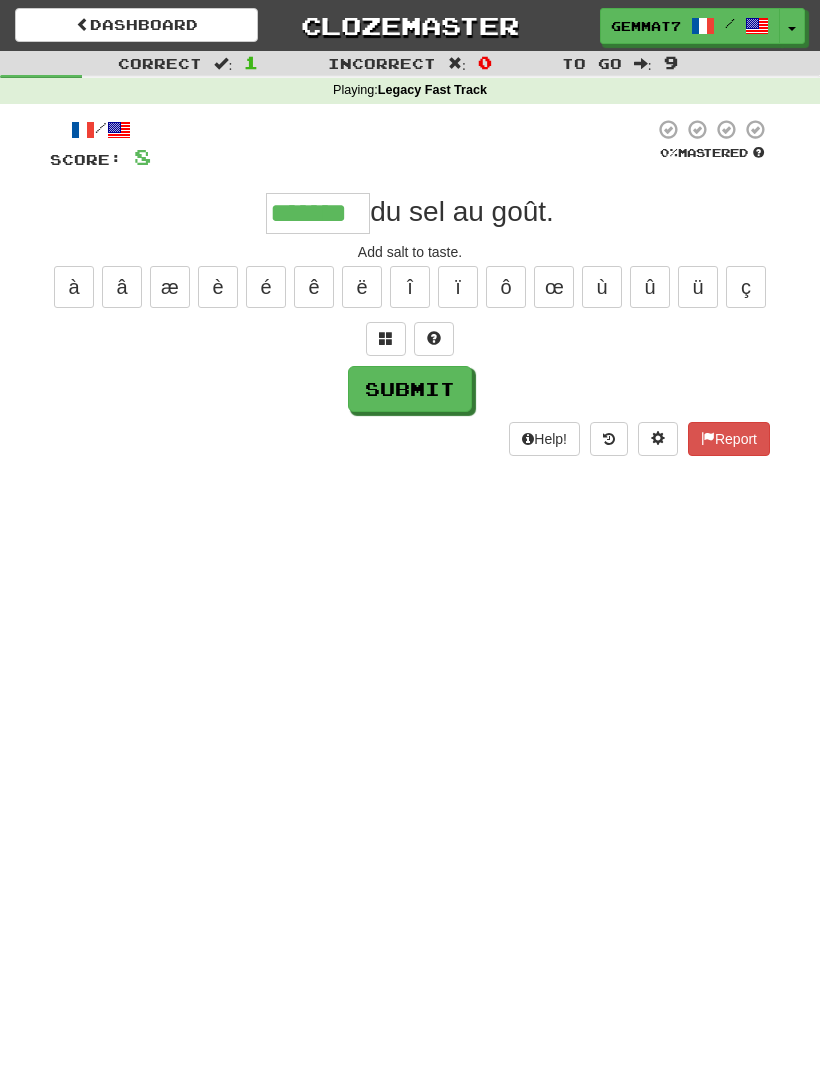 click on "Submit" at bounding box center (410, 389) 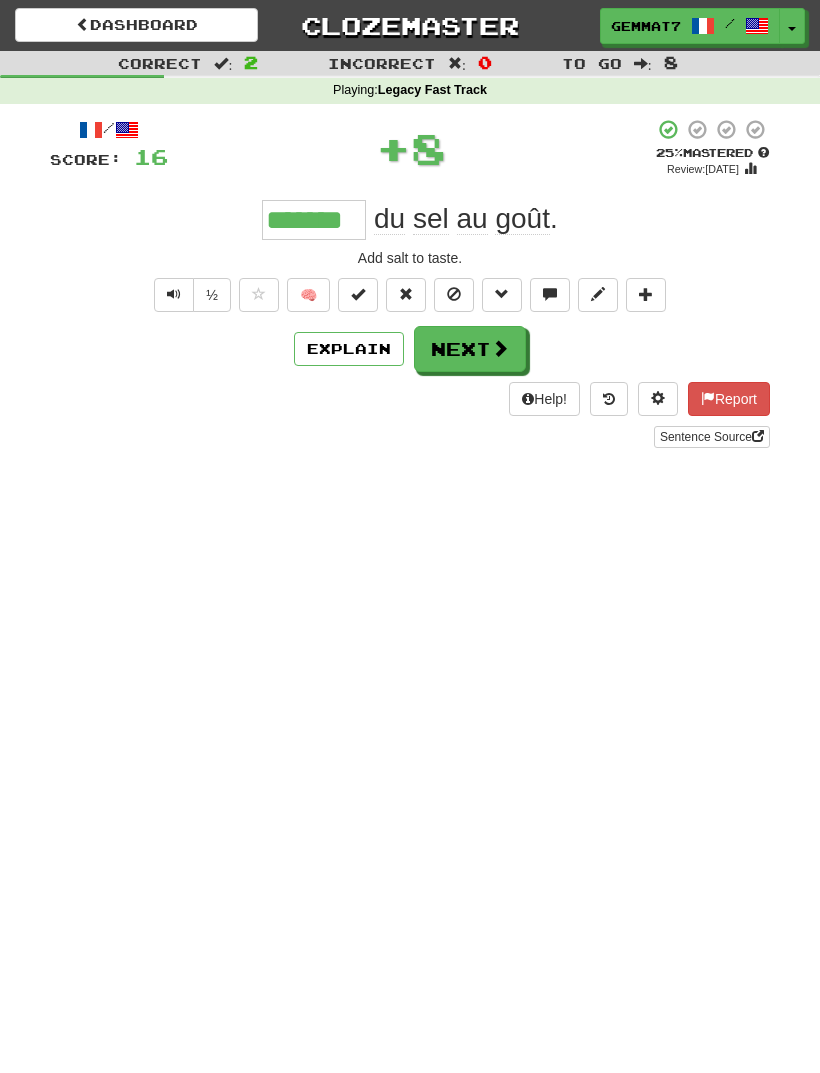 click at bounding box center [500, 348] 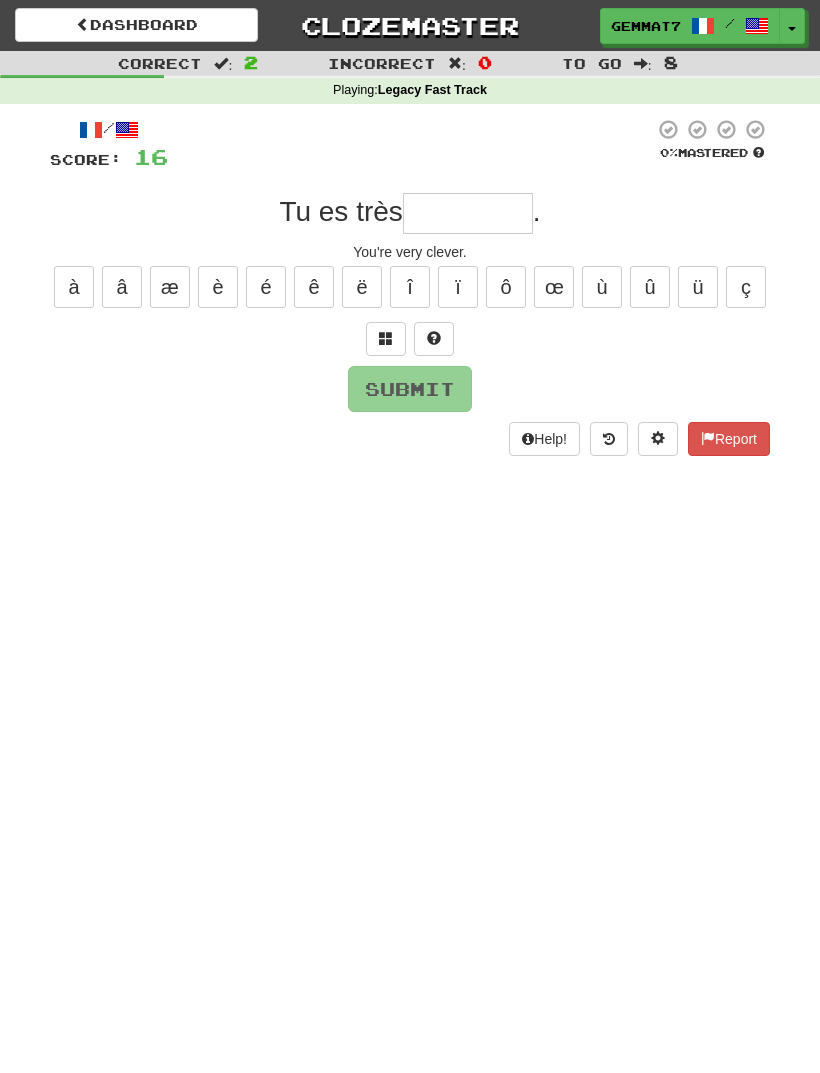 type on "*" 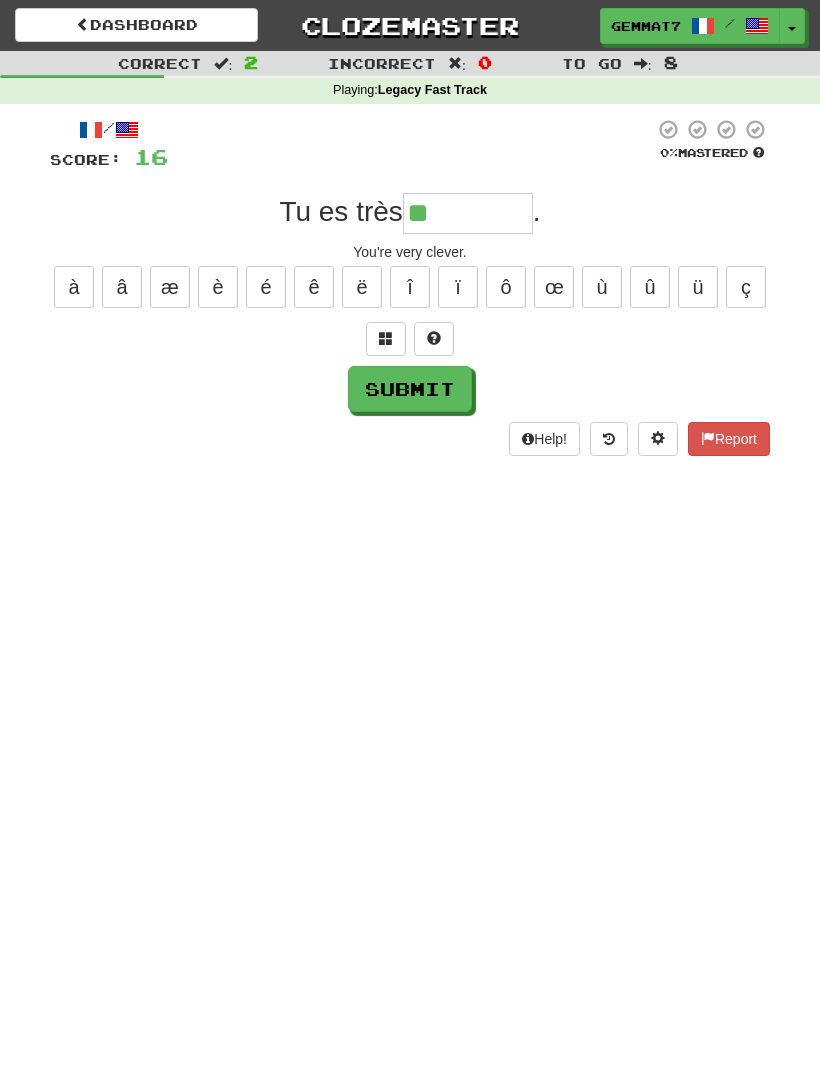 click on "/  Score:   16 0 %  Mastered Tu es très  ** . You're very clever. à â æ è é ê ë î ï ô œ ù û ü ç Submit  Help!  Report" at bounding box center [410, 287] 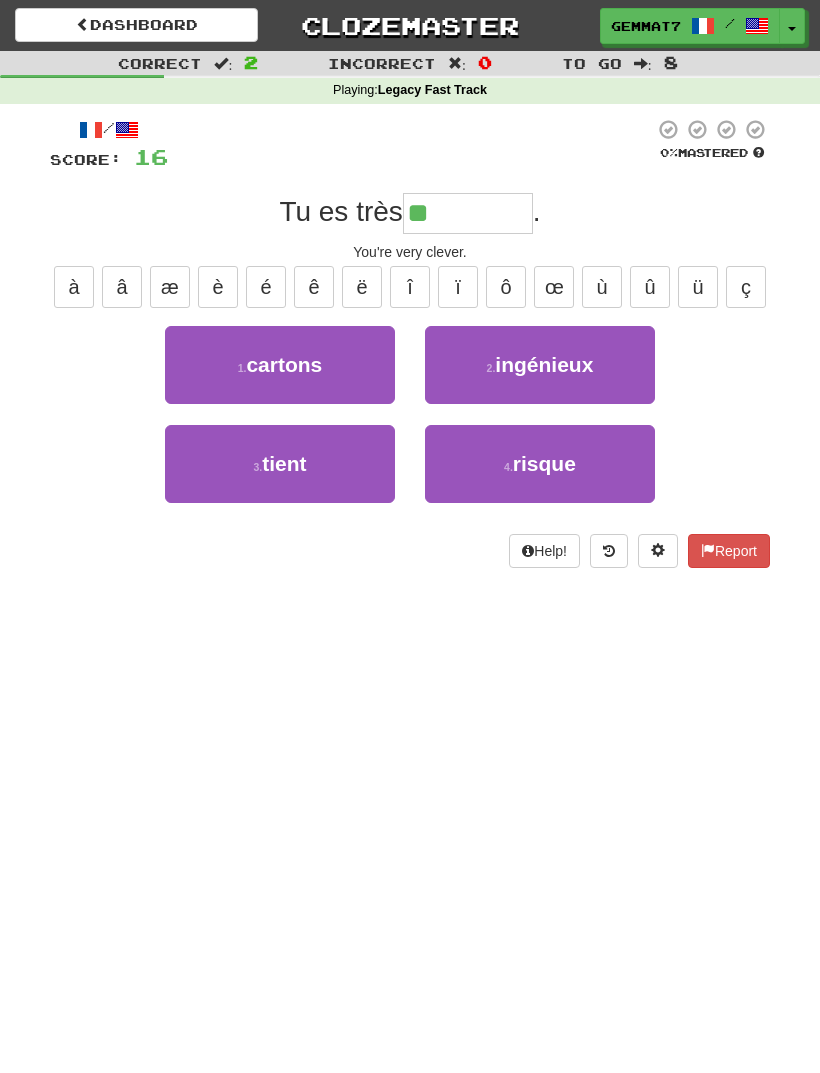 click on "2 .  ingénieux" at bounding box center [540, 365] 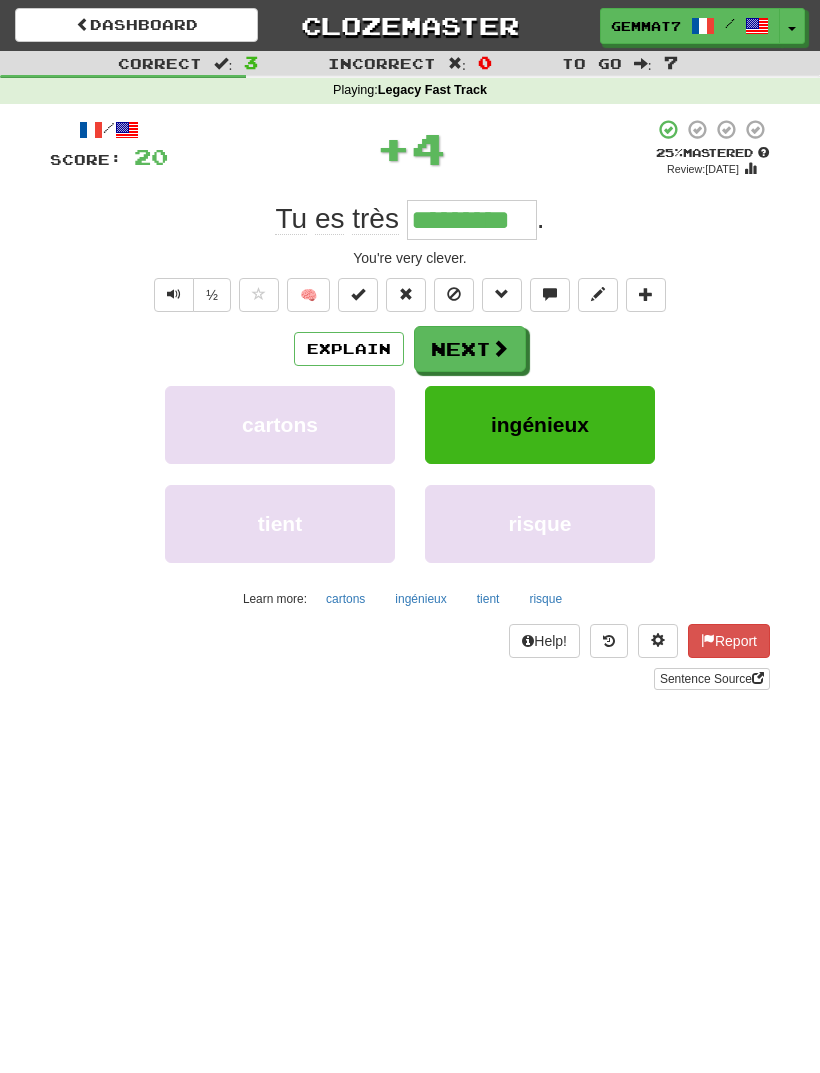 click on "ingénieux" at bounding box center [420, 599] 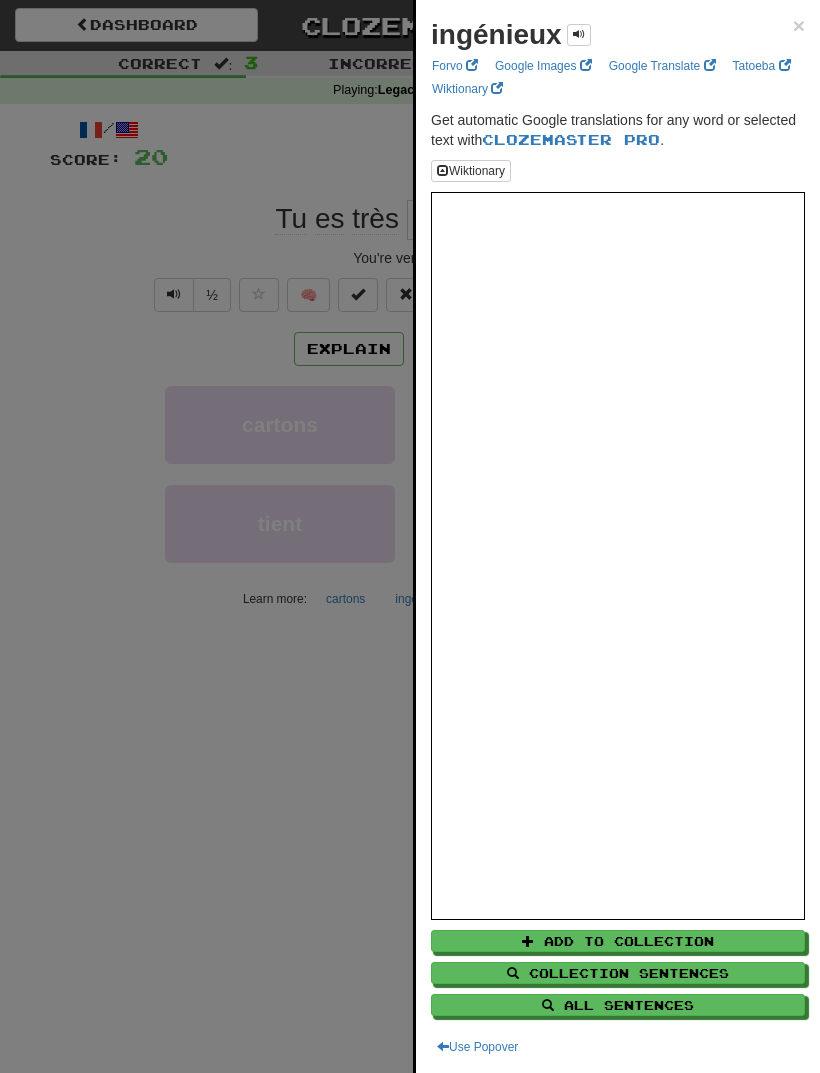 click at bounding box center [410, 536] 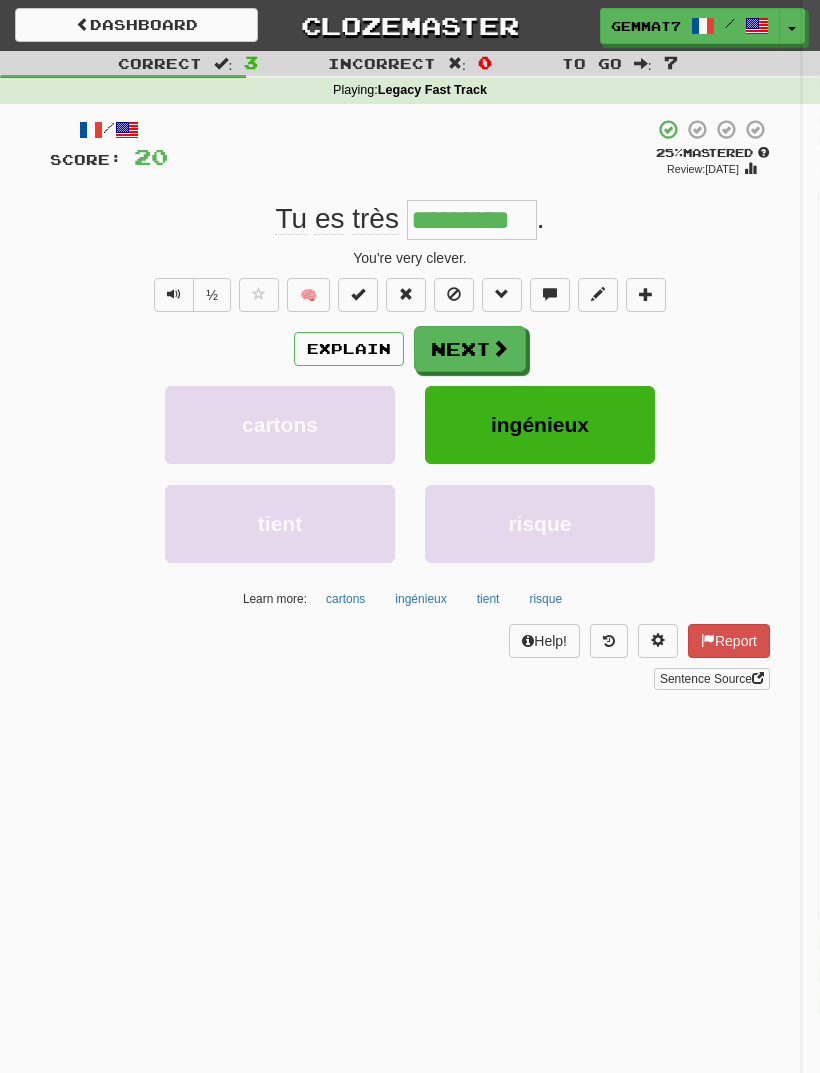 click on "Next" at bounding box center [470, 349] 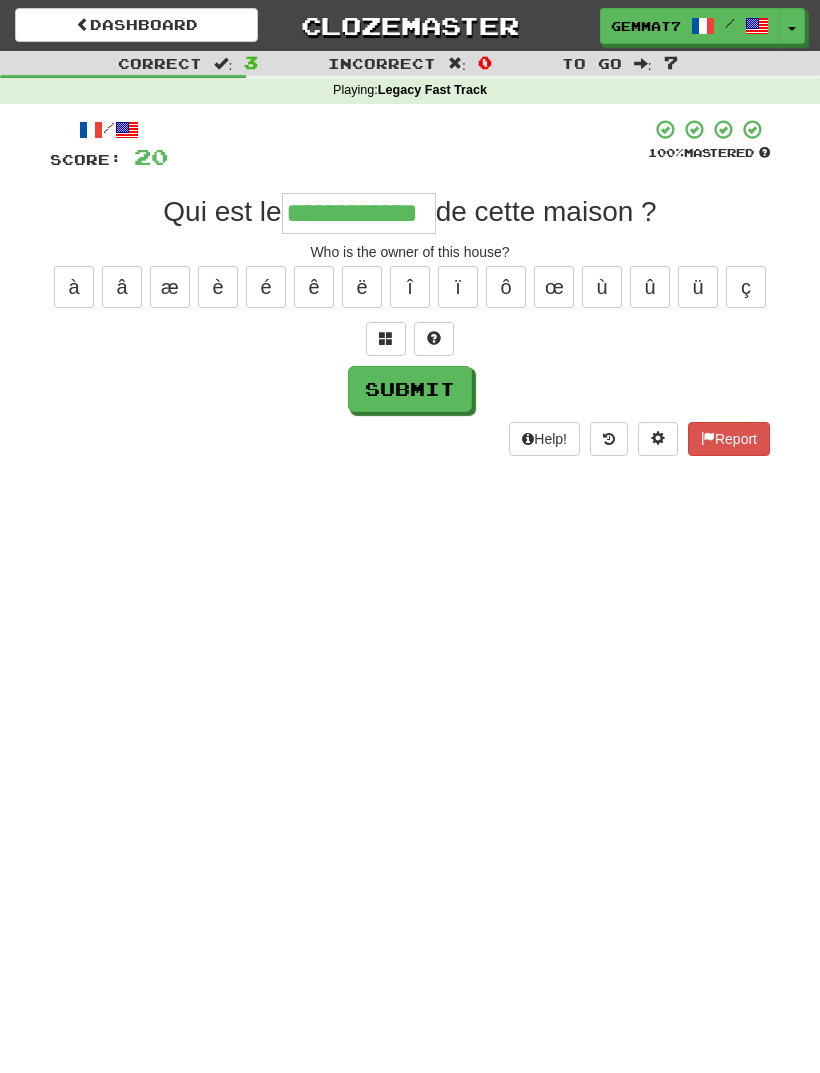type on "**********" 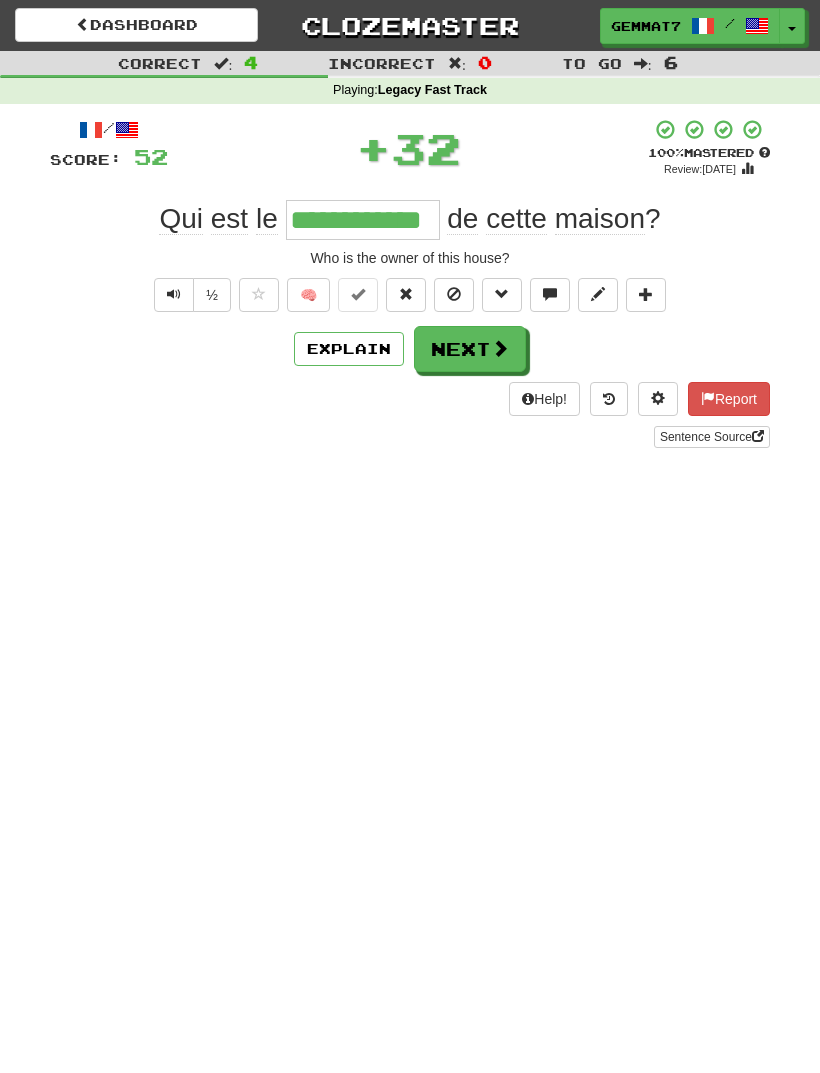 click at bounding box center (500, 348) 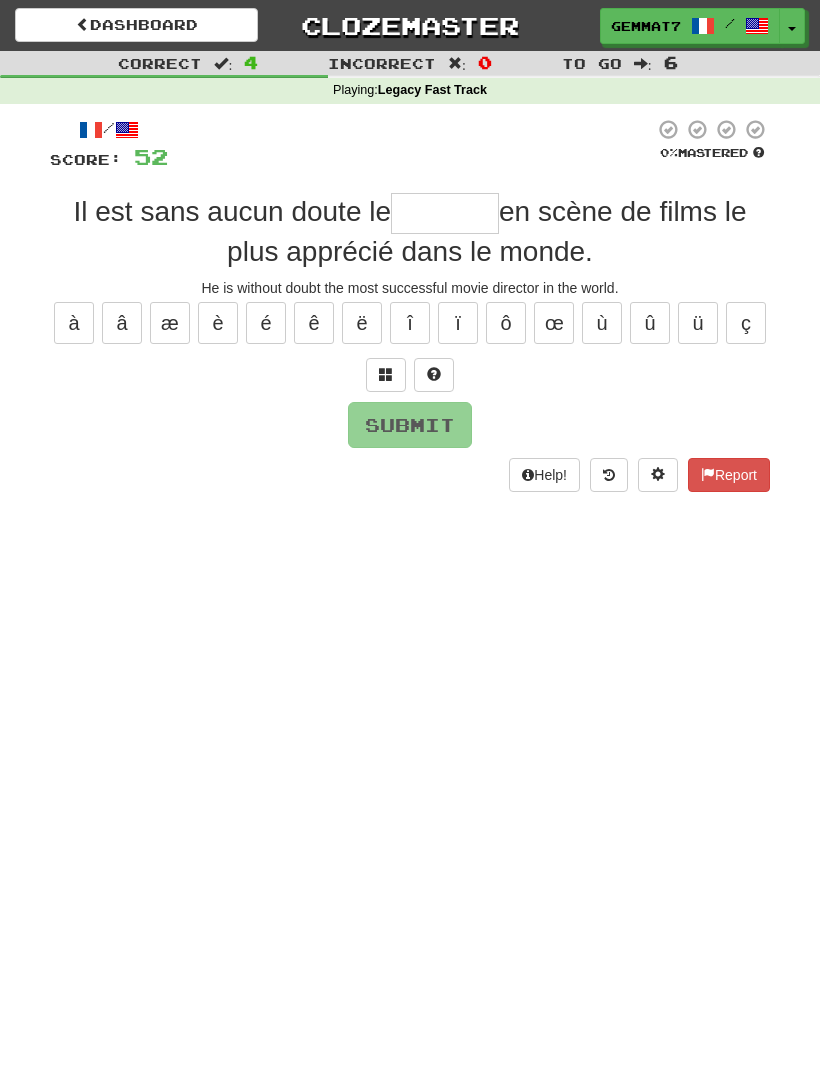 type on "*" 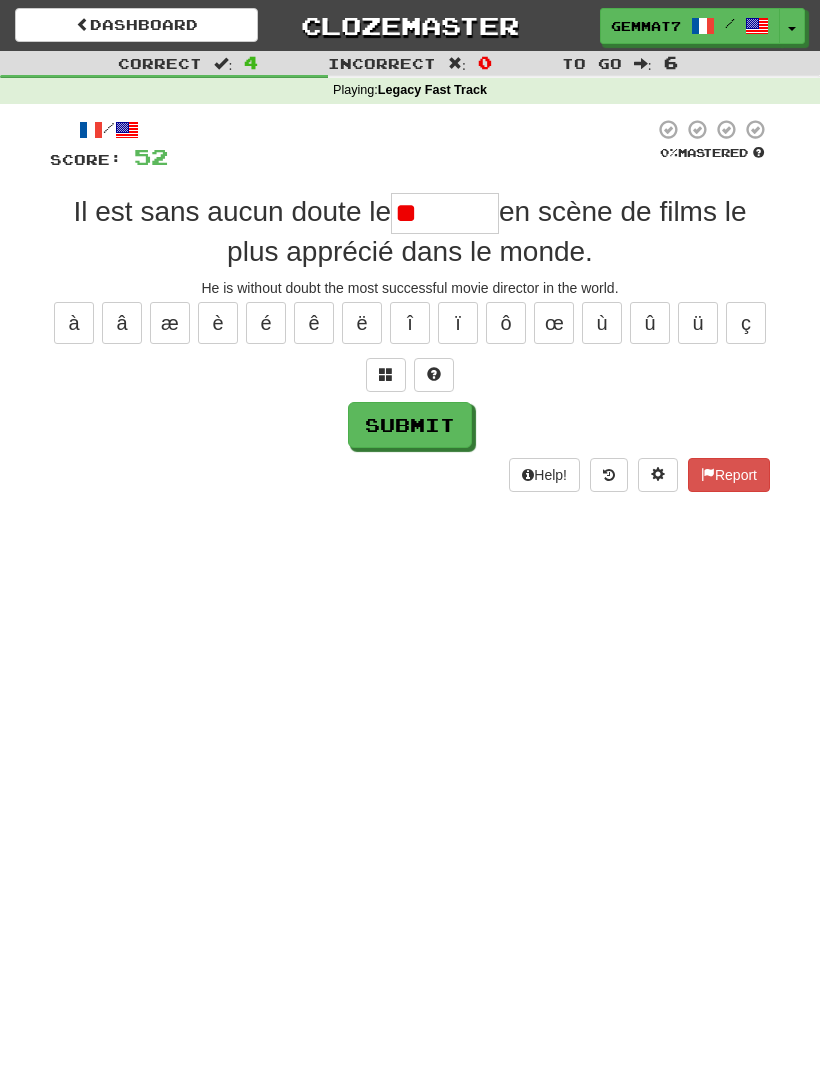 click on "/  Score:   52 0 %  Mastered Il est sans aucun doute le  **  en scène de films le plus apprécié dans le monde. He is without doubt the most successful movie director in the world. à â æ è é ê ë î ï ô œ ù û ü ç Submit  Help!  Report" at bounding box center (410, 305) 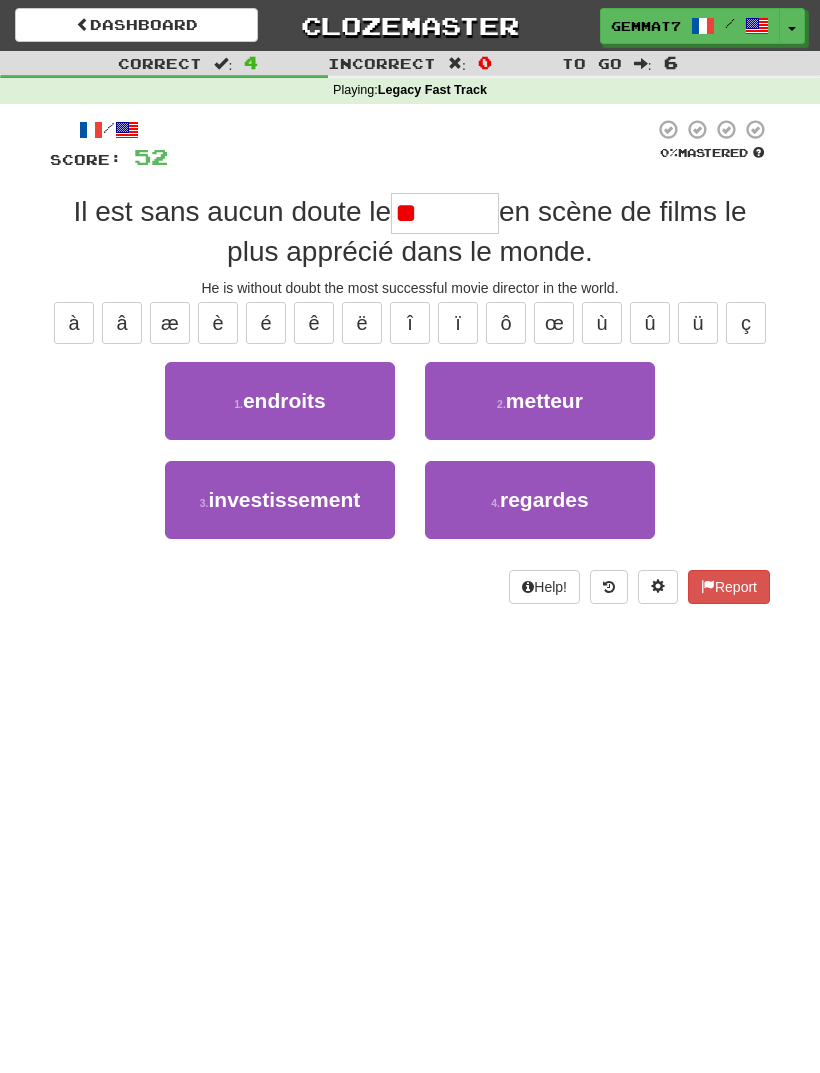 click on "2 .  metteur" at bounding box center [540, 401] 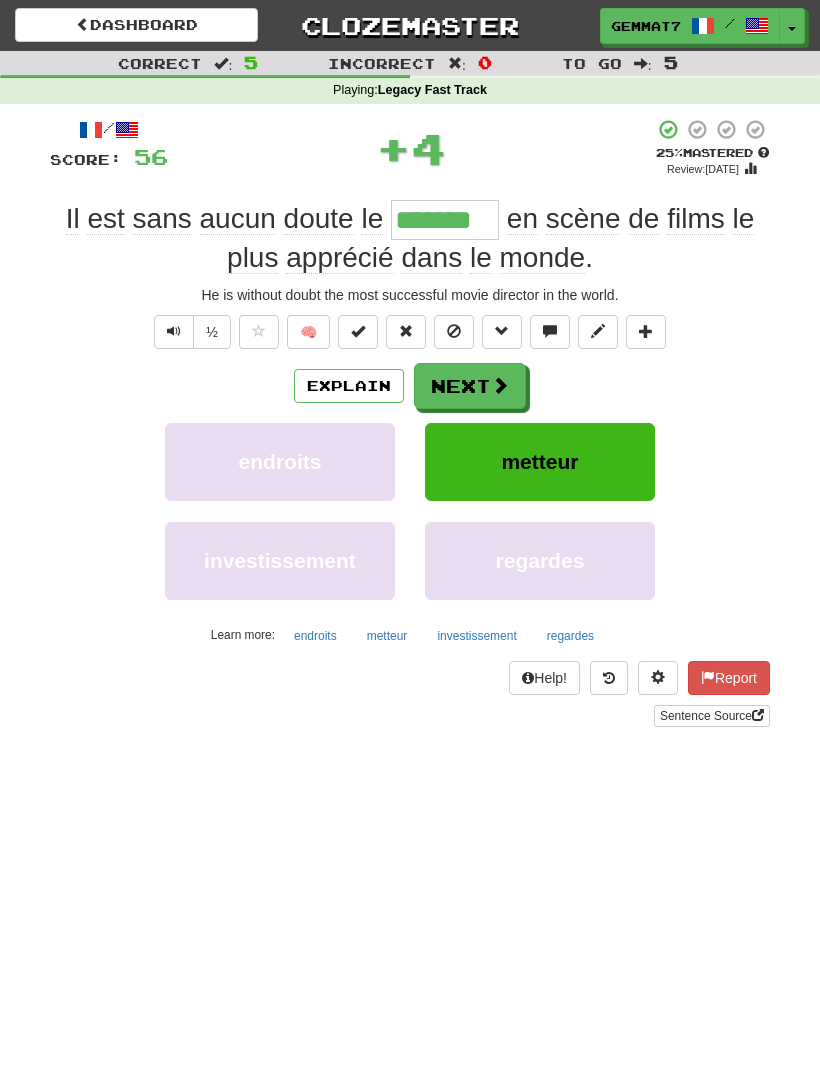 click on "metteur" at bounding box center [387, 636] 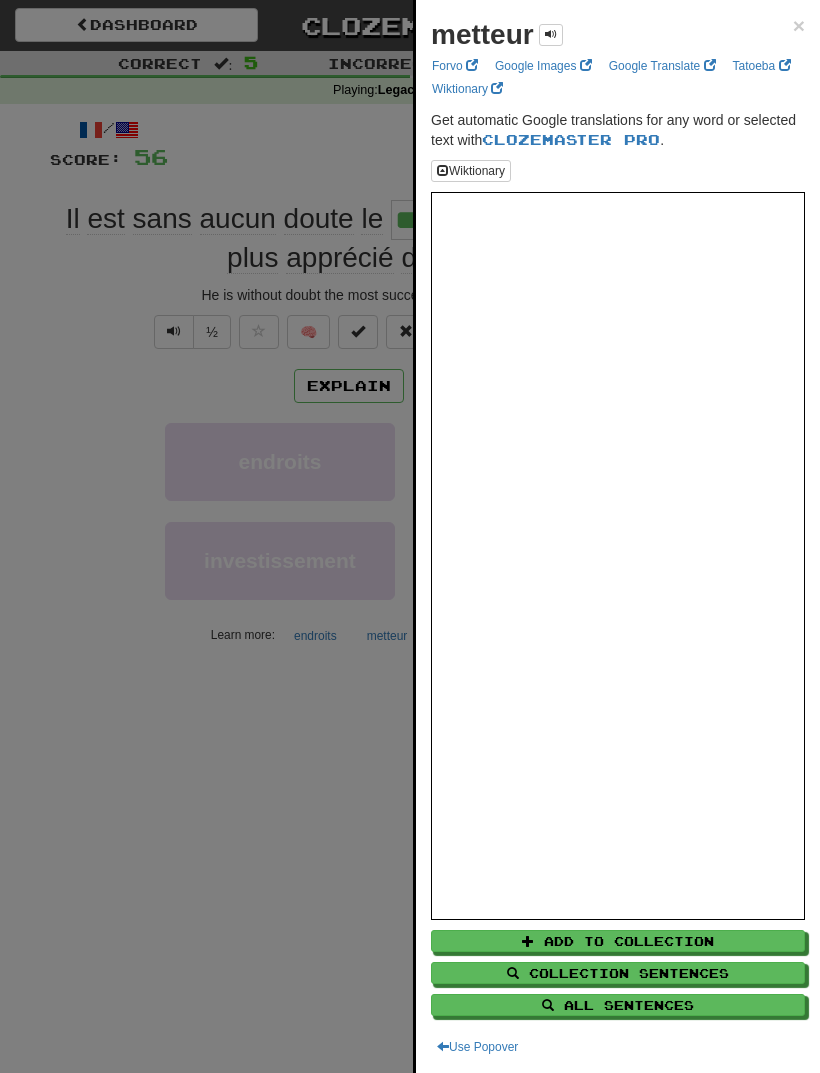 click at bounding box center (410, 536) 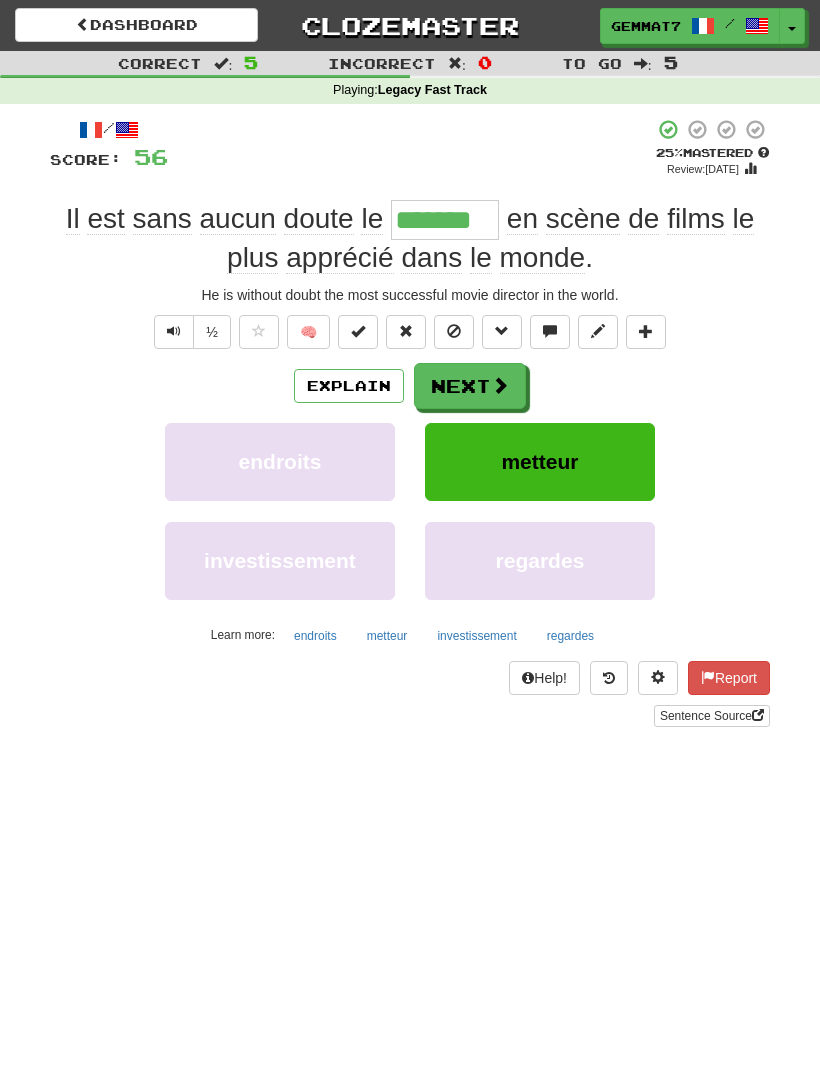 click at bounding box center [500, 385] 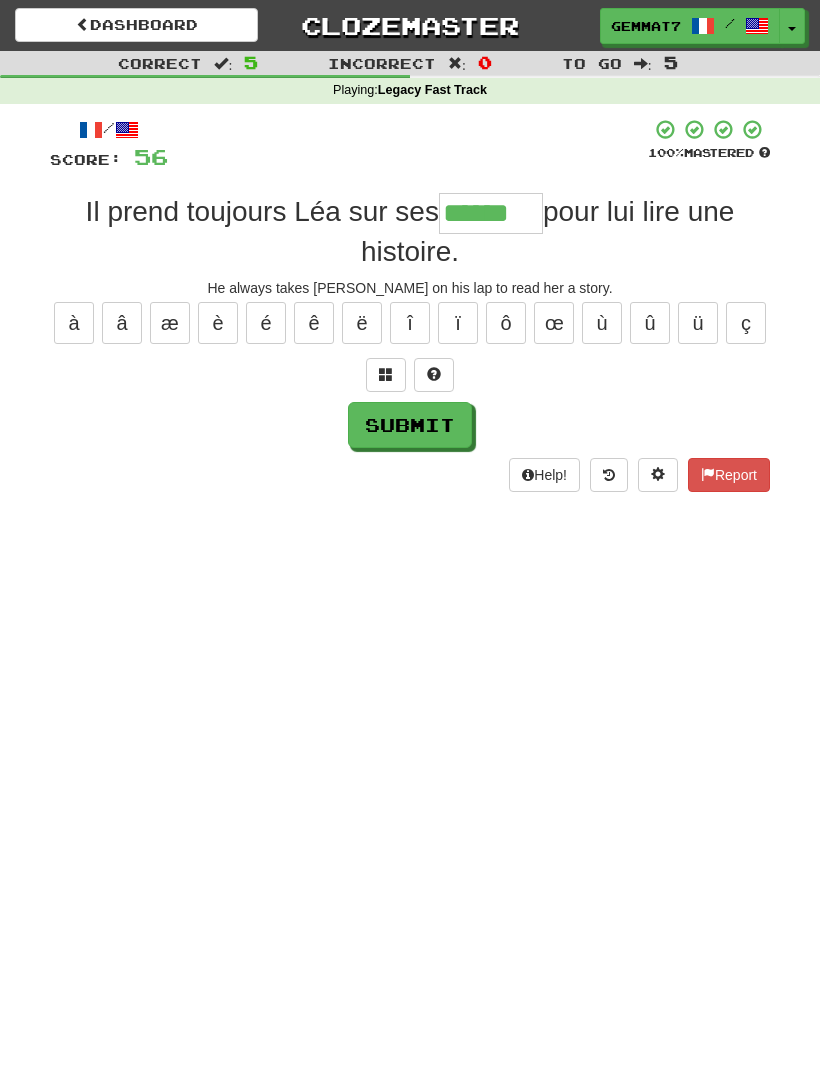 type on "******" 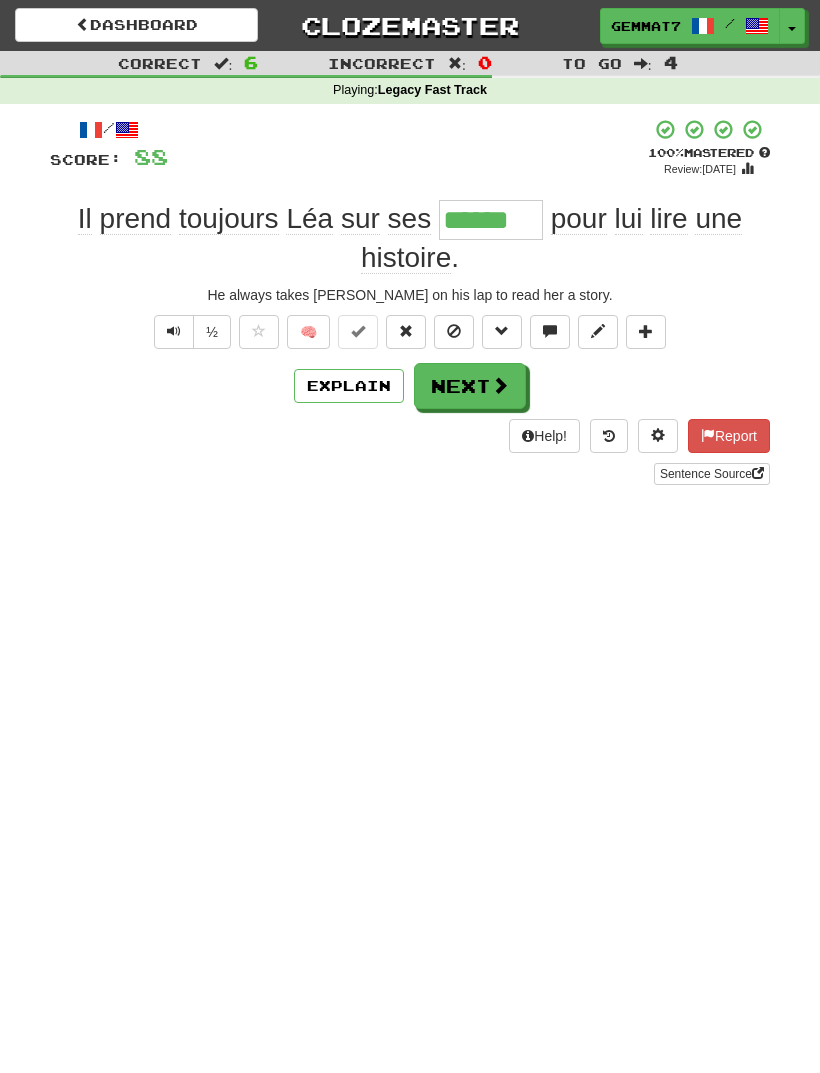 click on "Next" at bounding box center [470, 386] 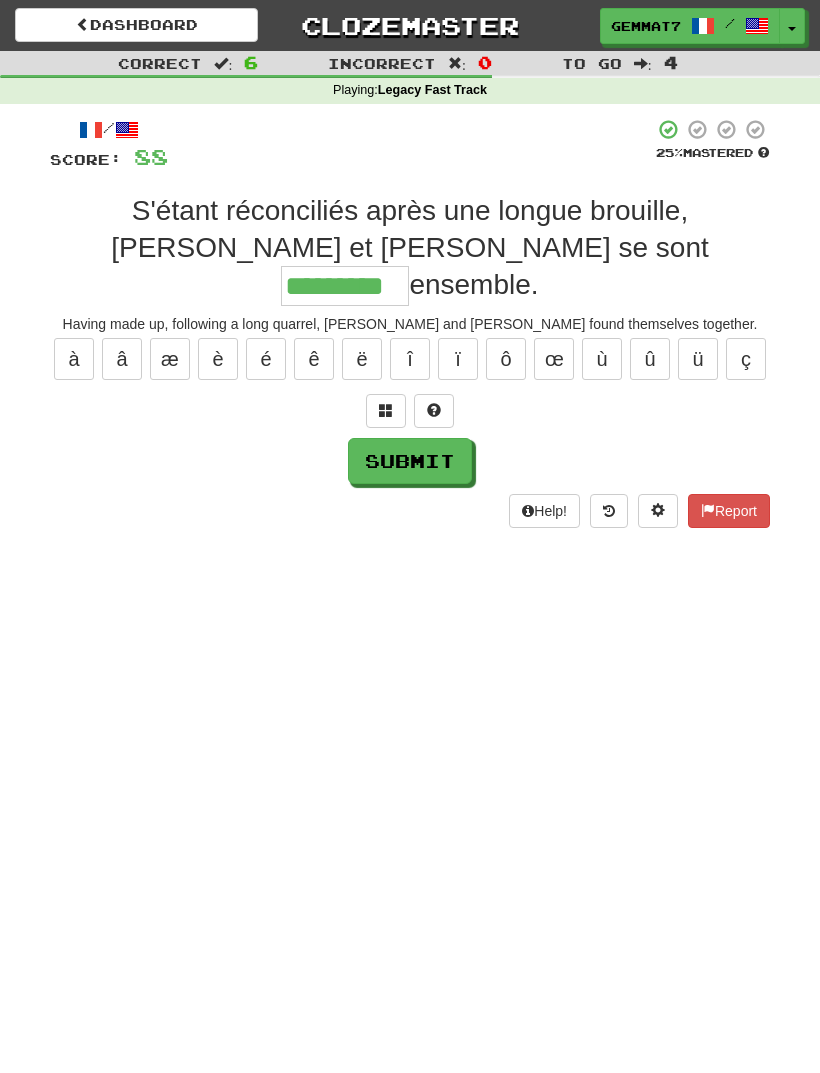 type on "*********" 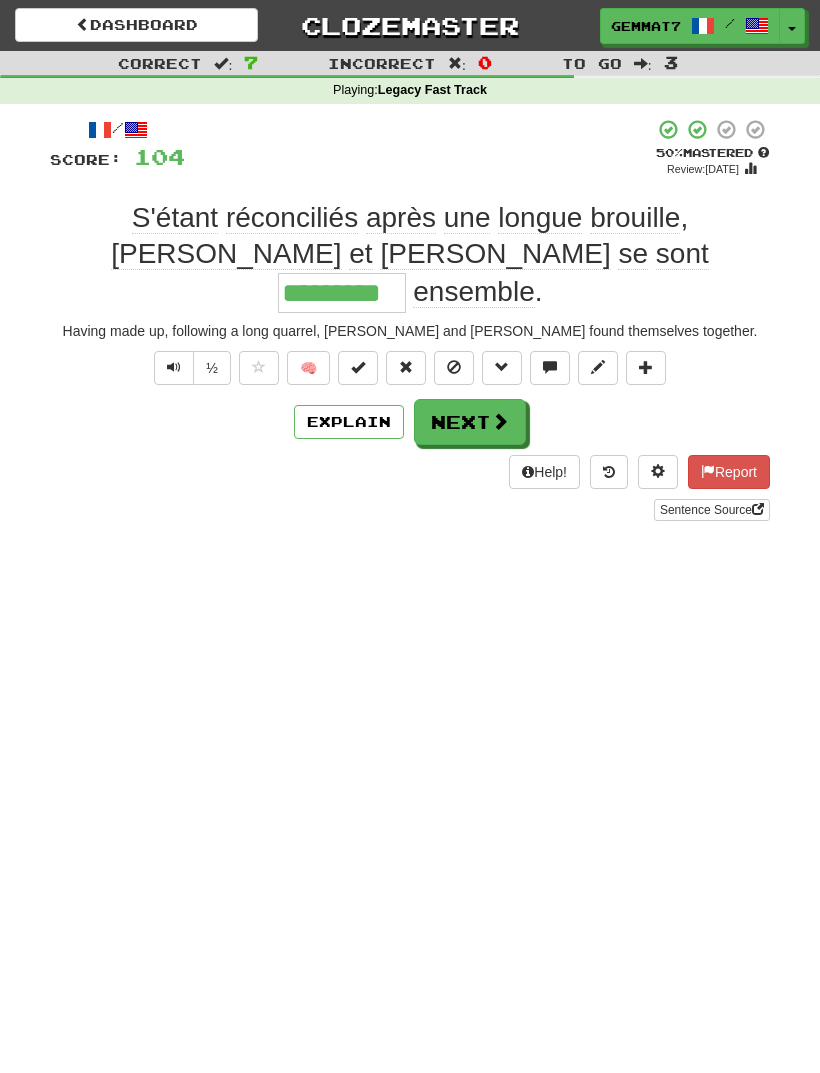 click on "Next" at bounding box center [470, 422] 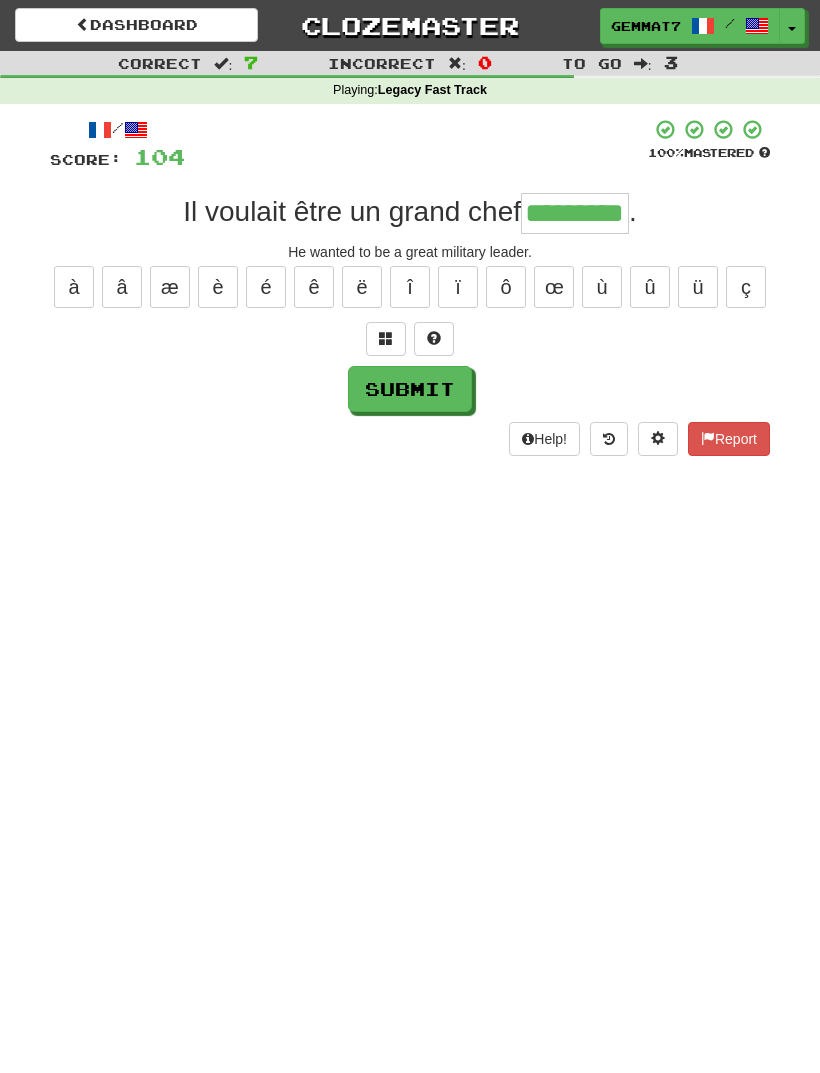 type on "*********" 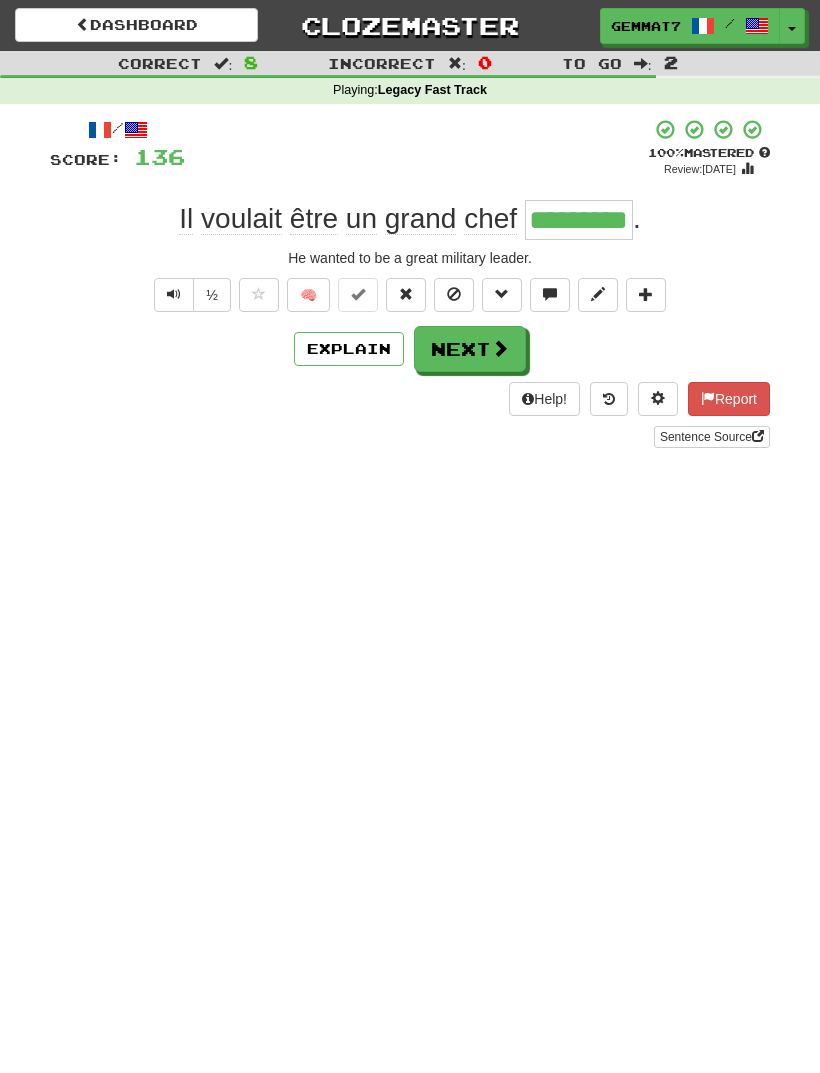 click on "Next" at bounding box center (470, 349) 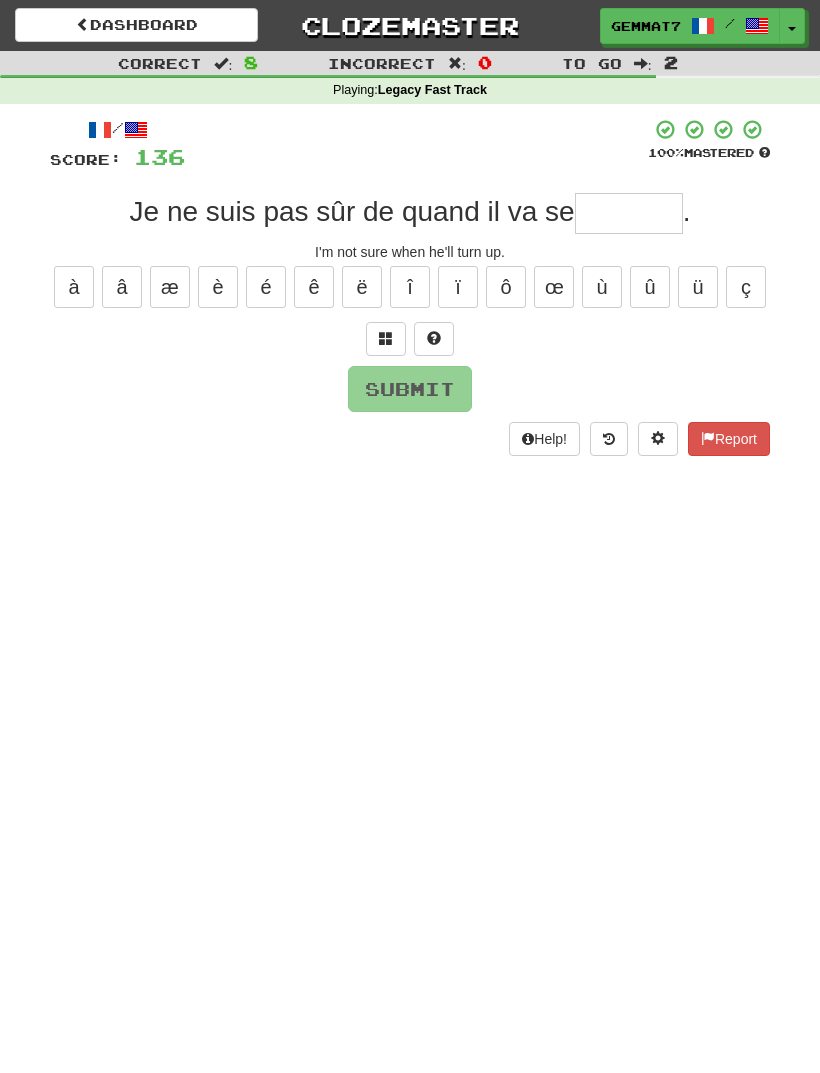 type on "*" 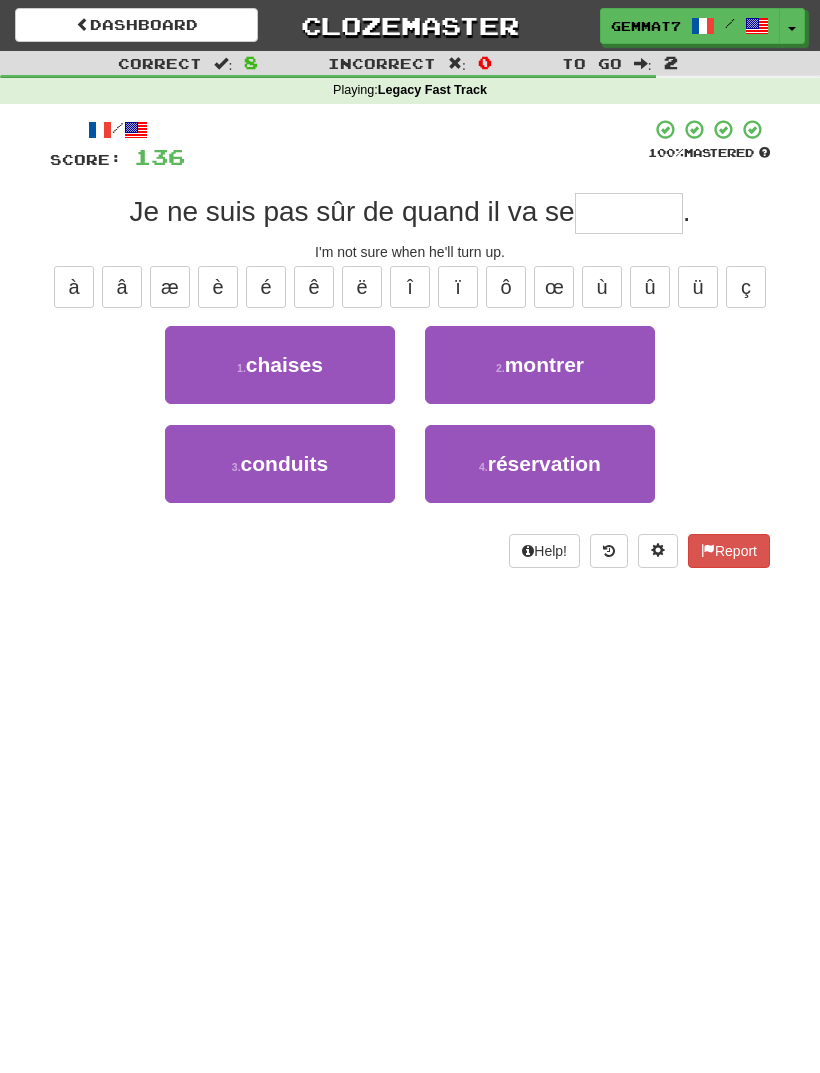 click on "2 .  montrer" at bounding box center [540, 365] 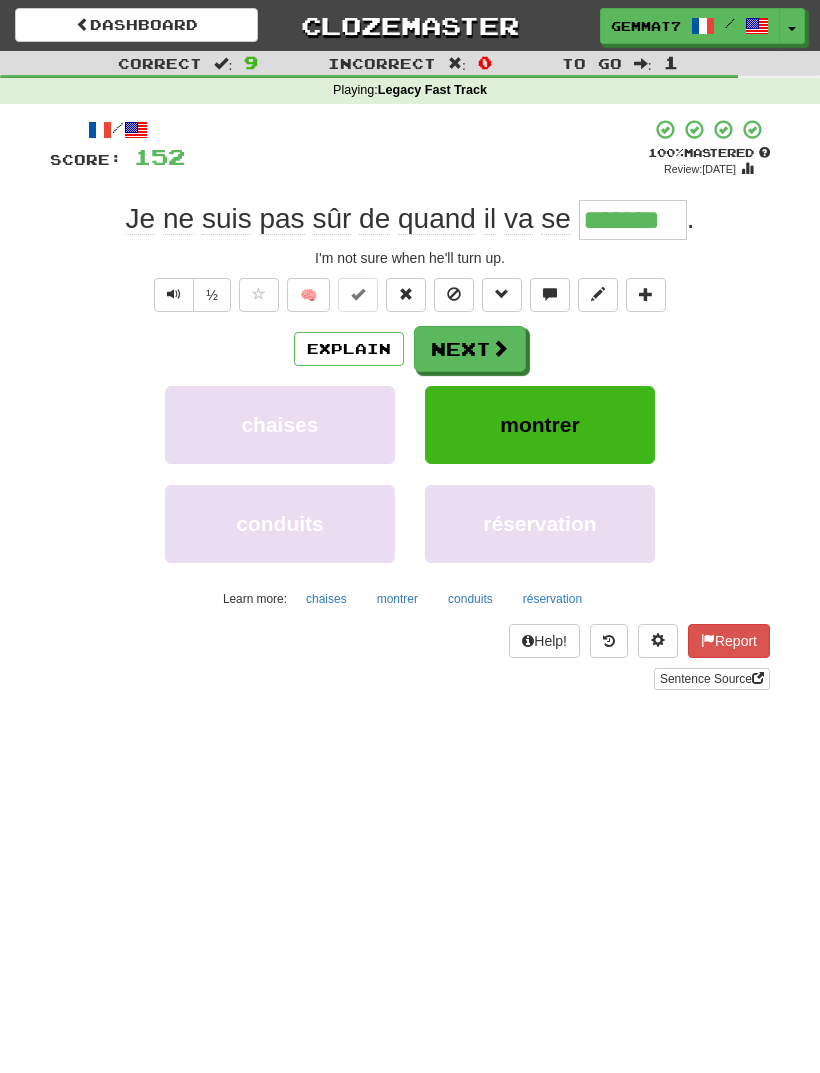 click on "Next" at bounding box center [470, 349] 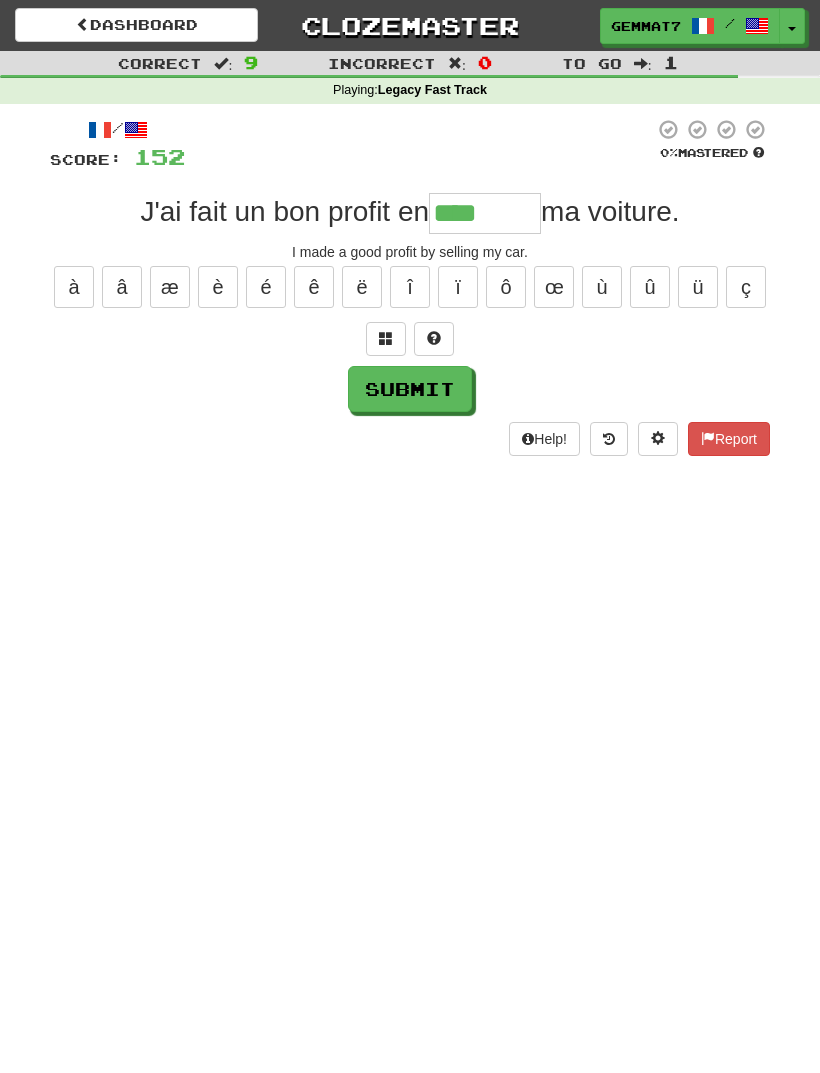 click at bounding box center (386, 338) 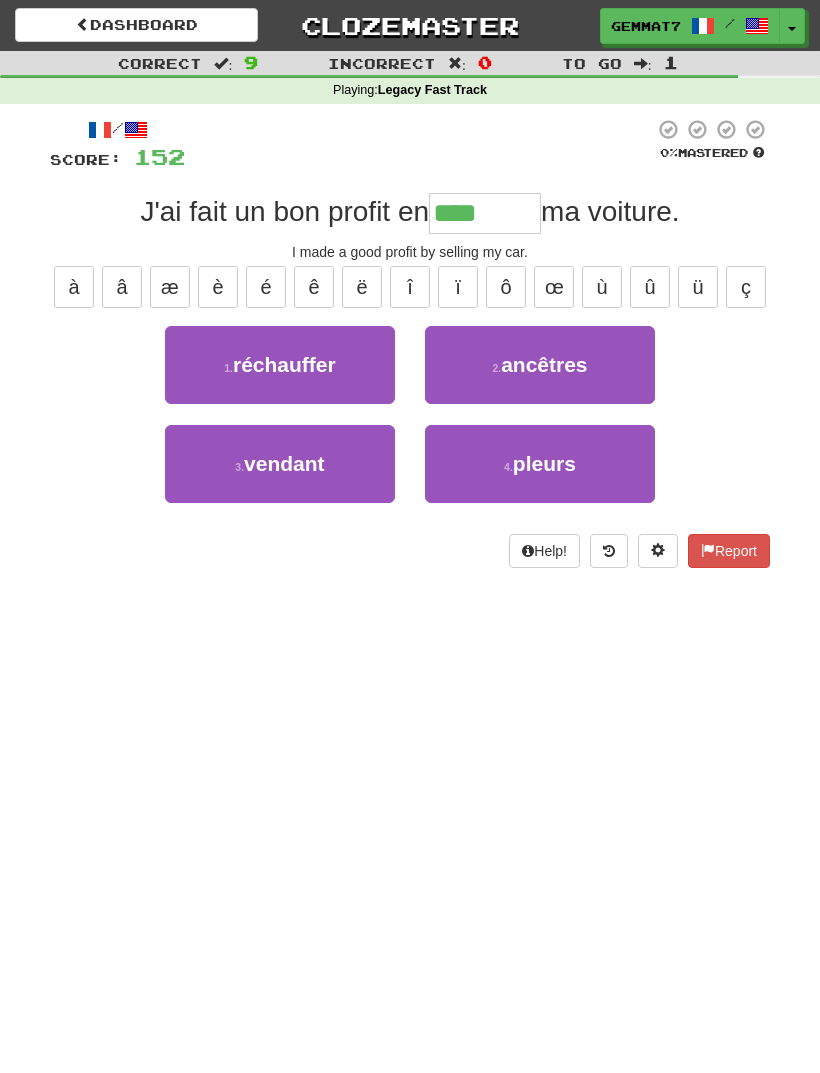 click on "3 .  vendant" at bounding box center [280, 464] 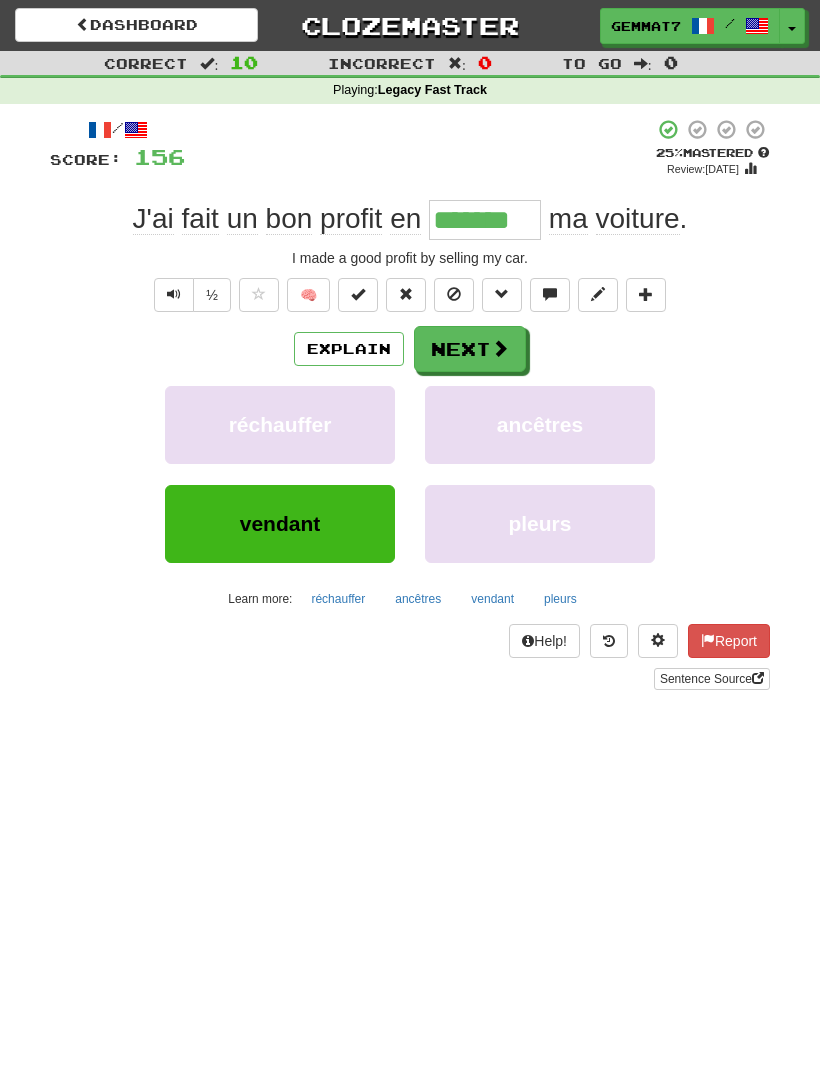 click at bounding box center [500, 348] 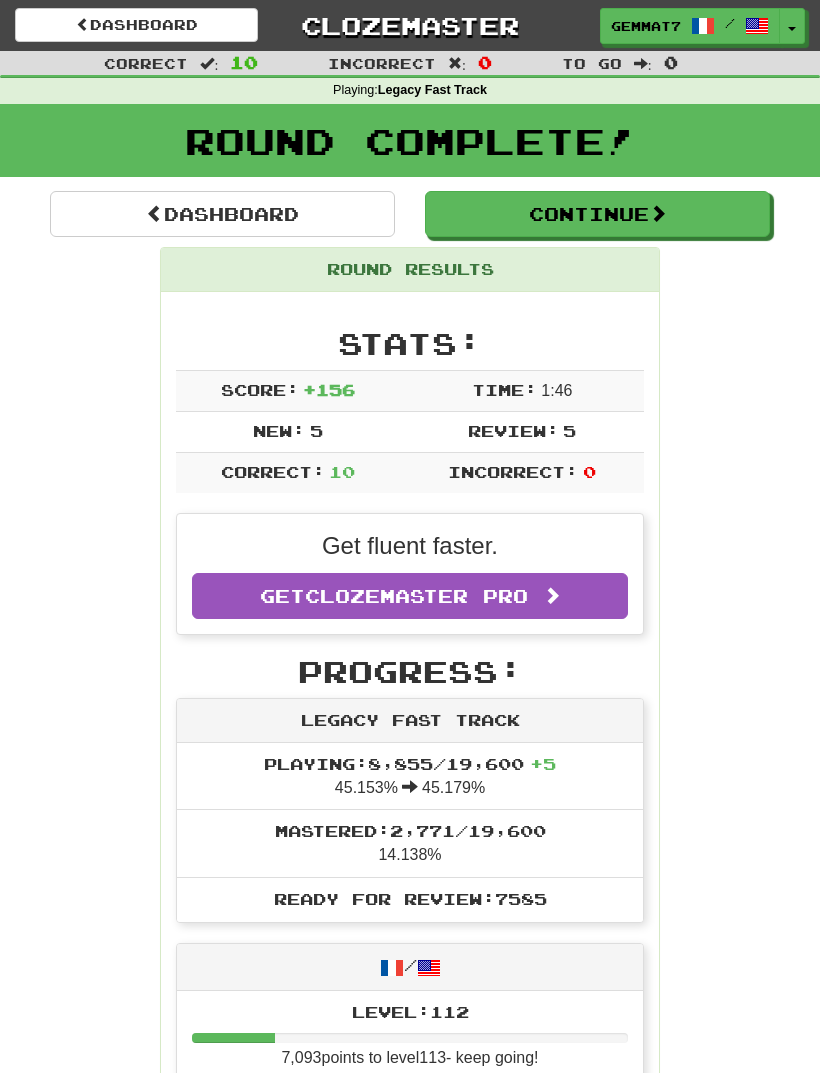 click on "Continue" at bounding box center [597, 214] 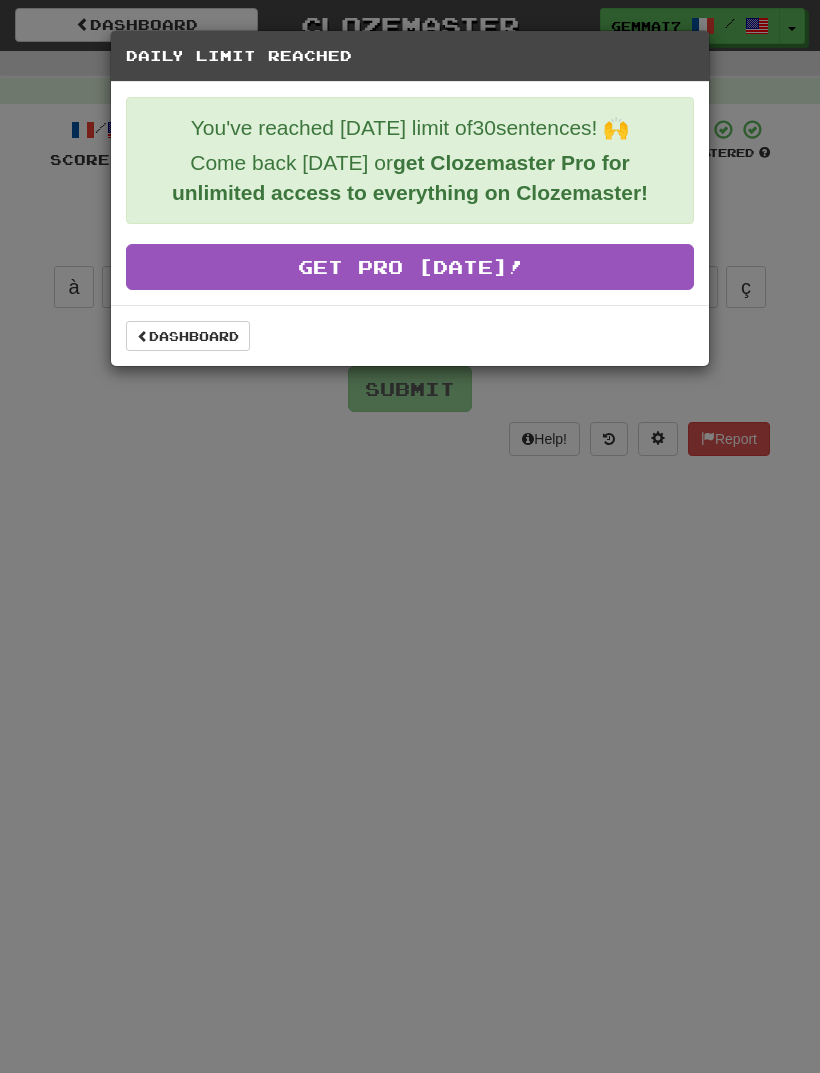 click on "Daily Limit Reached" at bounding box center [410, 56] 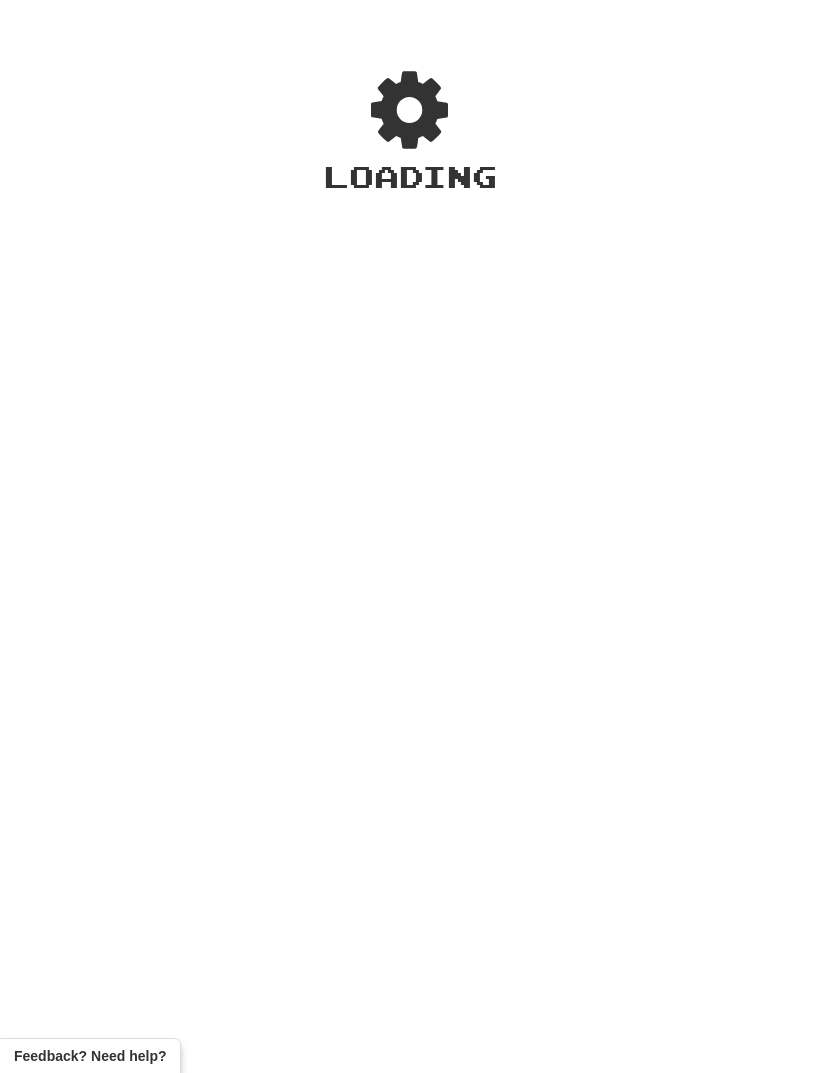 scroll, scrollTop: 0, scrollLeft: 0, axis: both 